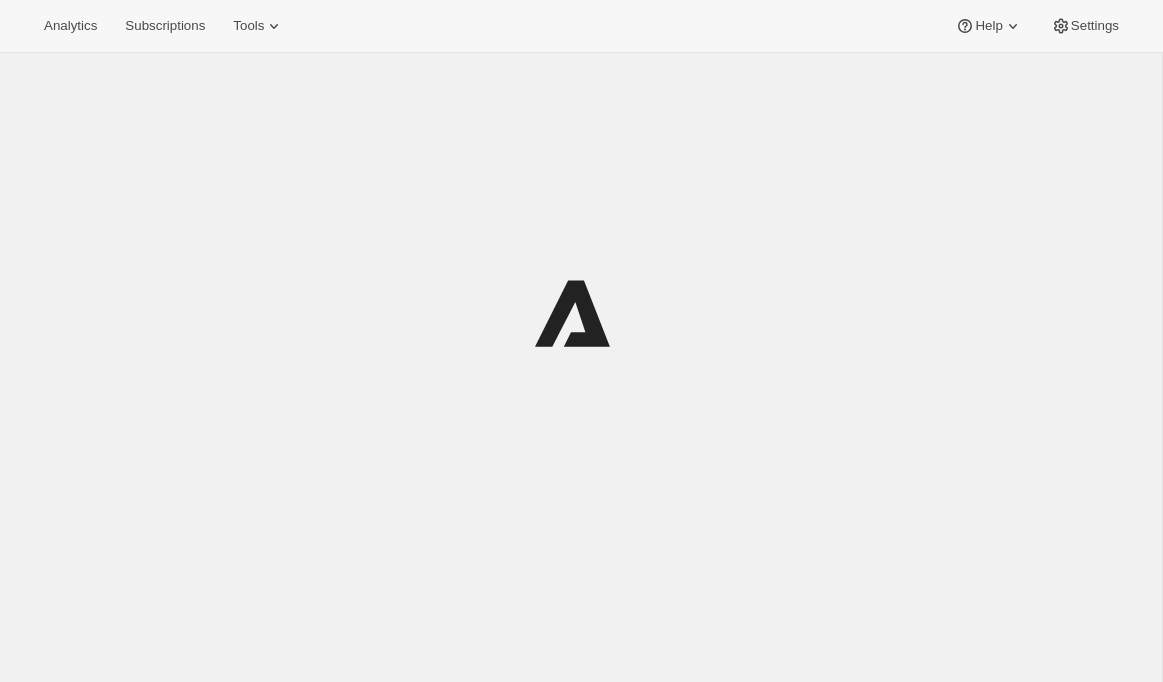 scroll, scrollTop: 0, scrollLeft: 0, axis: both 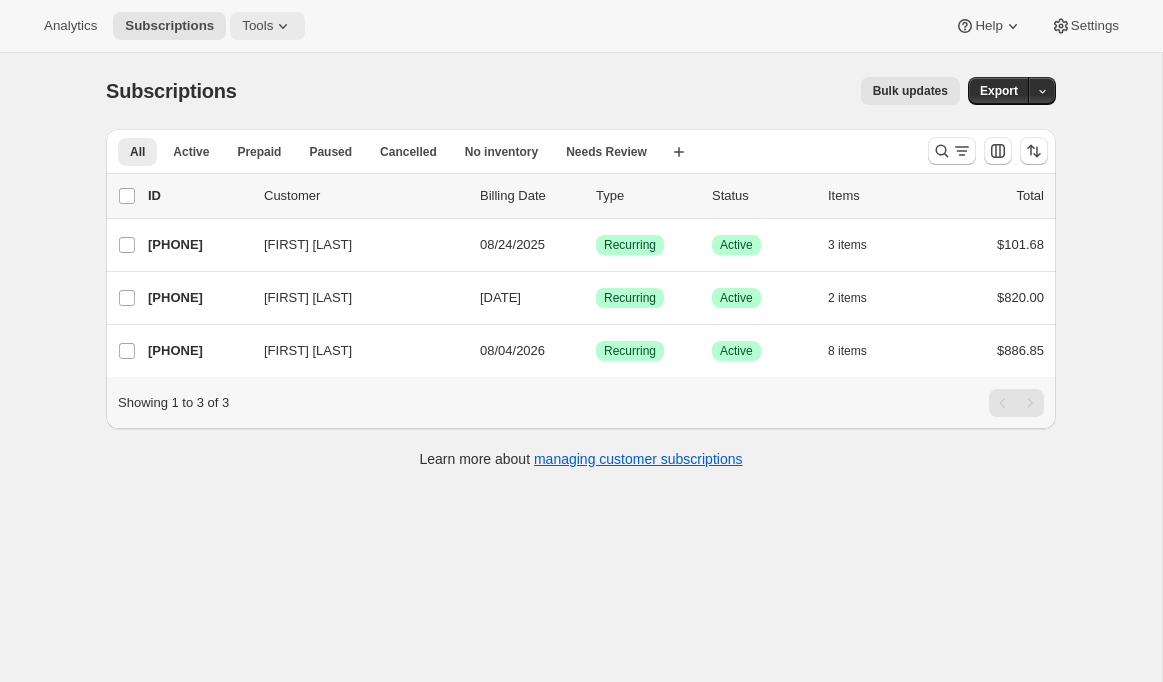click on "Tools" at bounding box center [257, 26] 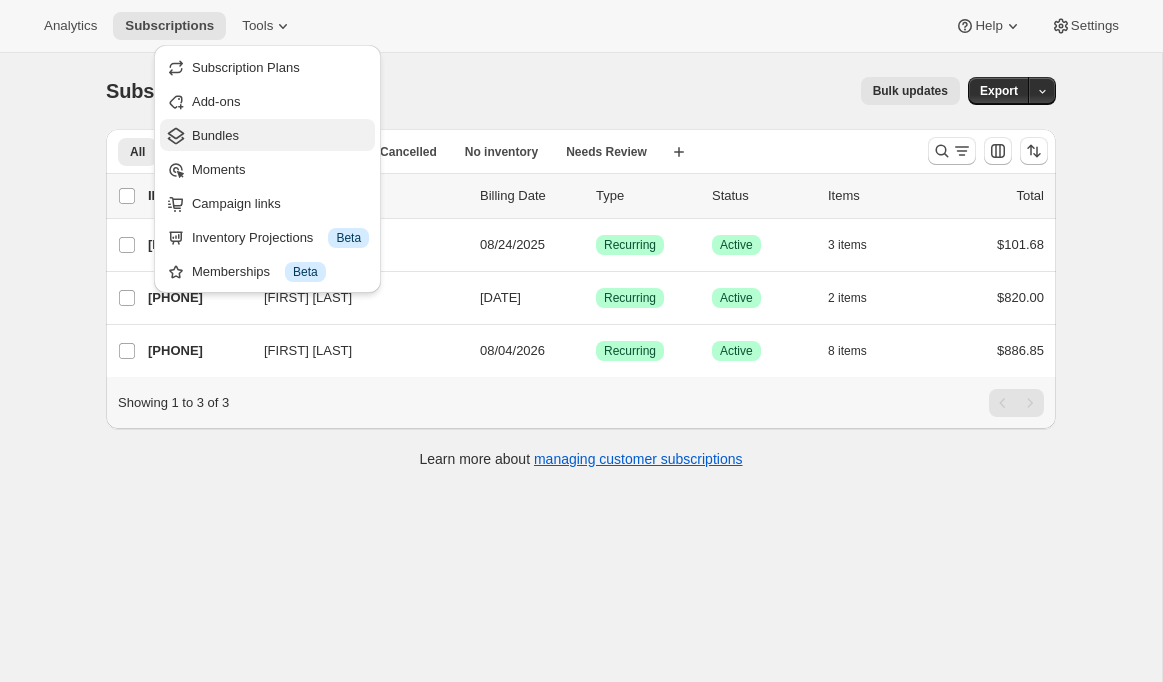 click on "Bundles" at bounding box center (280, 136) 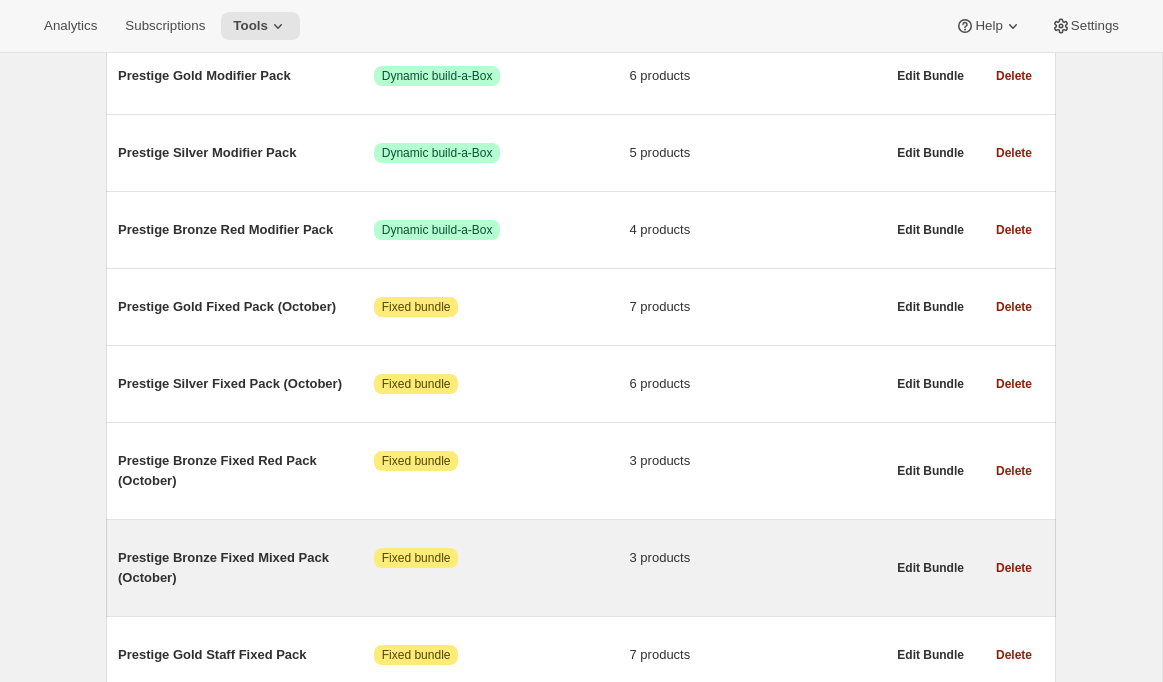 scroll, scrollTop: 384, scrollLeft: 0, axis: vertical 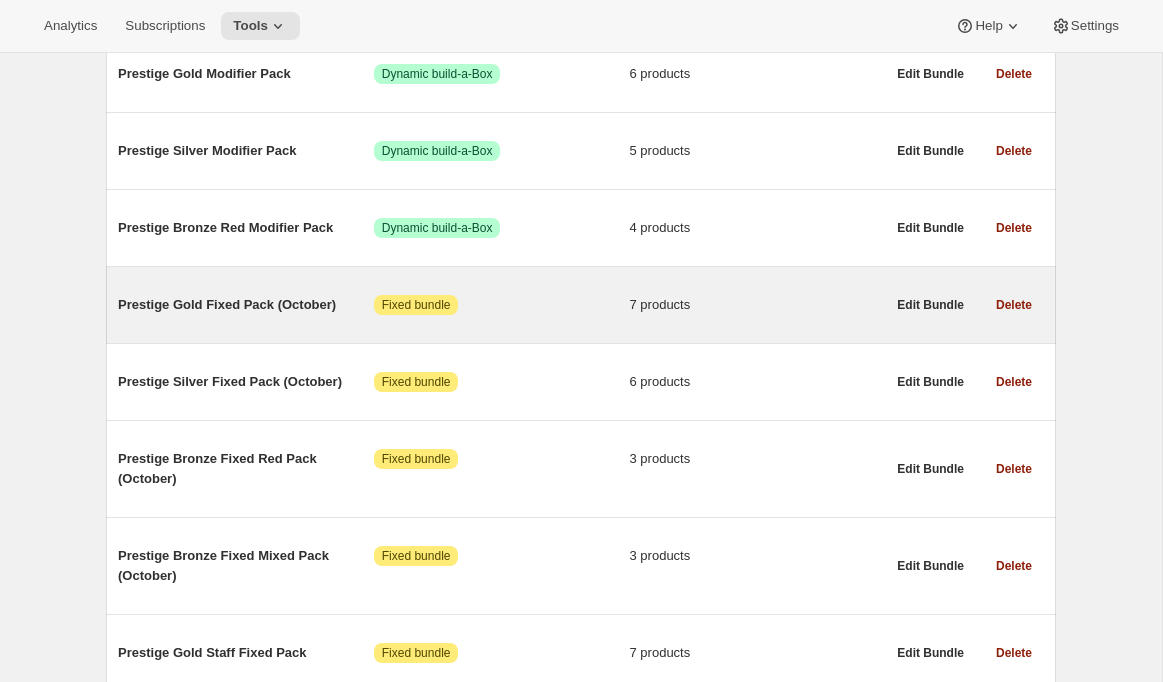 click on "Prestige Gold Fixed Pack (October) Attention Fixed bundle 7 products" at bounding box center (501, 305) 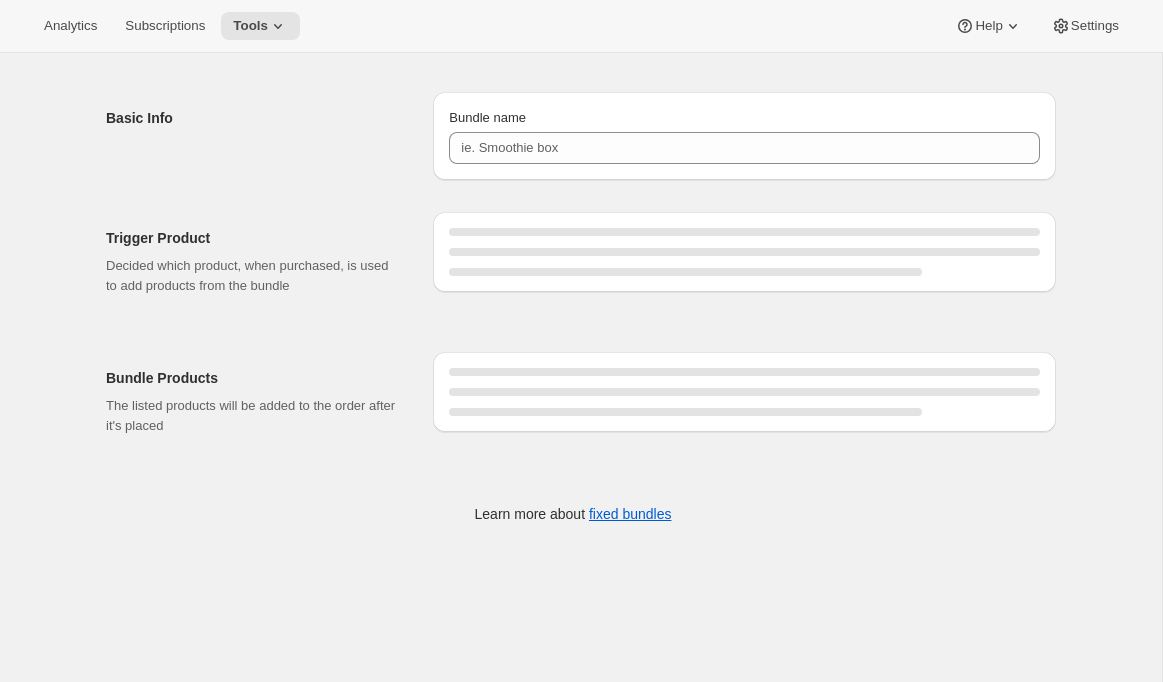 scroll, scrollTop: 0, scrollLeft: 0, axis: both 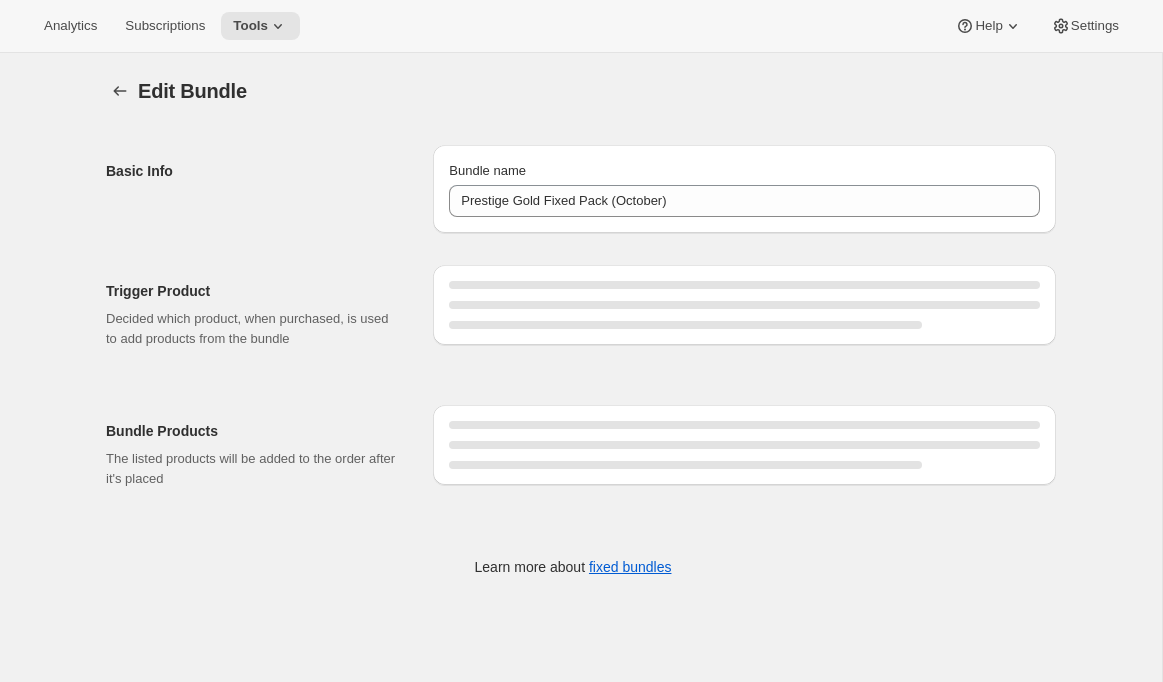 type on "Prestige Gold Fixed Pack (October)" 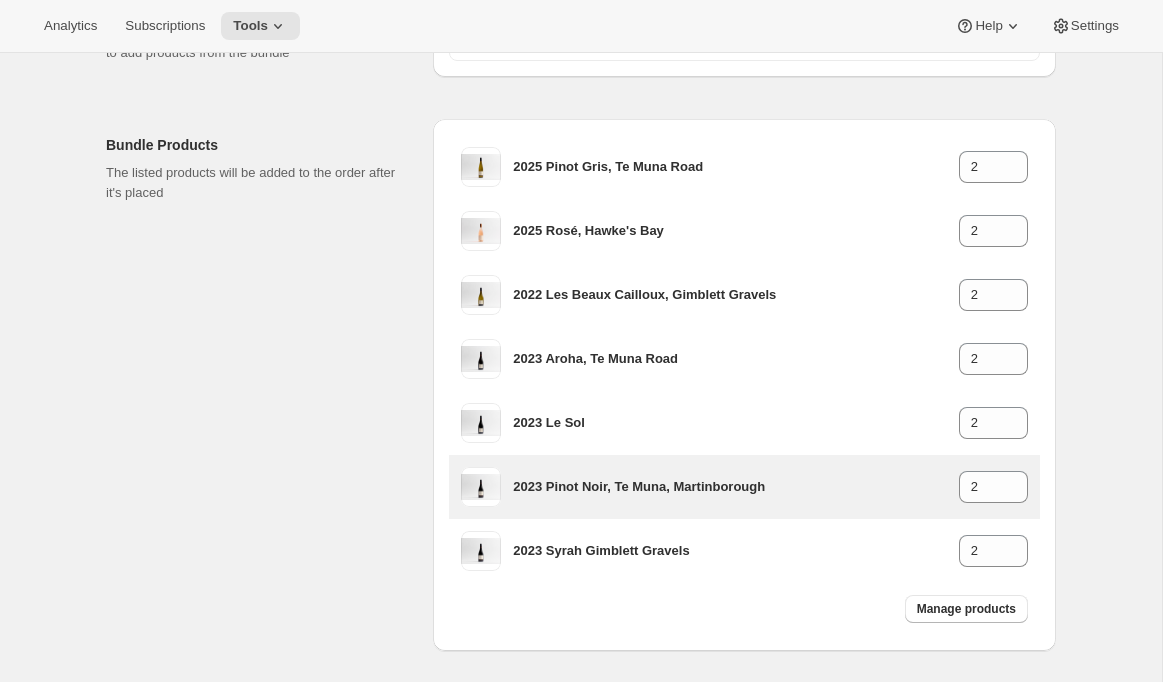 scroll, scrollTop: 306, scrollLeft: 0, axis: vertical 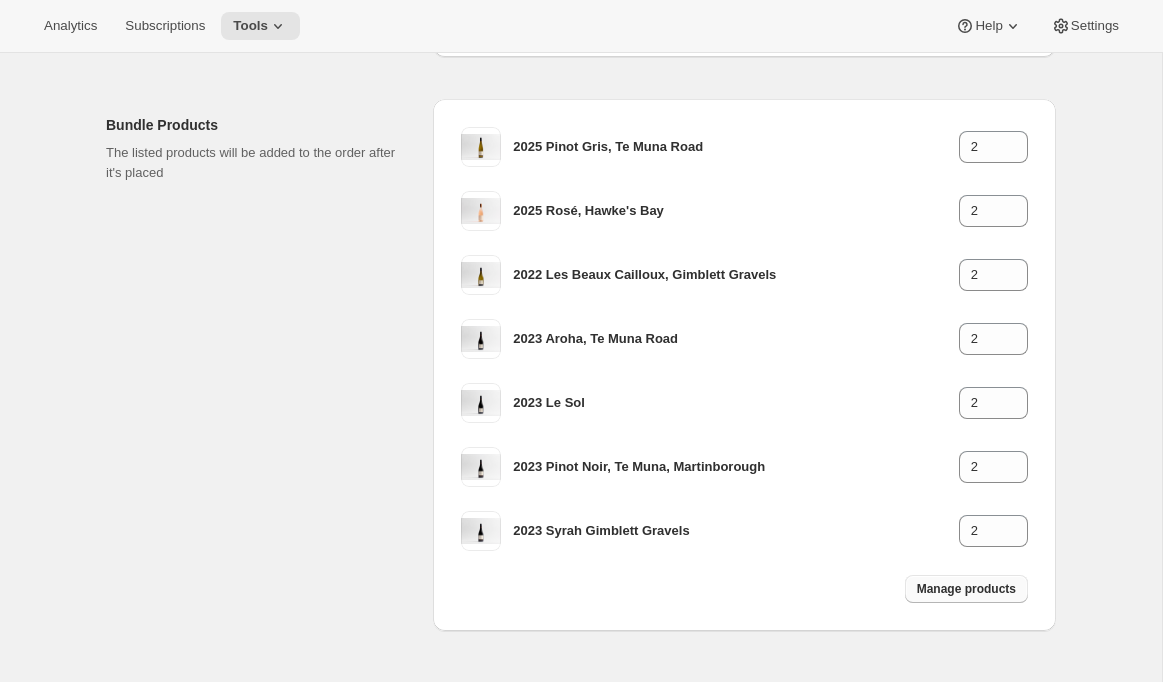 click on "Manage products" at bounding box center [966, 589] 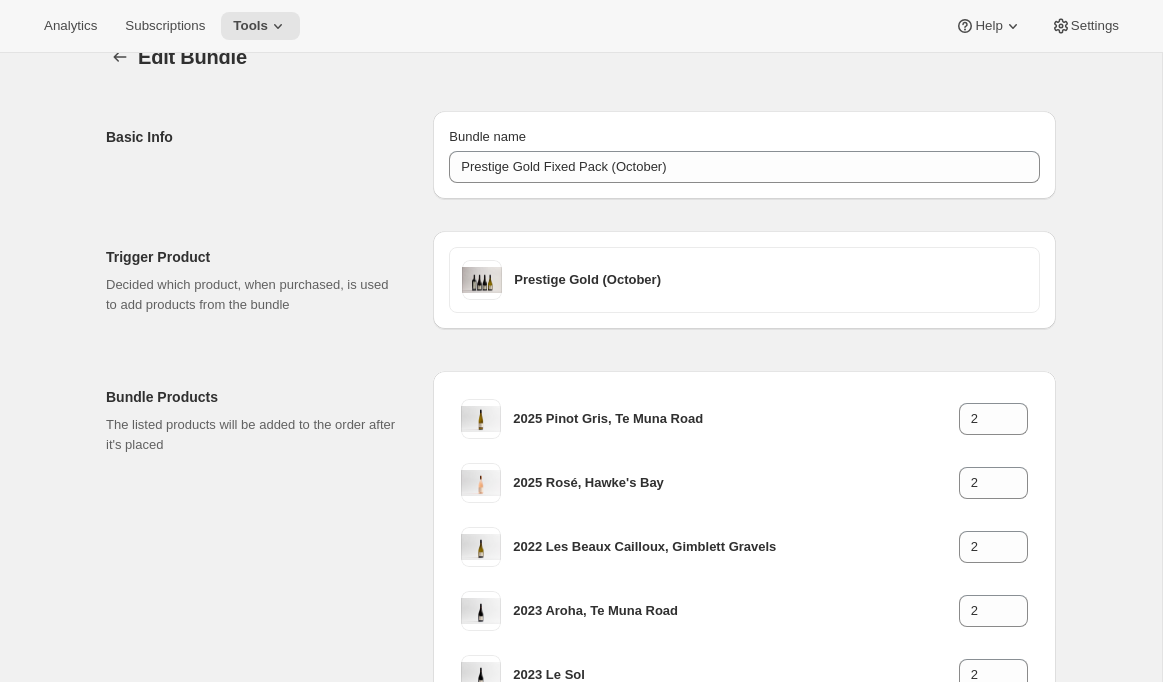 scroll, scrollTop: 0, scrollLeft: 0, axis: both 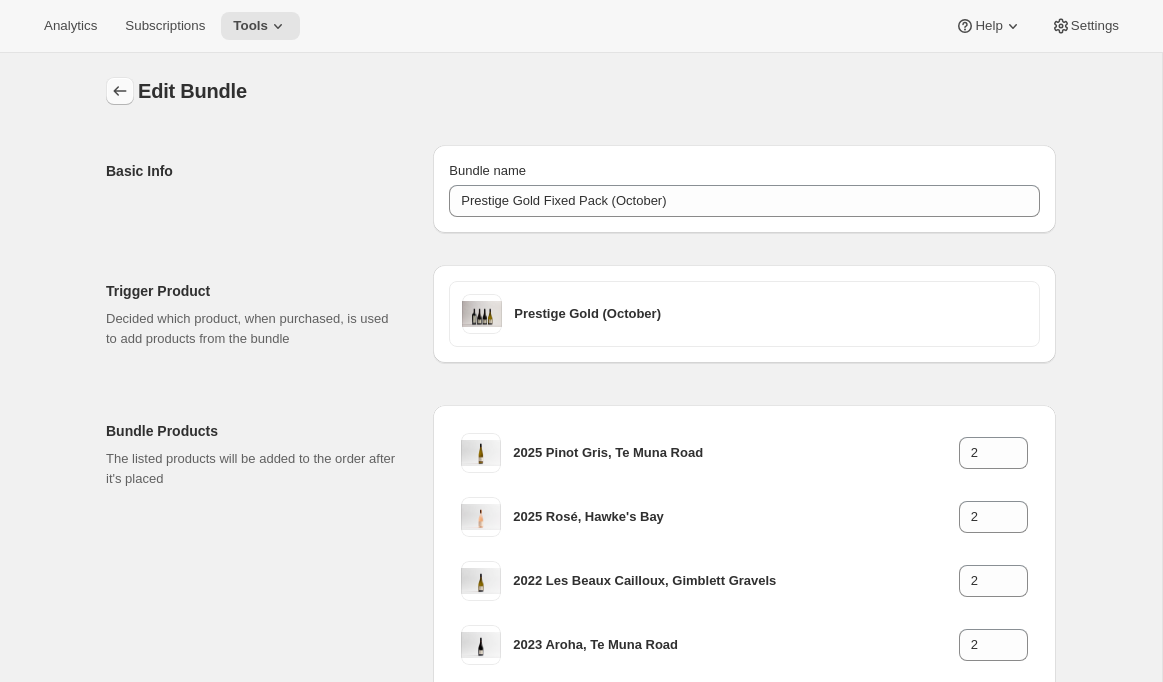 click 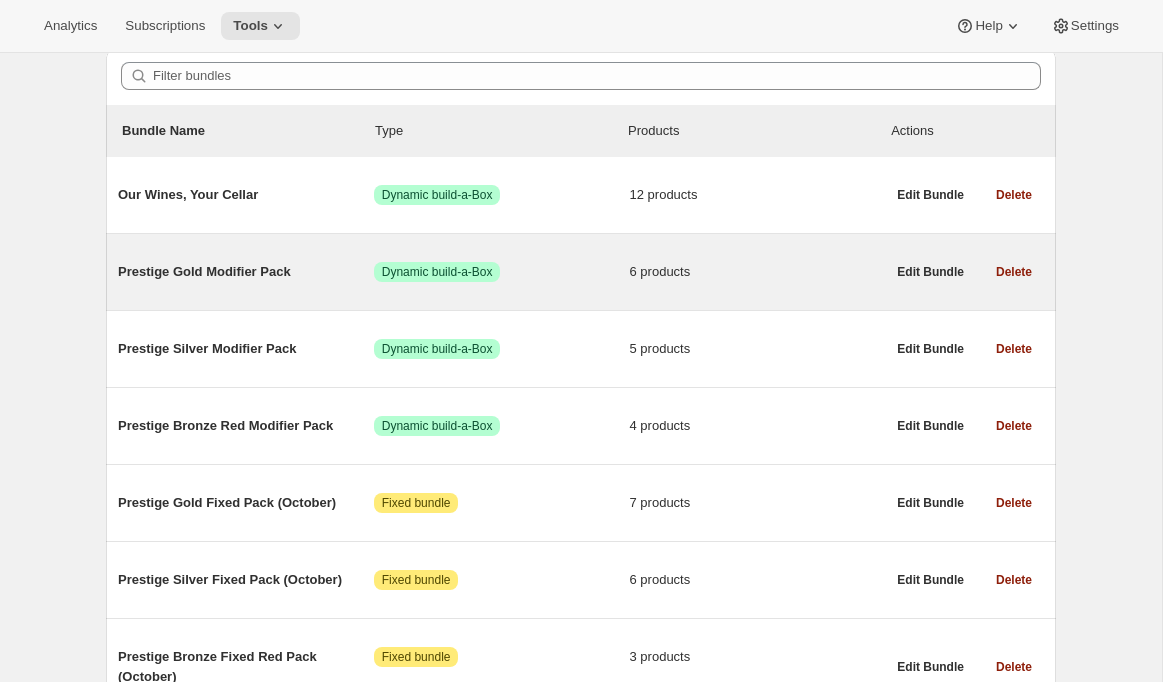 scroll, scrollTop: 196, scrollLeft: 0, axis: vertical 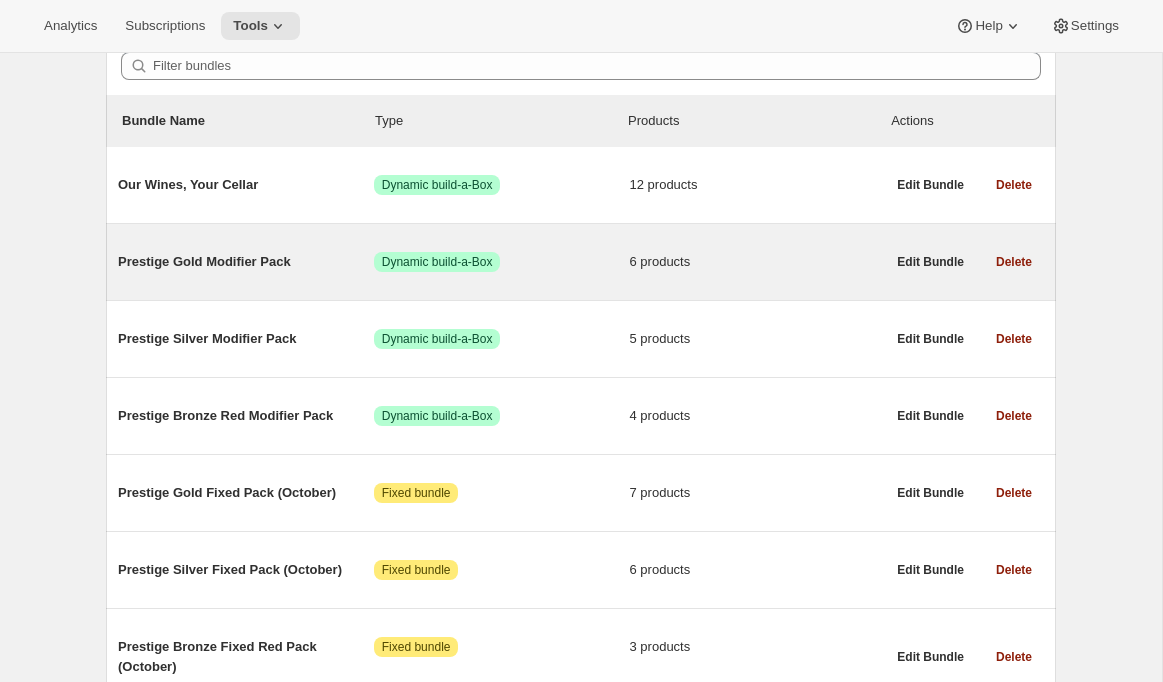 click on "Prestige Gold Modifier Pack" at bounding box center (246, 262) 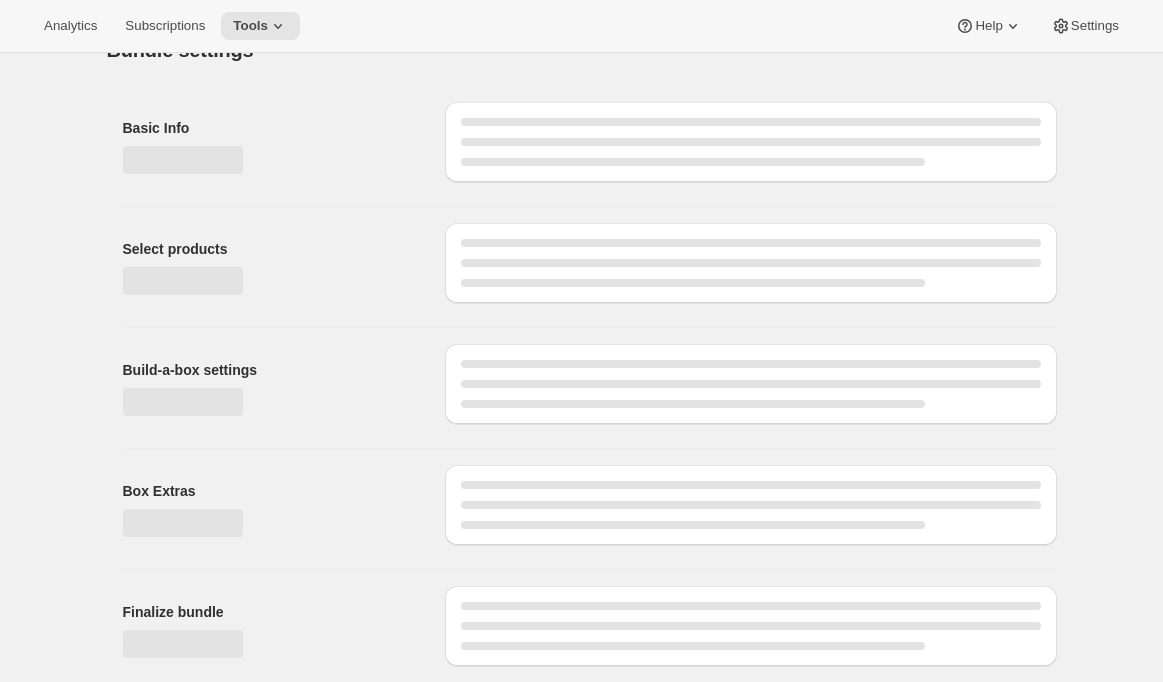 scroll, scrollTop: 0, scrollLeft: 0, axis: both 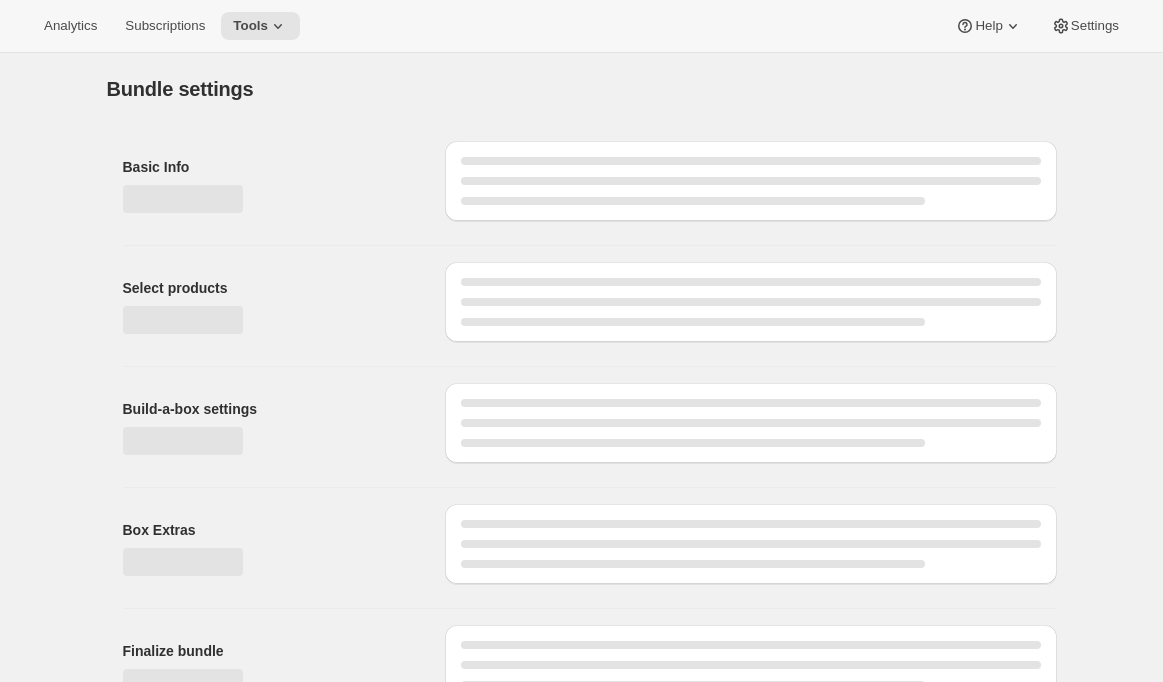 type on "Prestige Gold Modifier Pack" 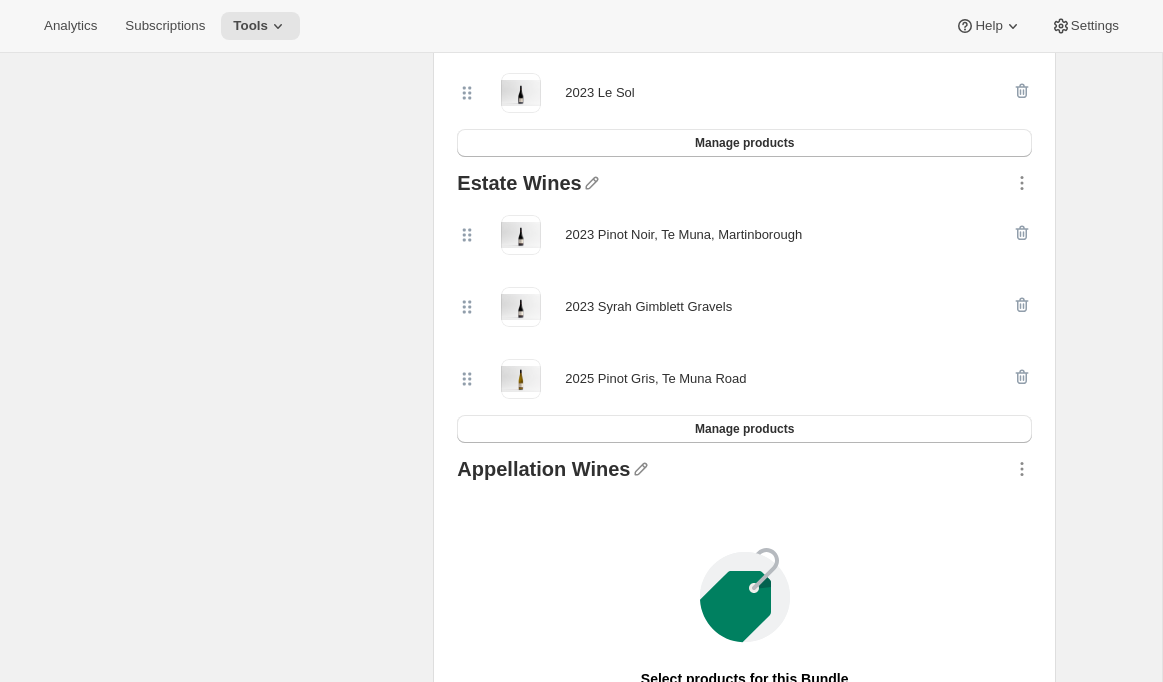 scroll, scrollTop: 676, scrollLeft: 0, axis: vertical 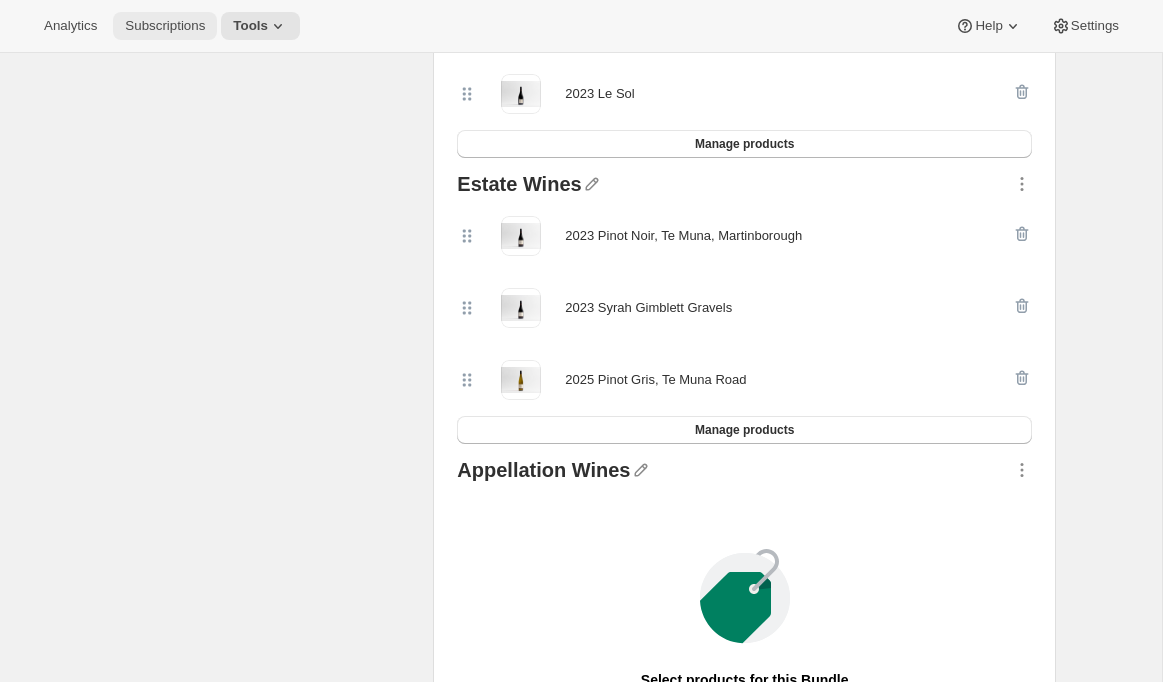 click on "Subscriptions" at bounding box center [165, 26] 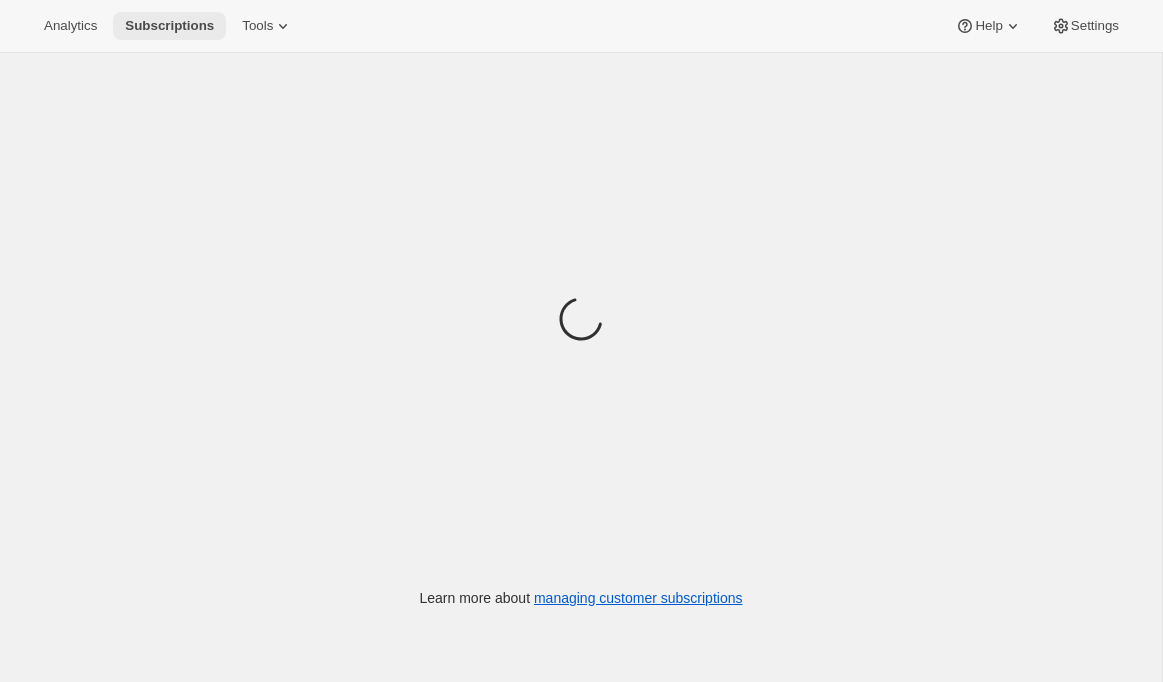 scroll, scrollTop: 0, scrollLeft: 0, axis: both 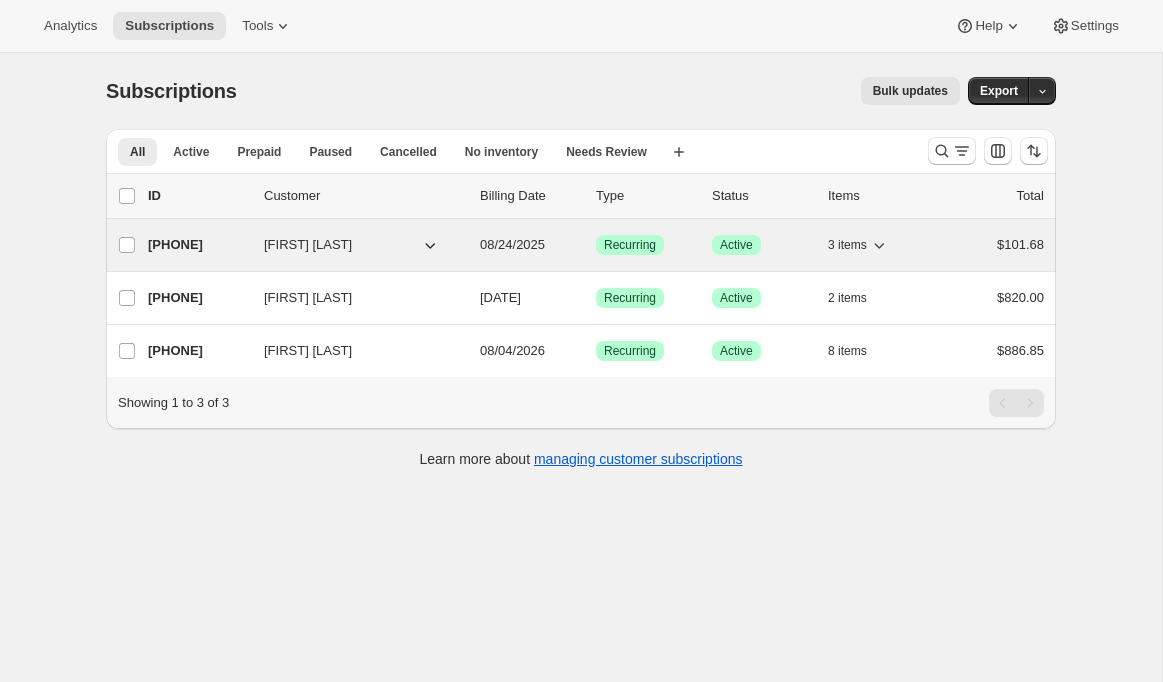 click on "13168803942" at bounding box center [198, 245] 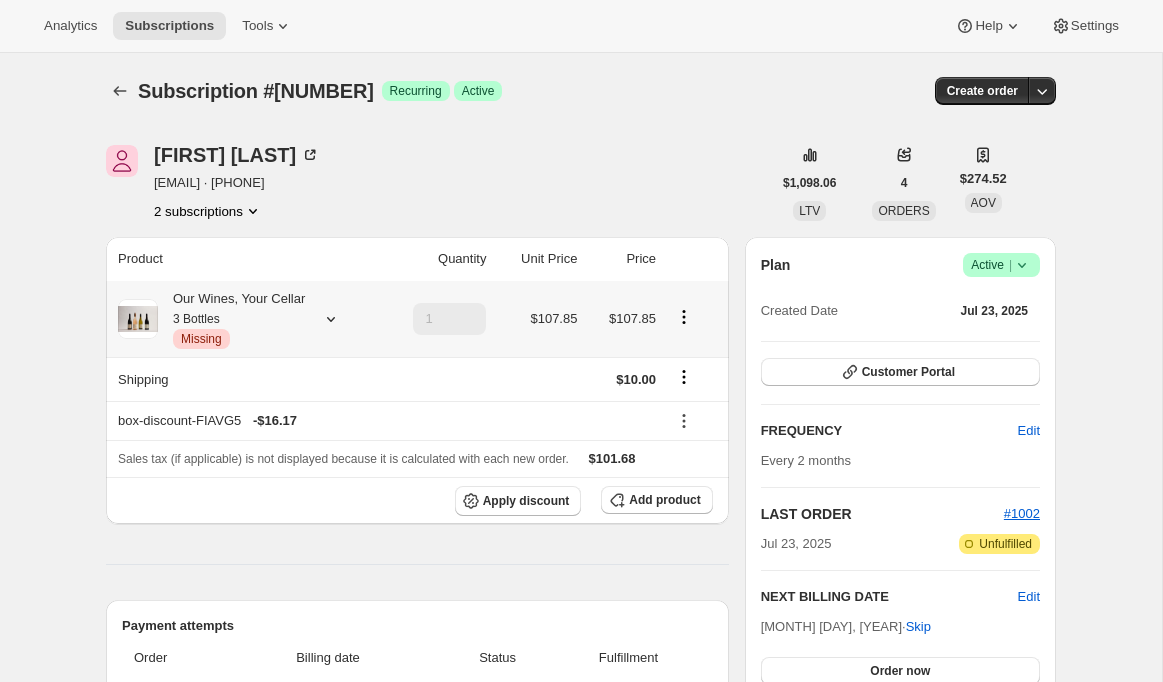 click 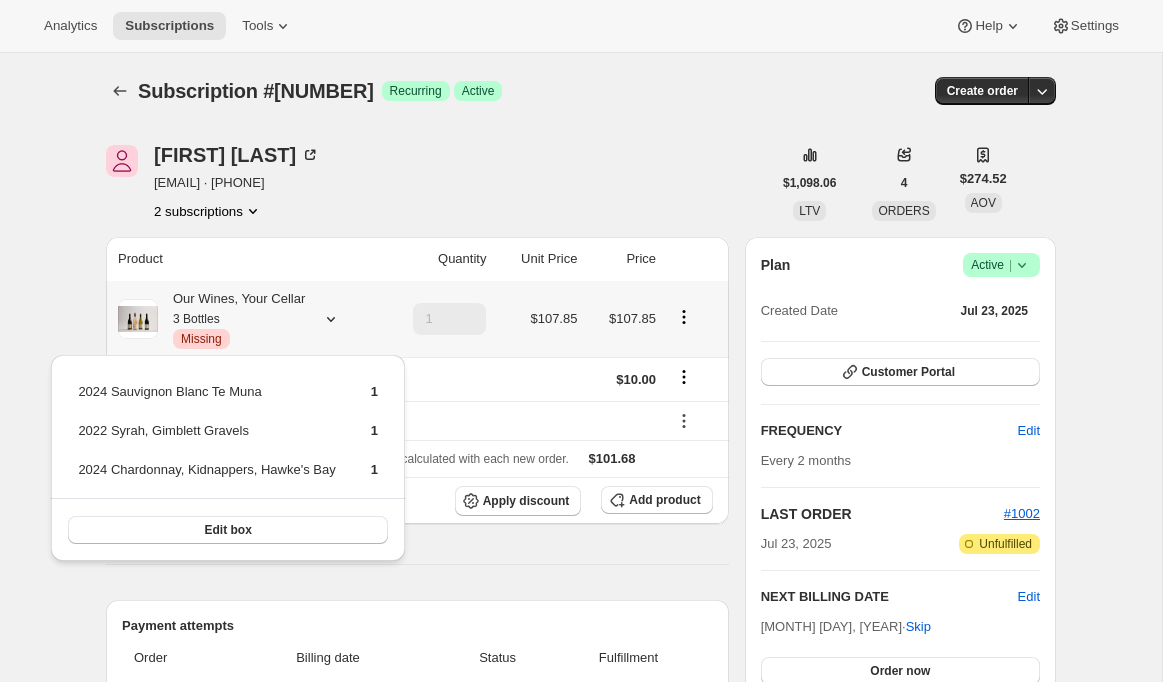 click 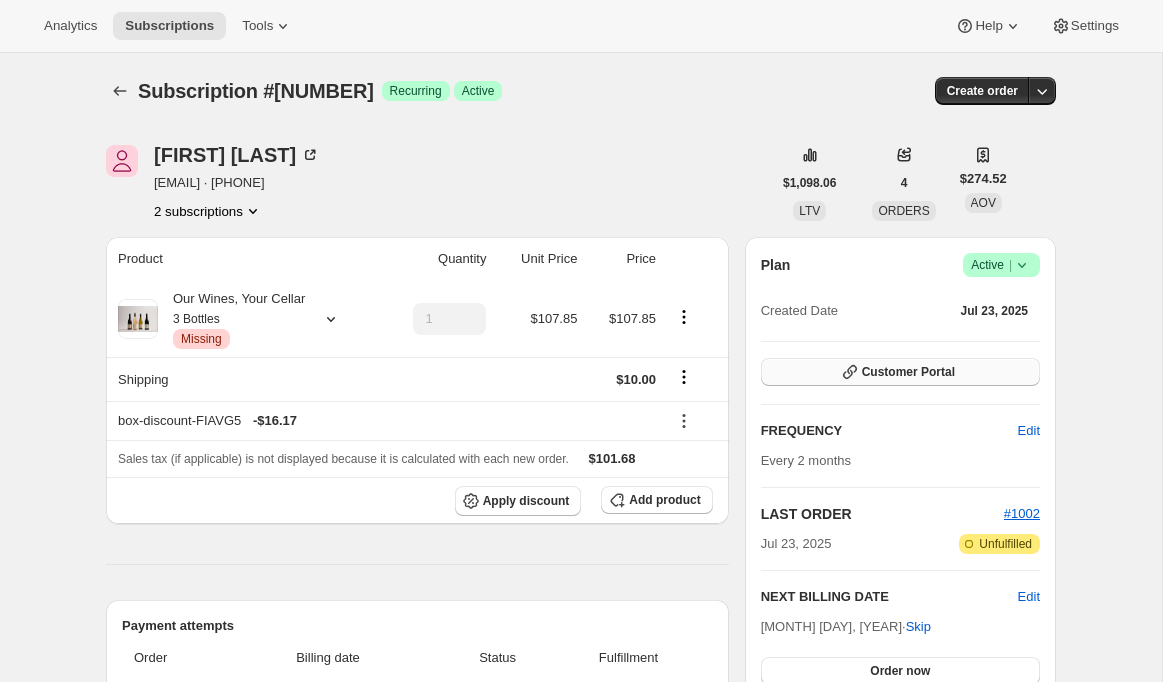 click on "Customer Portal" at bounding box center [900, 372] 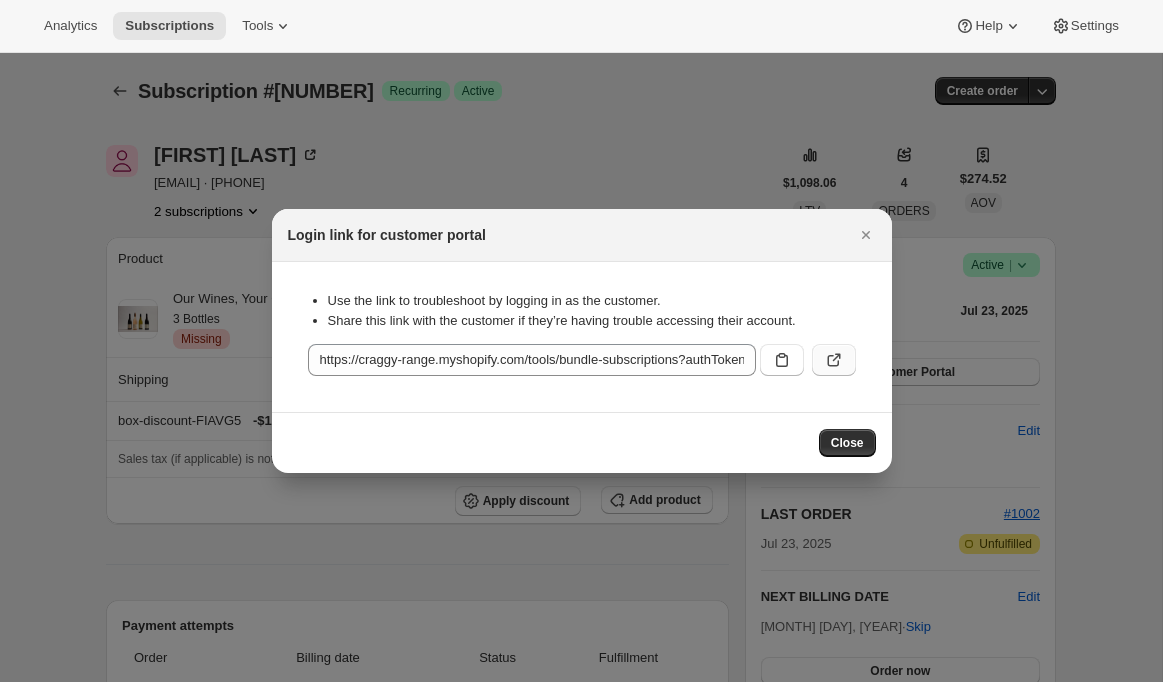 click 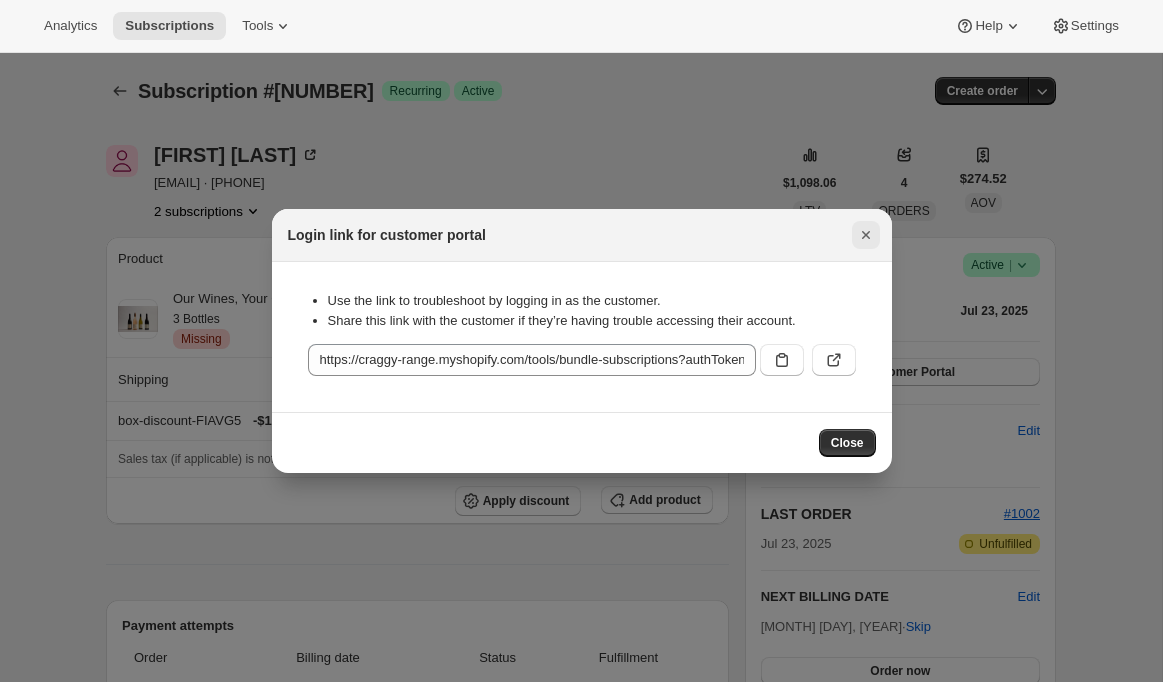 click 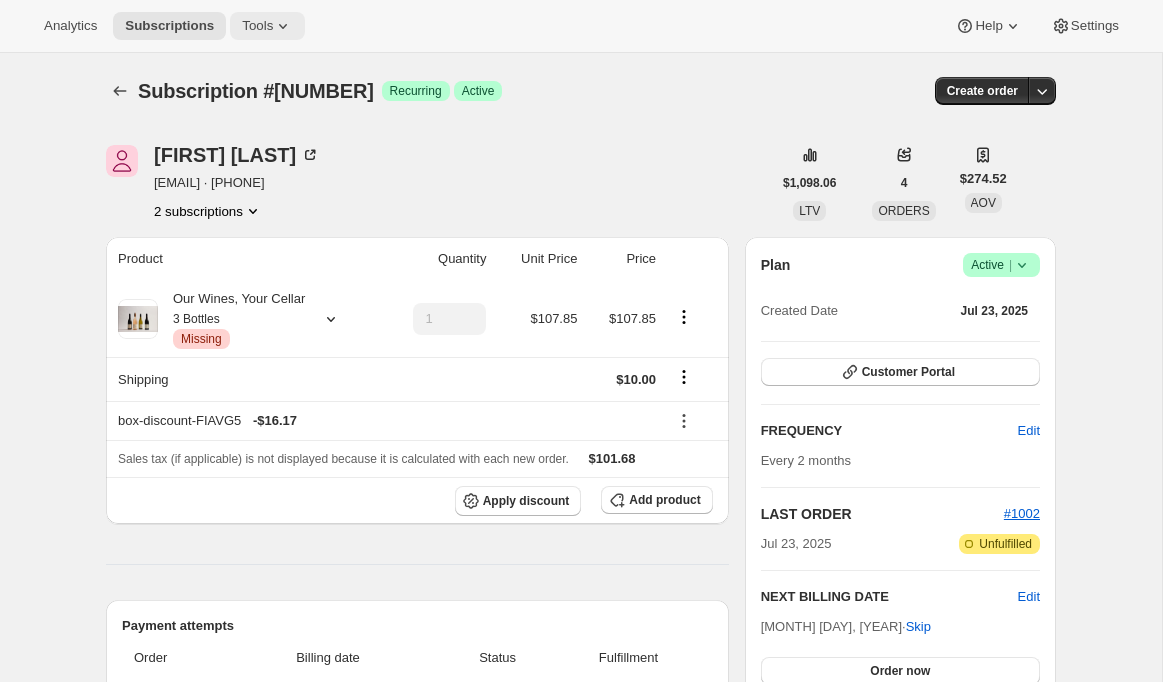 click on "Tools" at bounding box center [267, 26] 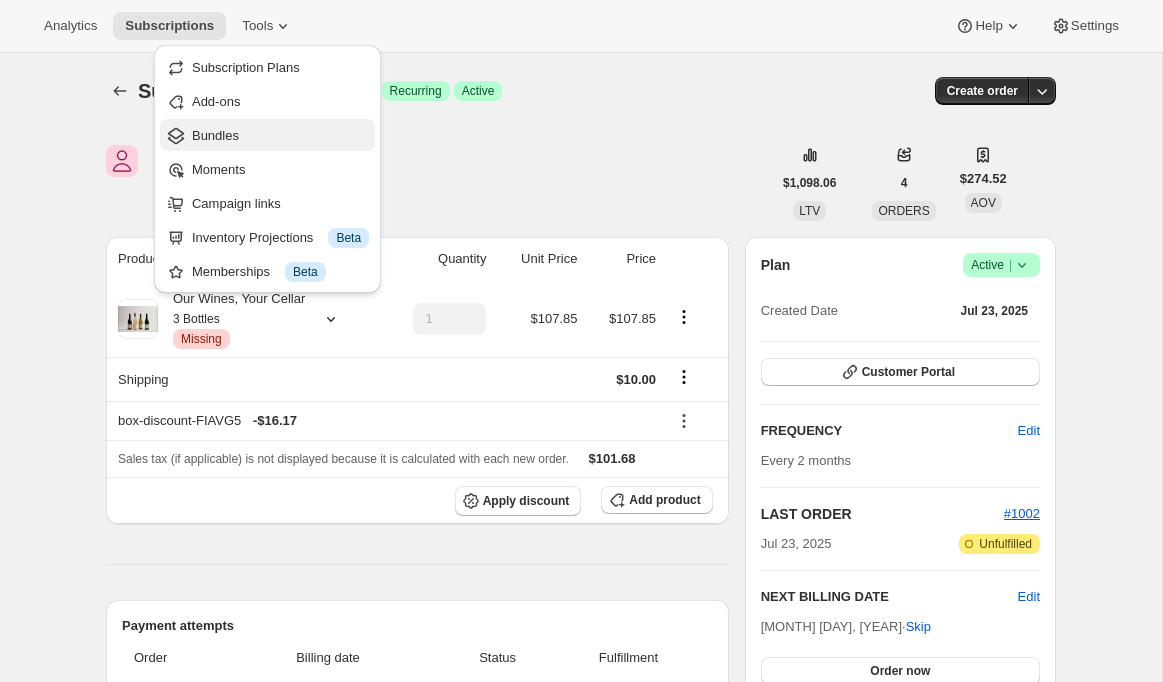 click on "Bundles" at bounding box center [215, 135] 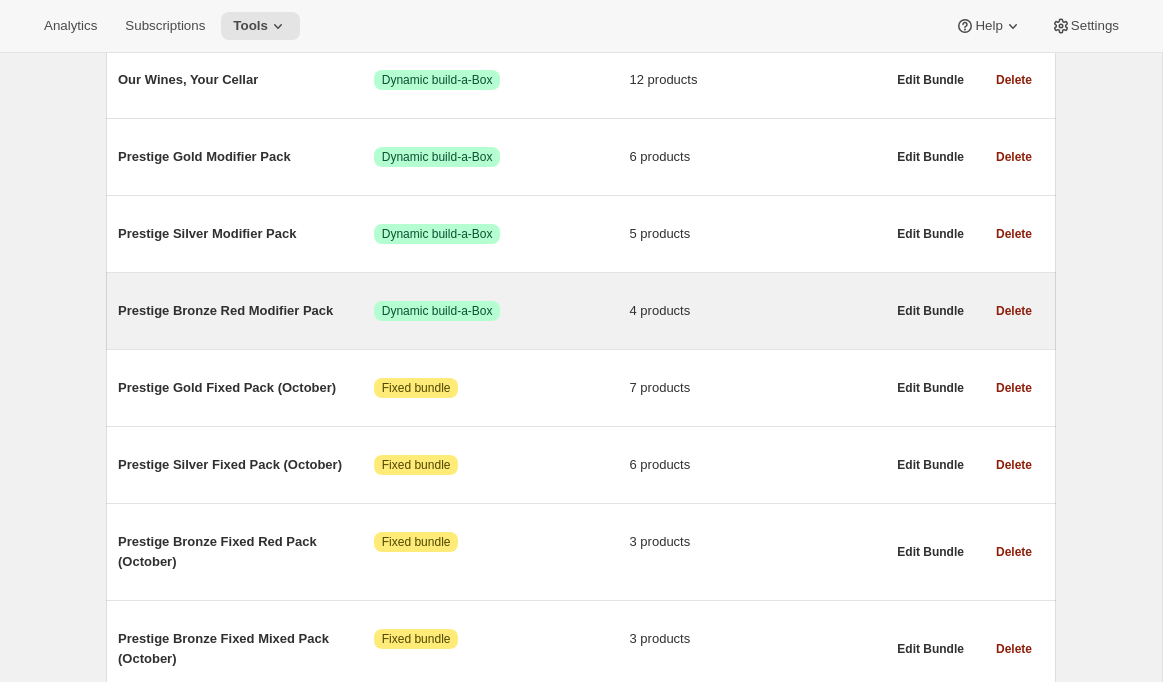scroll, scrollTop: 311, scrollLeft: 0, axis: vertical 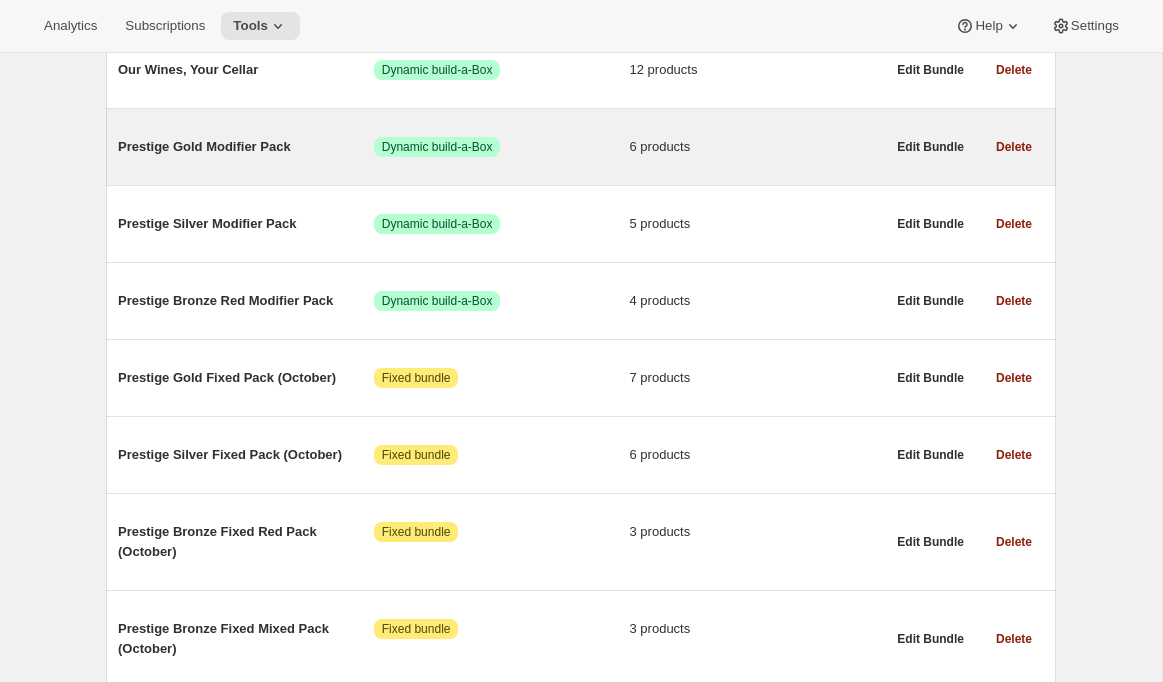 click on "Prestige Gold Modifier Pack  Success Dynamic build-a-Box 6 products" at bounding box center [501, 147] 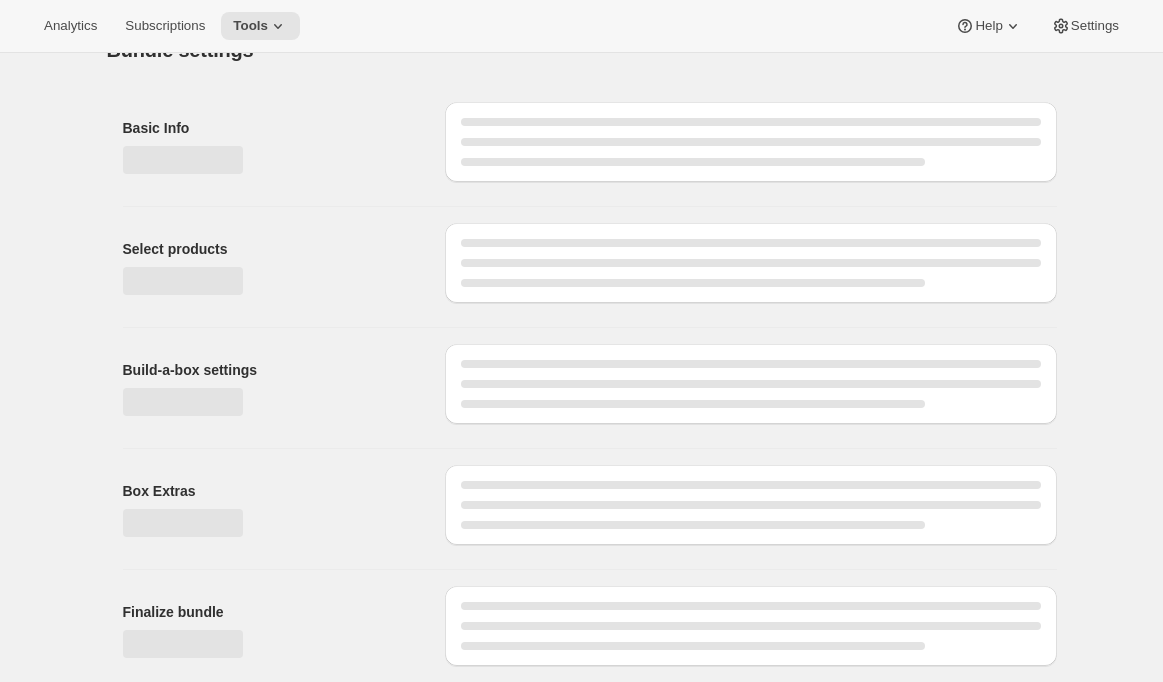 scroll, scrollTop: 0, scrollLeft: 0, axis: both 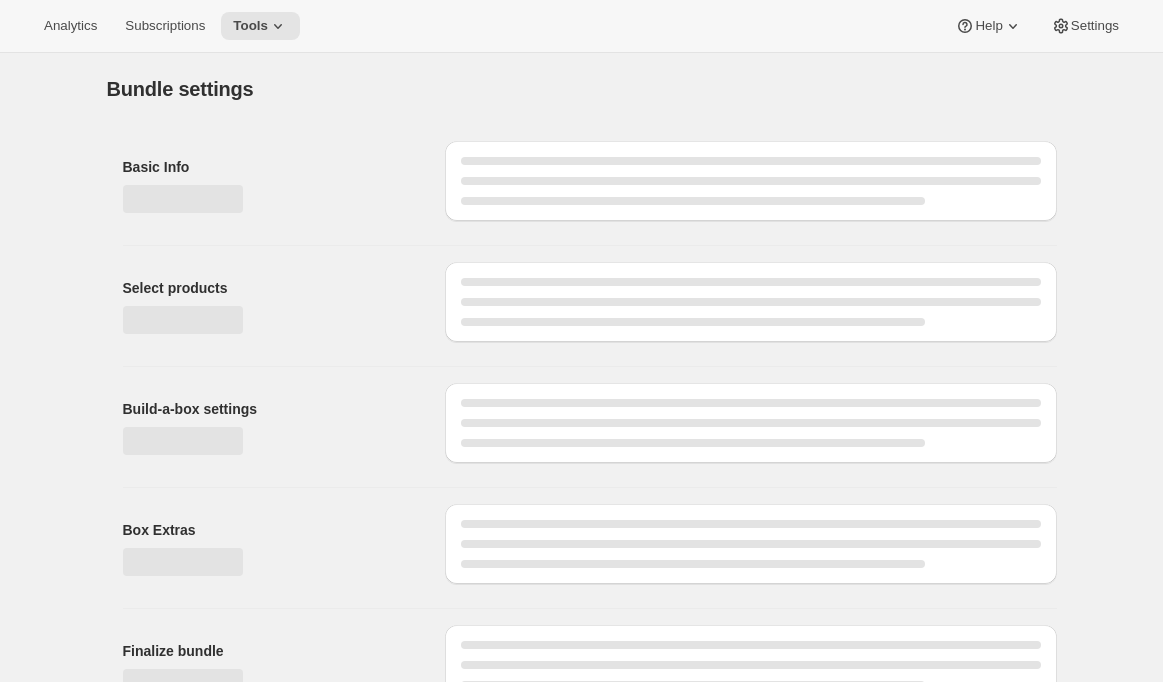 type on "Prestige Gold Modifier Pack" 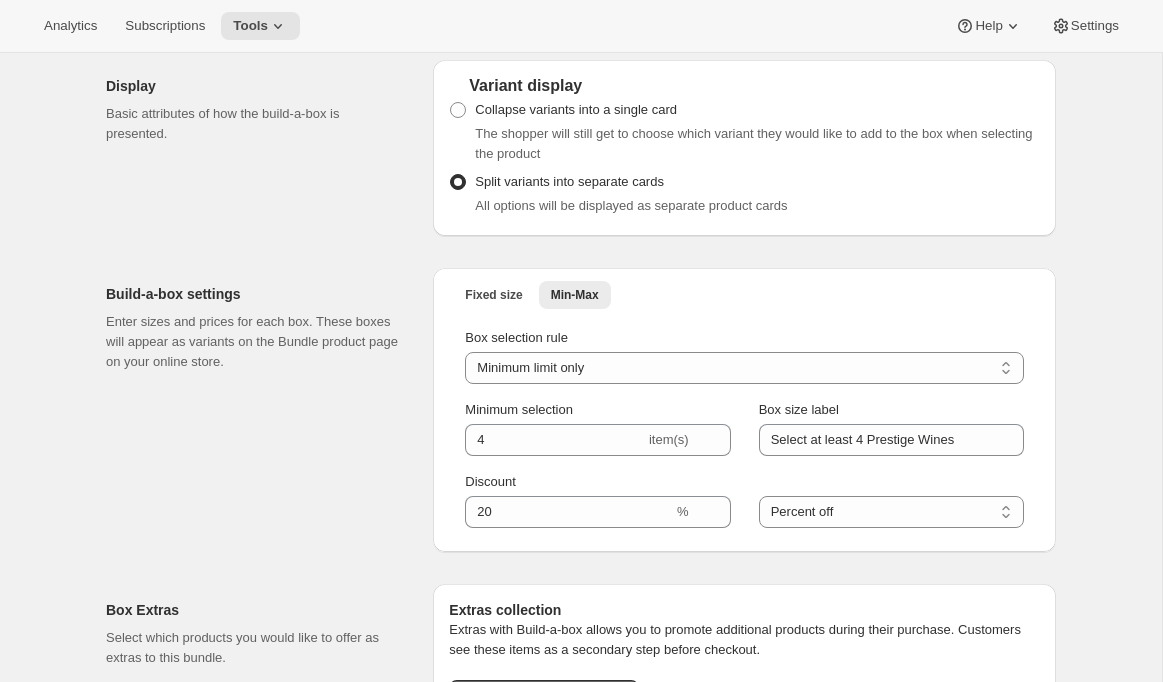 scroll, scrollTop: 1812, scrollLeft: 0, axis: vertical 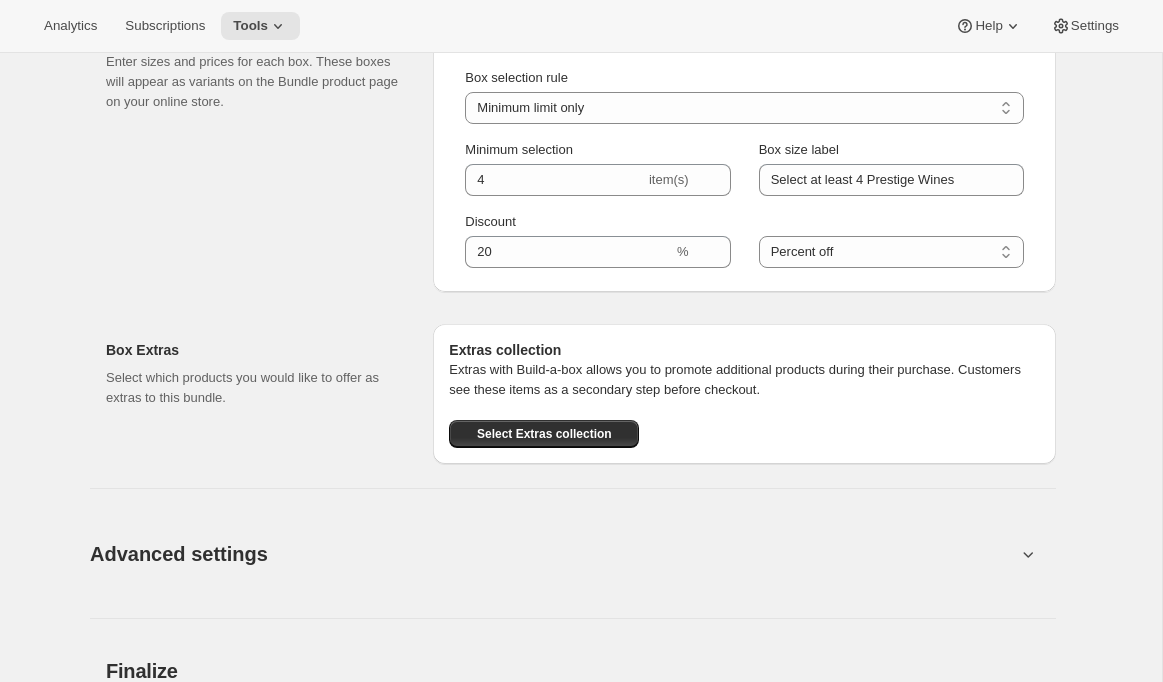 click on "Advanced settings" at bounding box center [179, 554] 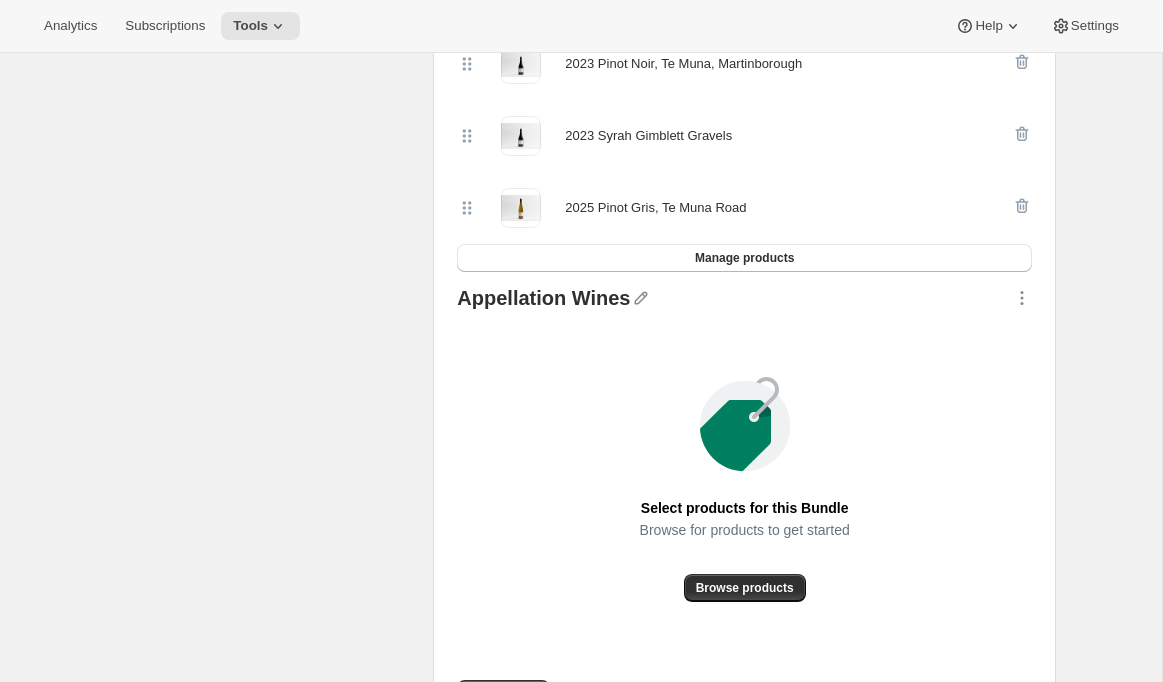 scroll, scrollTop: 854, scrollLeft: 0, axis: vertical 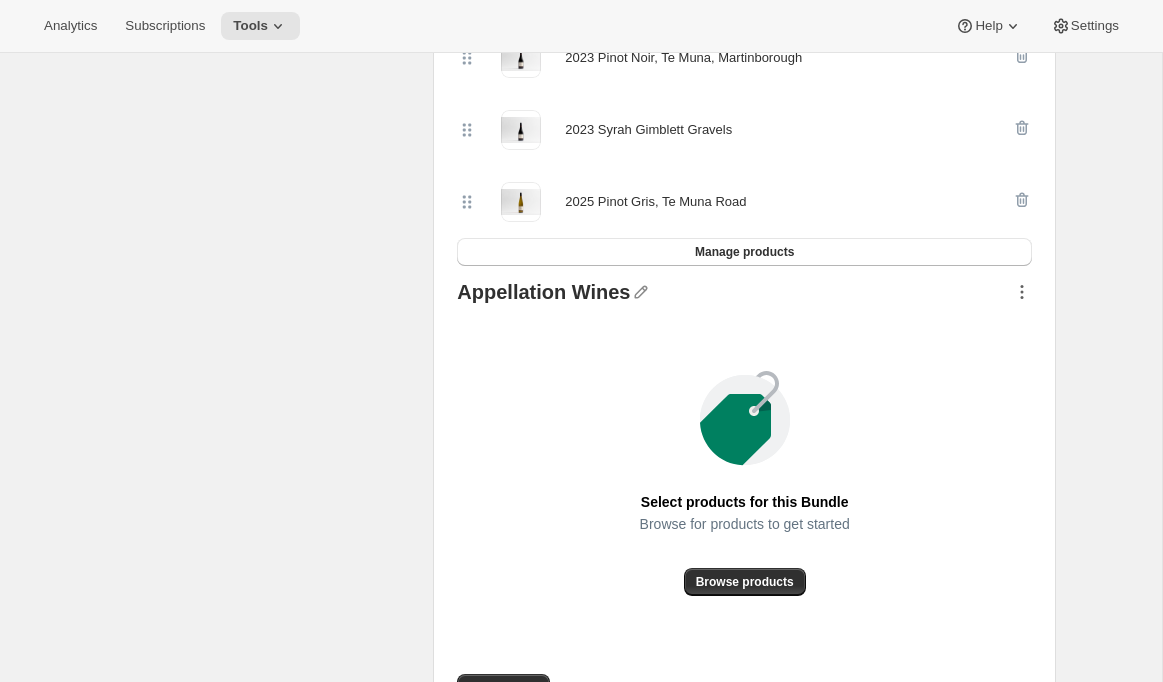click 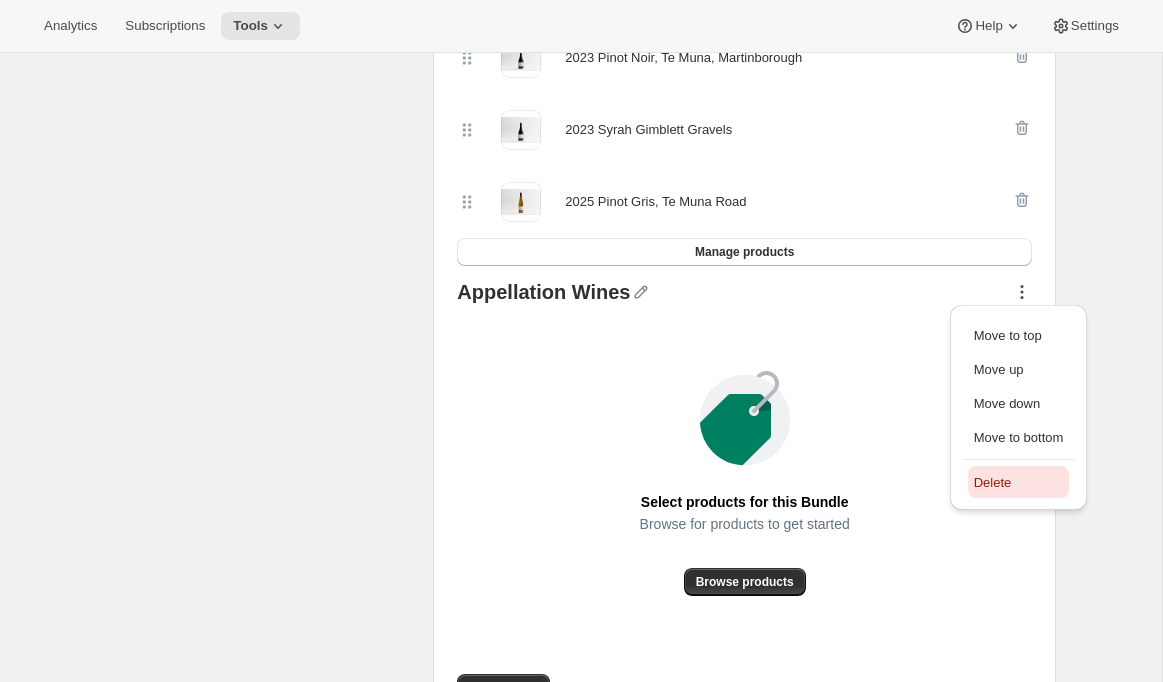 click on "Delete" at bounding box center (1019, 482) 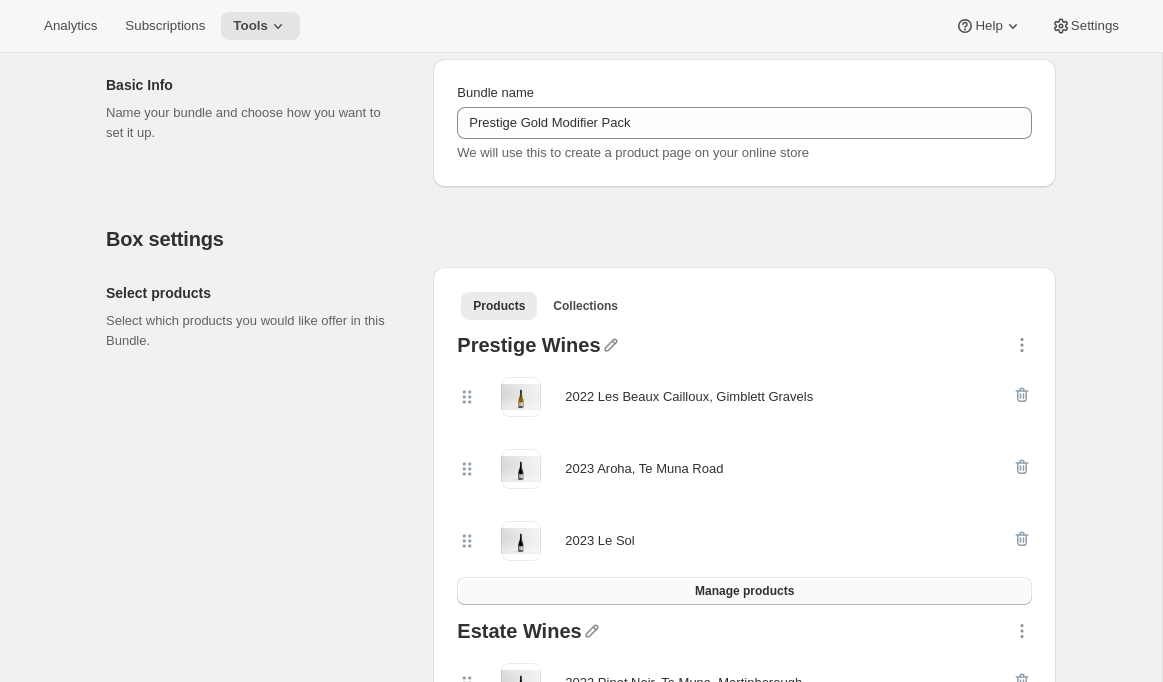 scroll, scrollTop: 0, scrollLeft: 0, axis: both 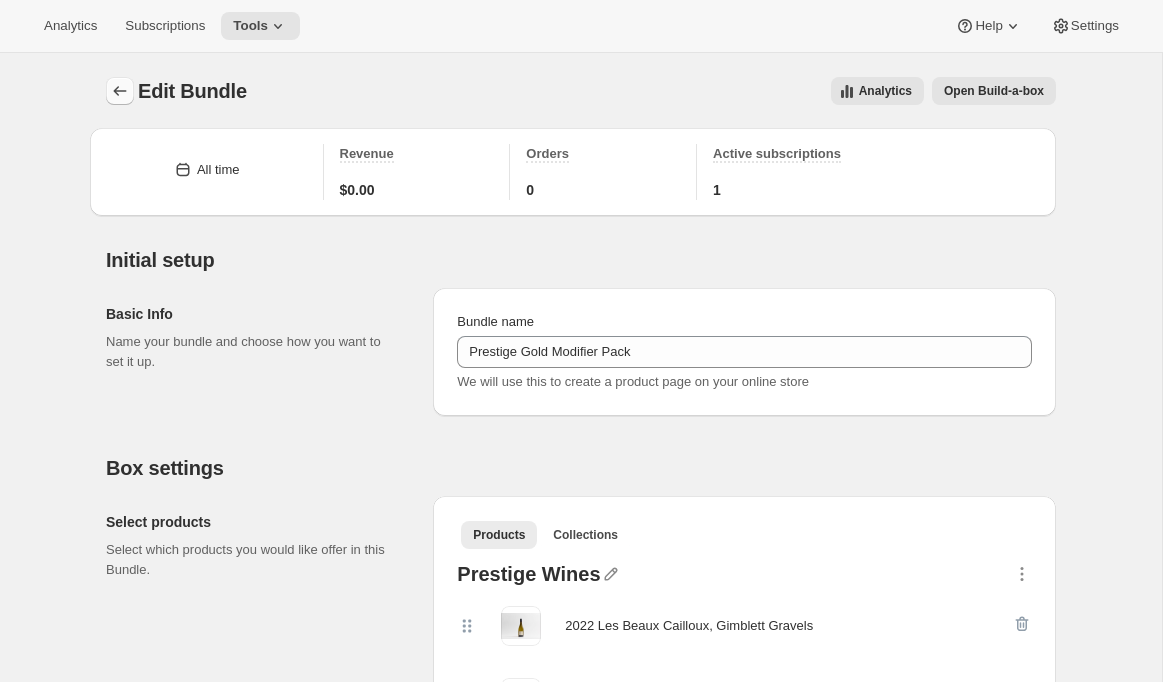 click 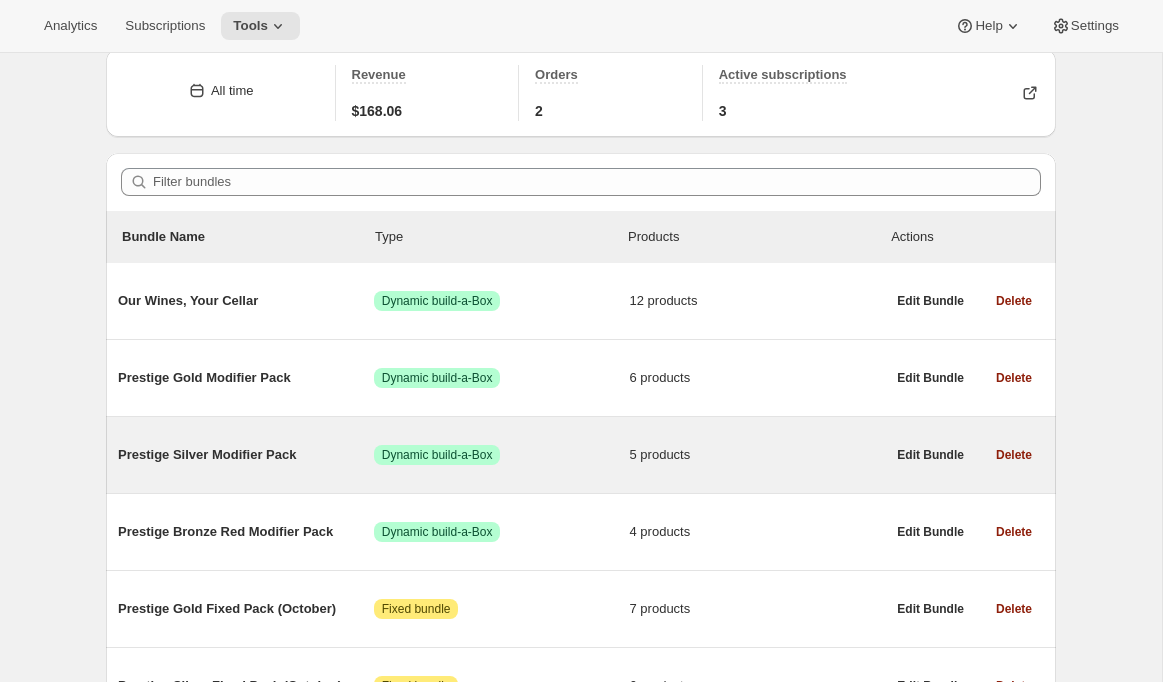 scroll, scrollTop: 0, scrollLeft: 0, axis: both 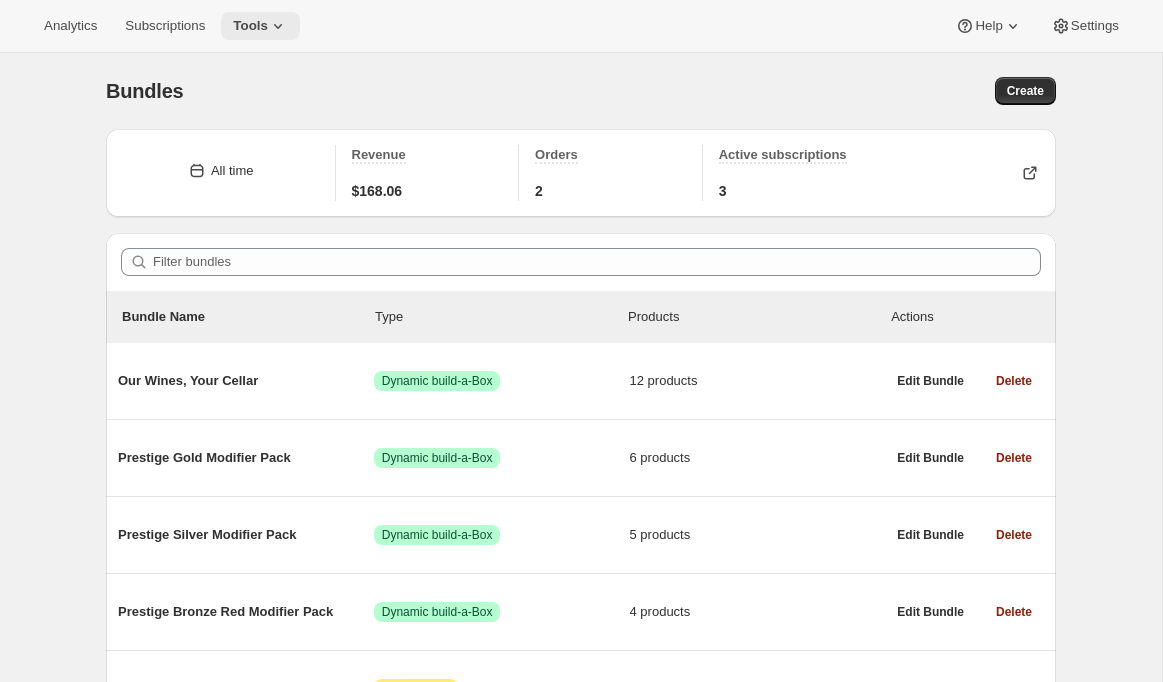 click 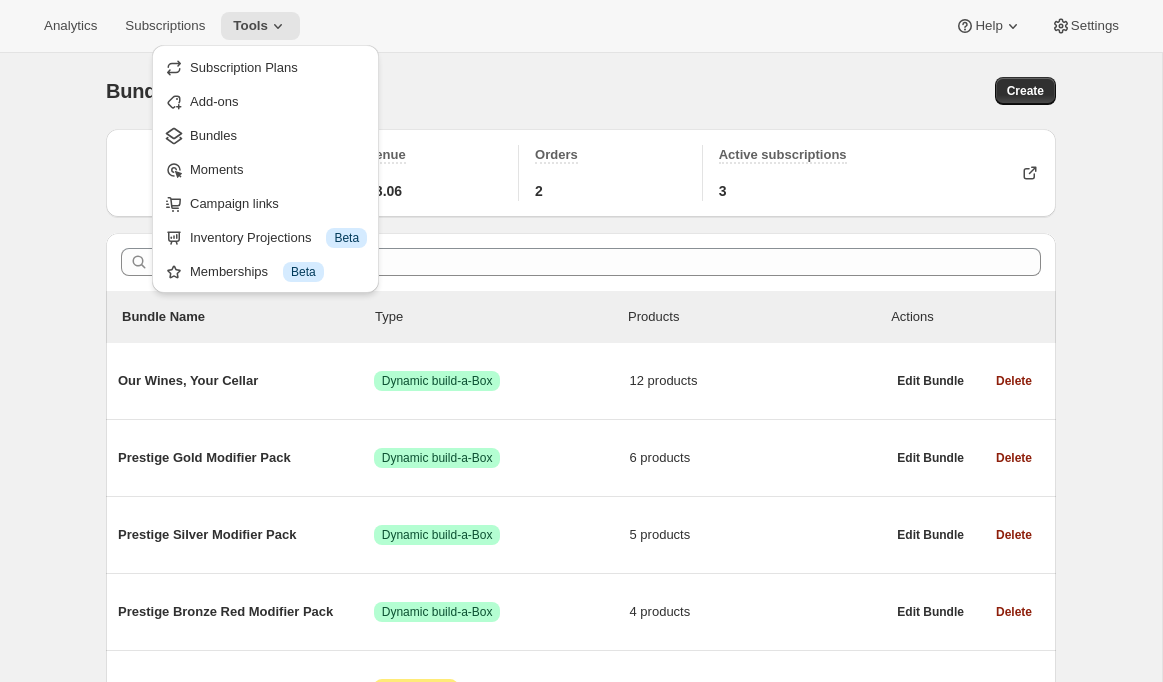 click on "Bundles" at bounding box center (343, 91) 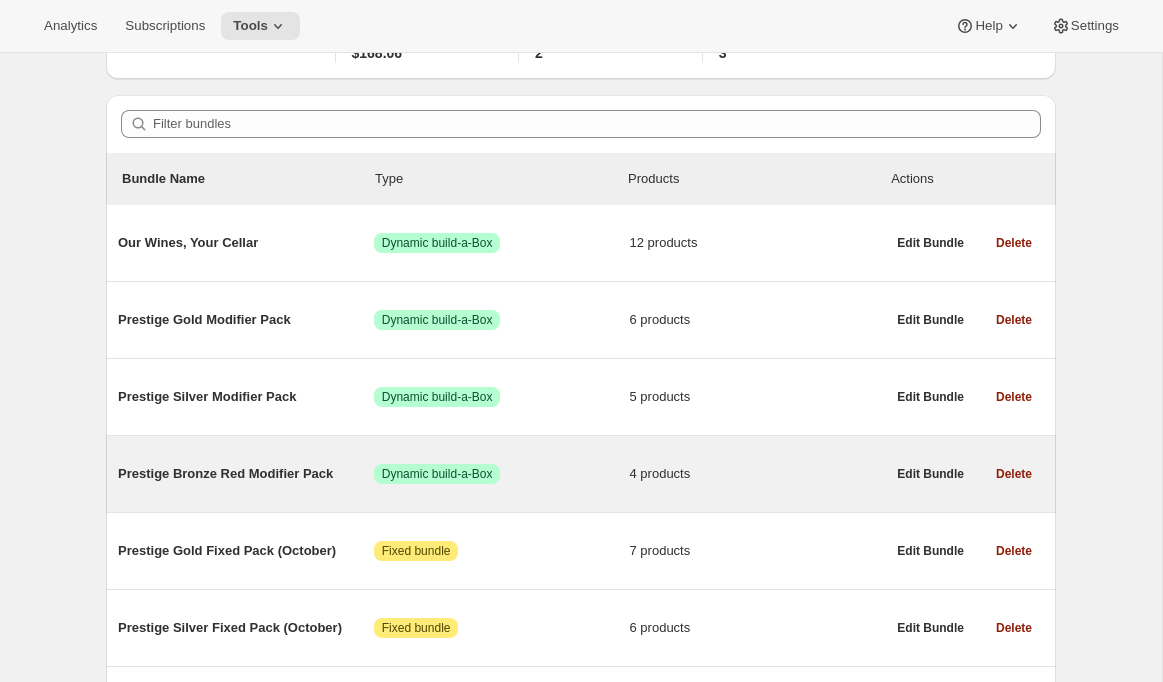 scroll, scrollTop: 162, scrollLeft: 0, axis: vertical 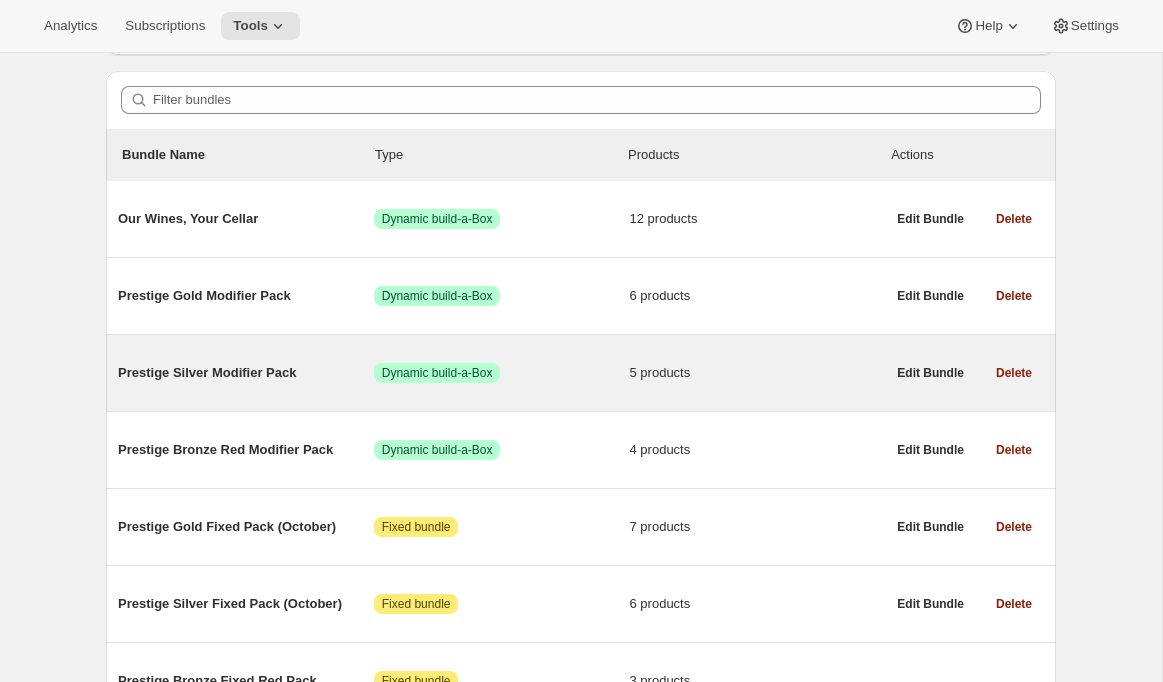 click on "Prestige Silver Modifier Pack" at bounding box center [246, 373] 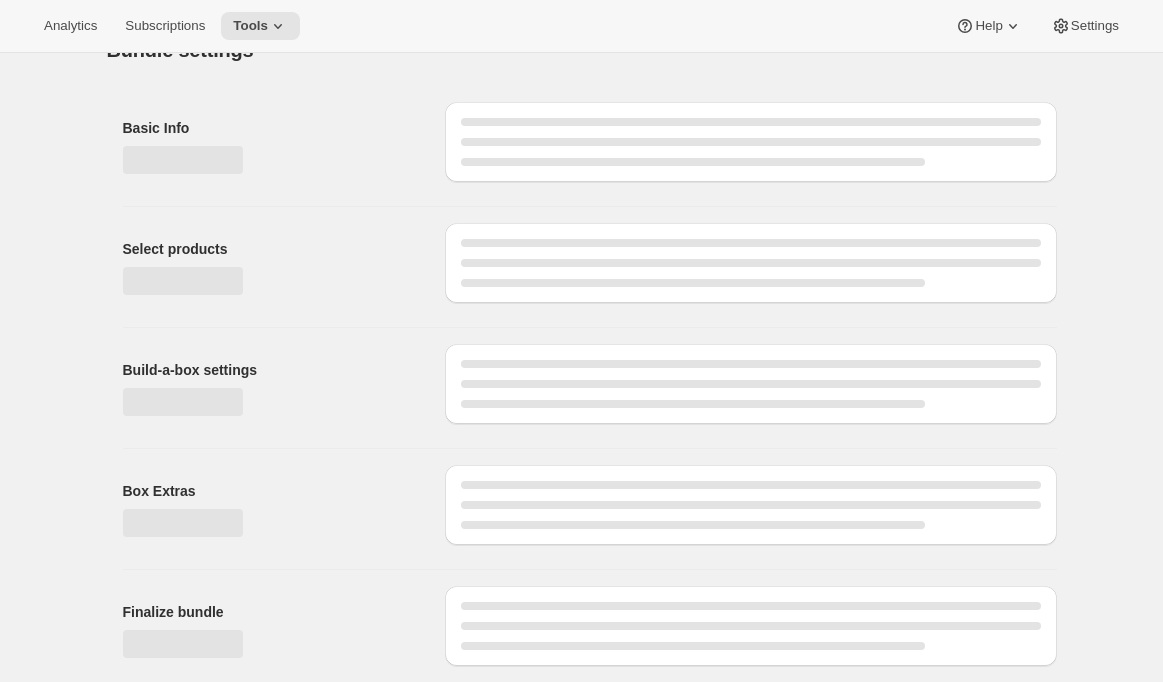 scroll, scrollTop: 0, scrollLeft: 0, axis: both 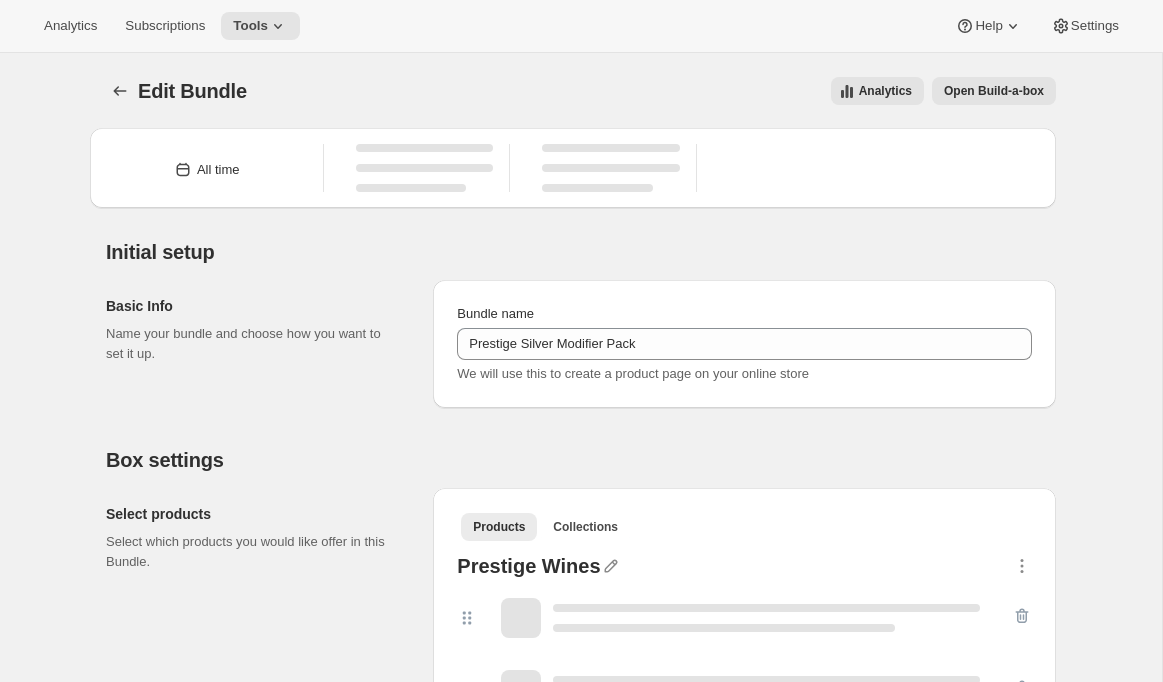 type on "Prestige Silver Modifier Pack" 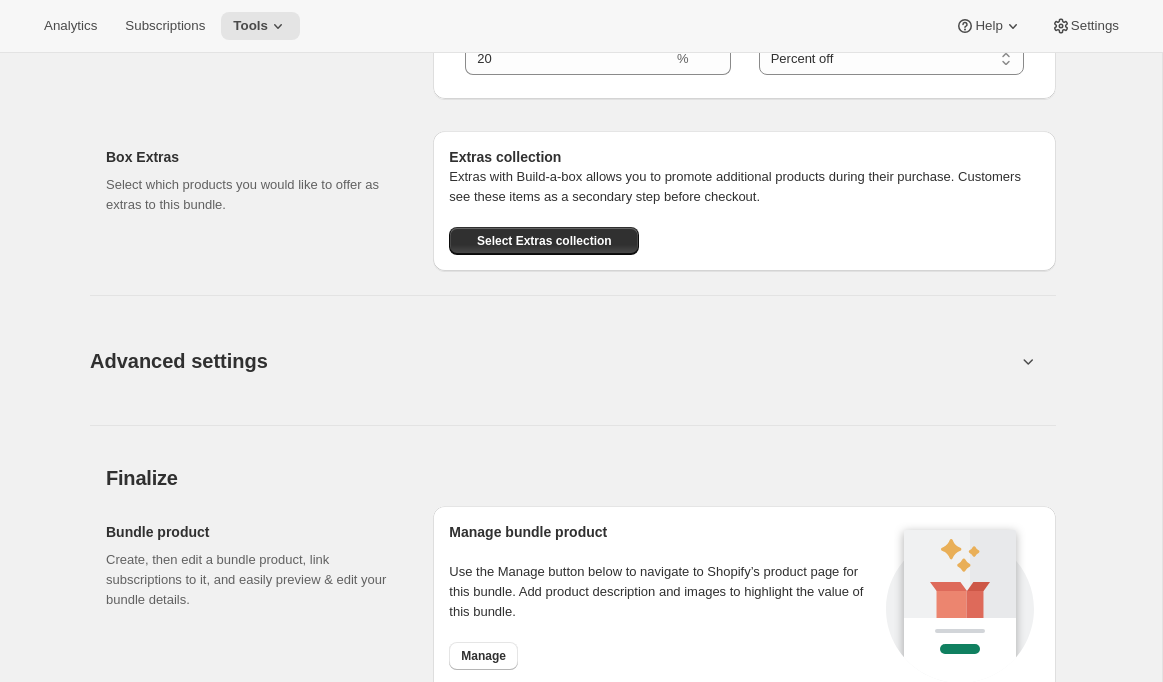 scroll, scrollTop: 1634, scrollLeft: 0, axis: vertical 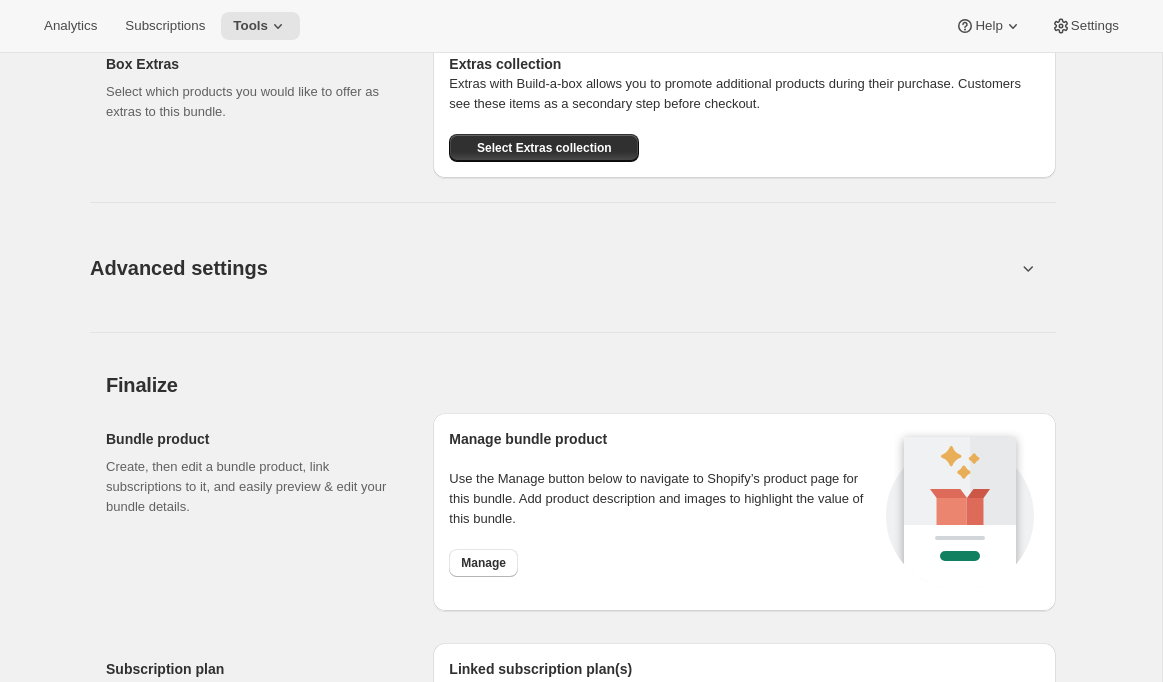 click on "Advanced settings" at bounding box center (179, 268) 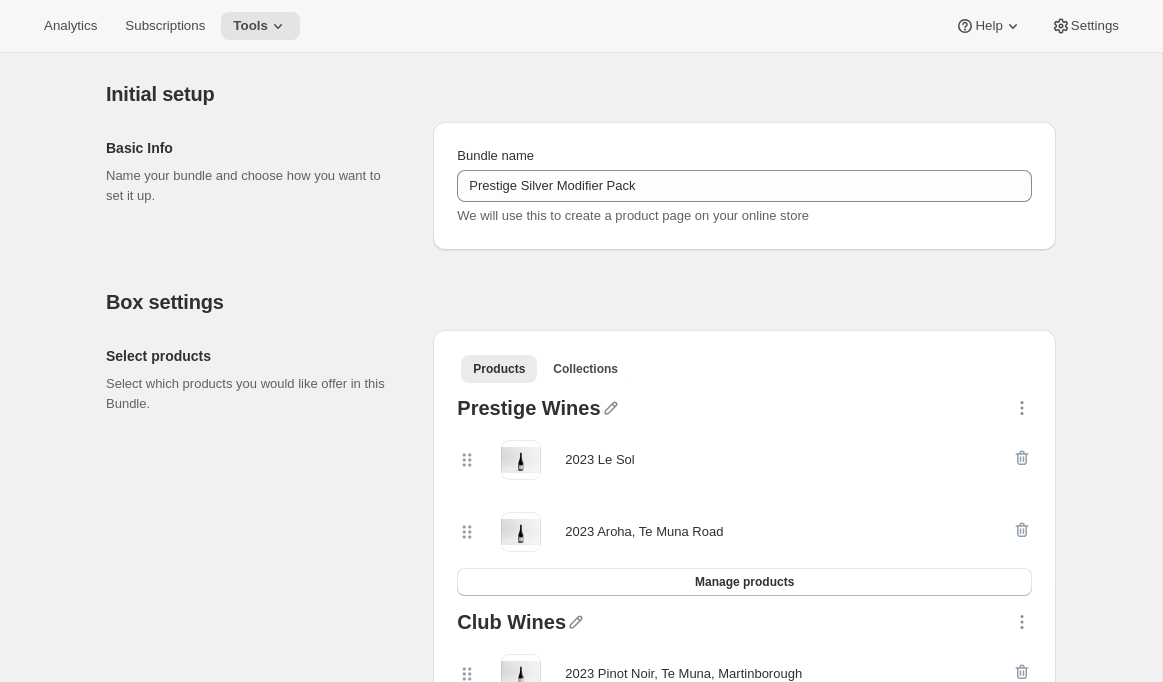 scroll, scrollTop: 0, scrollLeft: 0, axis: both 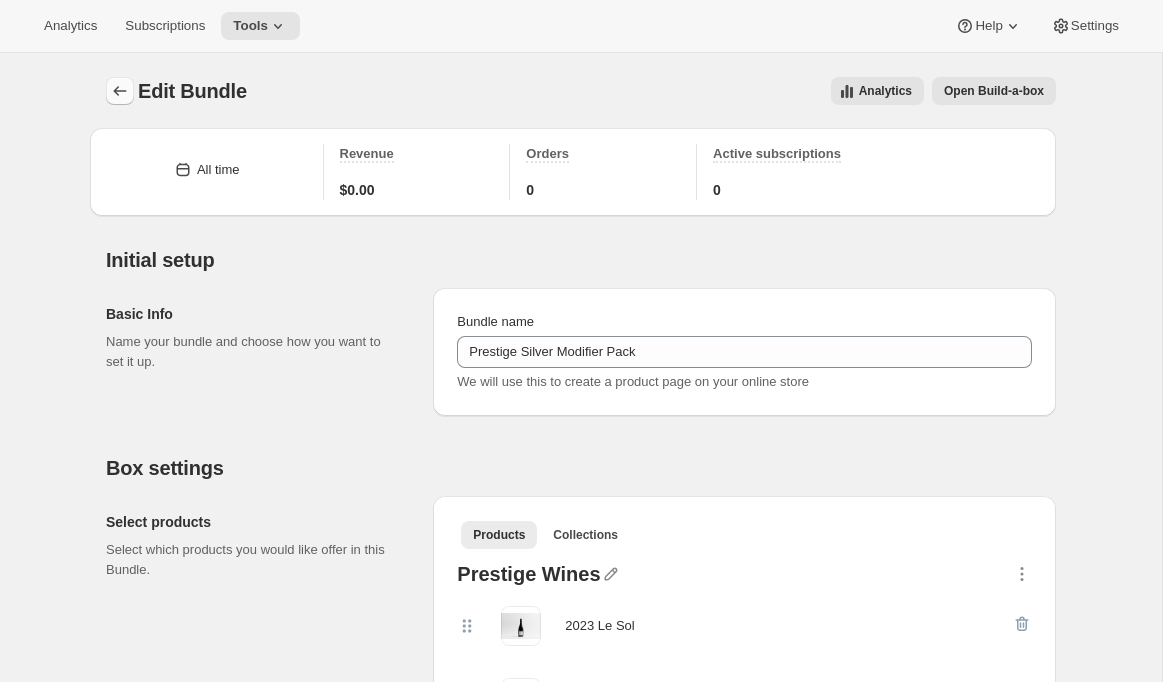 click 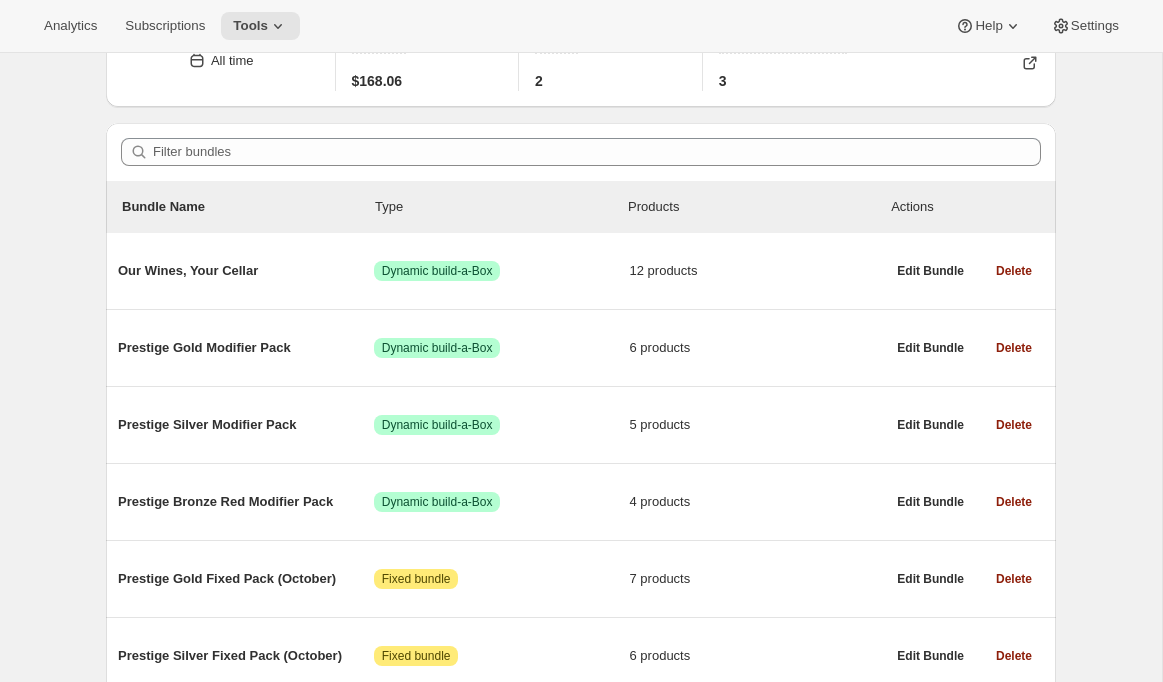 scroll, scrollTop: 116, scrollLeft: 0, axis: vertical 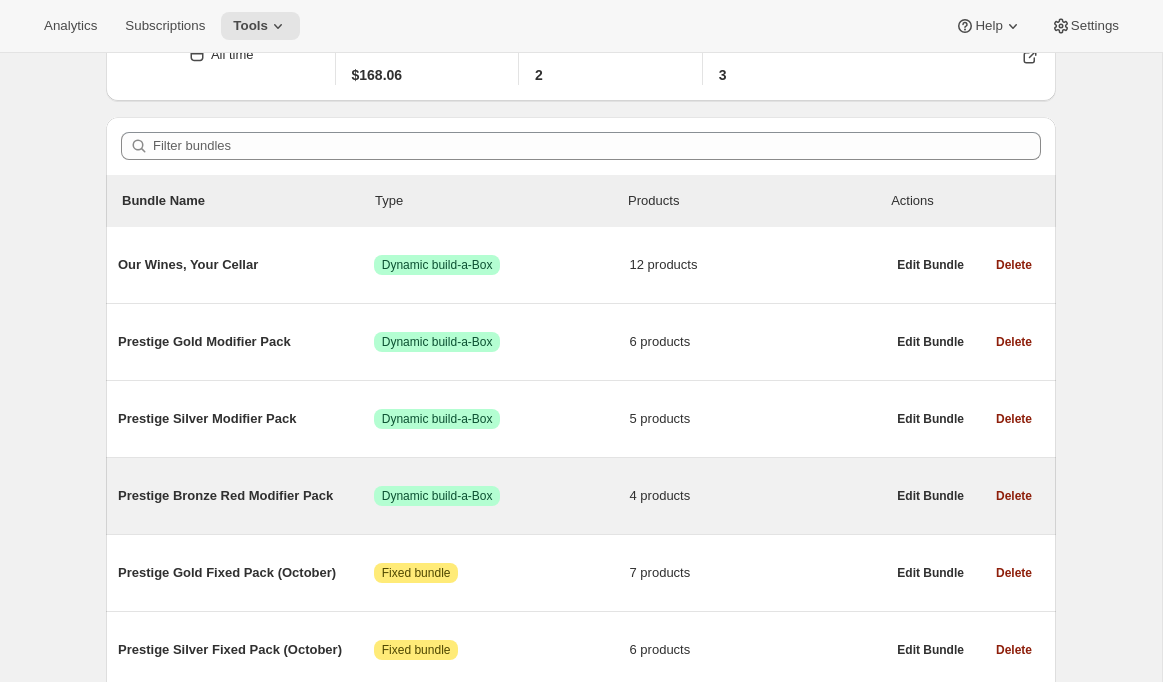 click on "Prestige Bronze Red Modifier Pack" at bounding box center (246, 496) 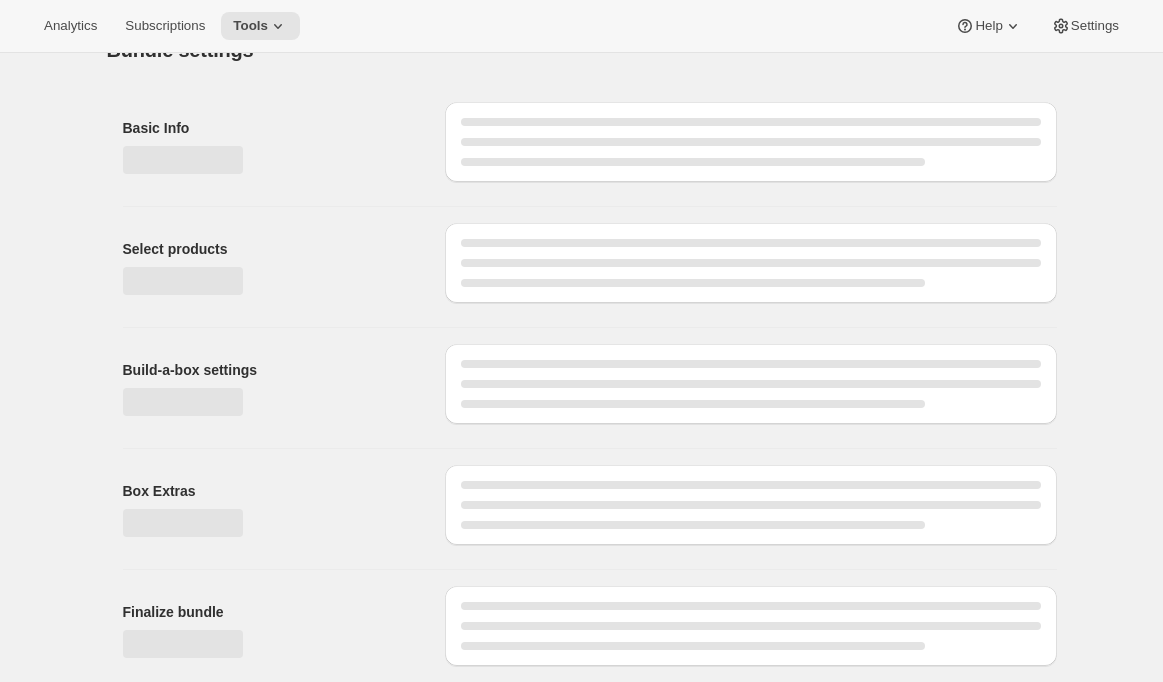 scroll, scrollTop: 0, scrollLeft: 0, axis: both 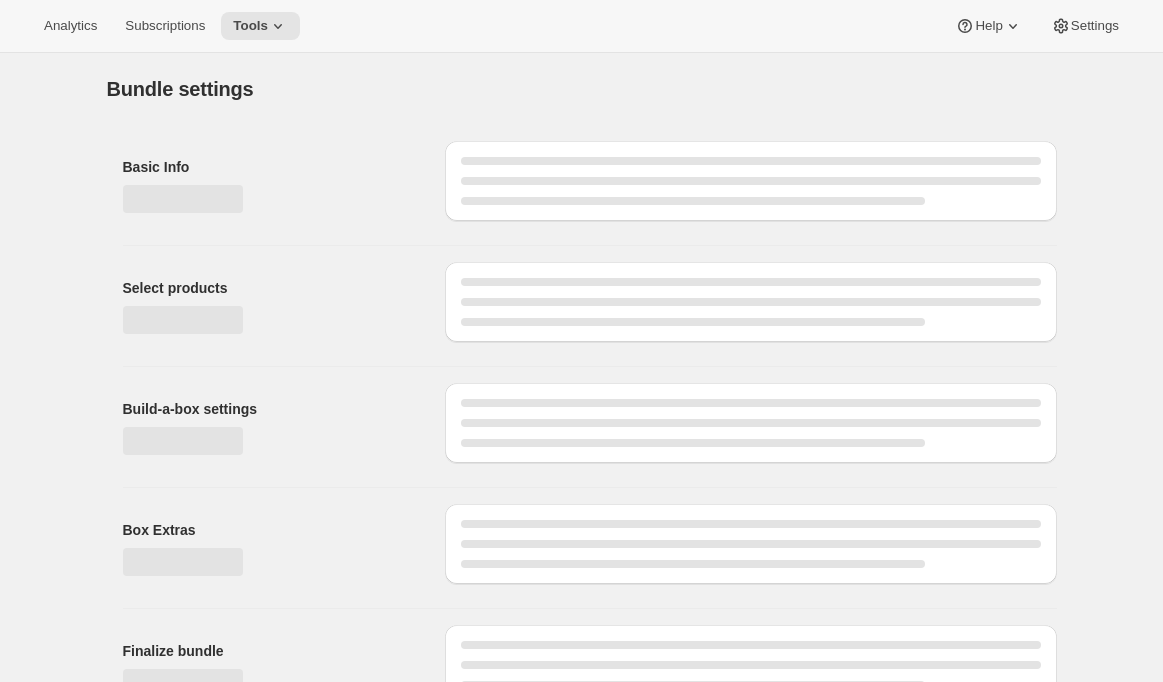 type on "Prestige Bronze Red Modifier Pack" 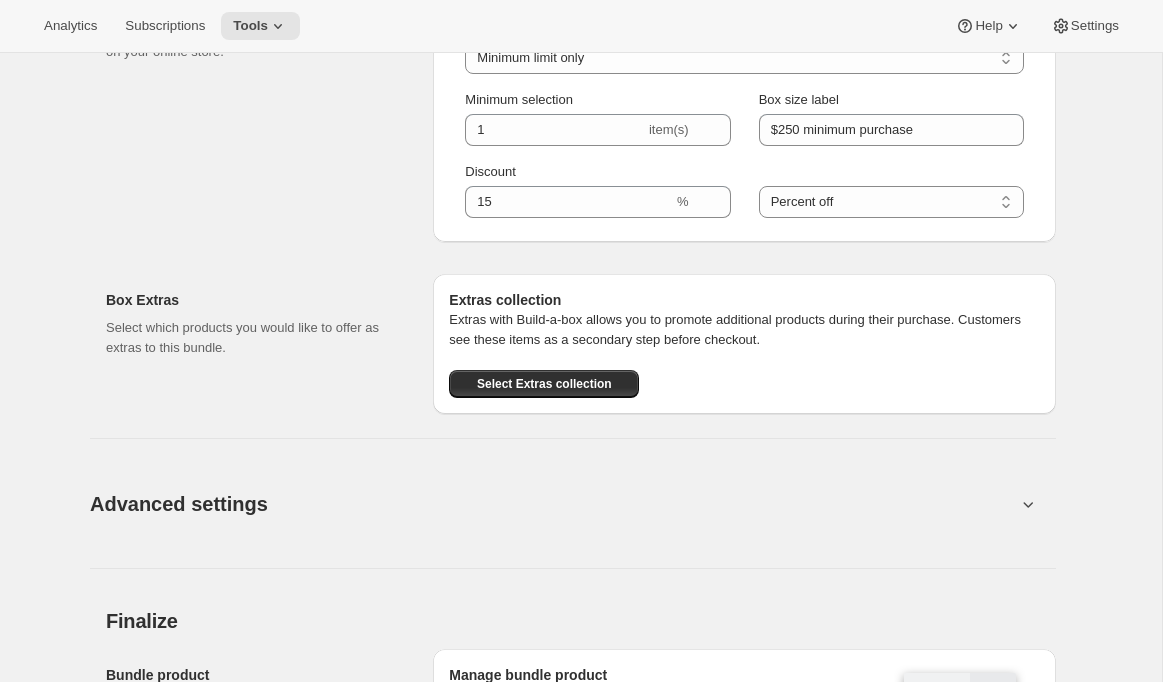 scroll, scrollTop: 1159, scrollLeft: 0, axis: vertical 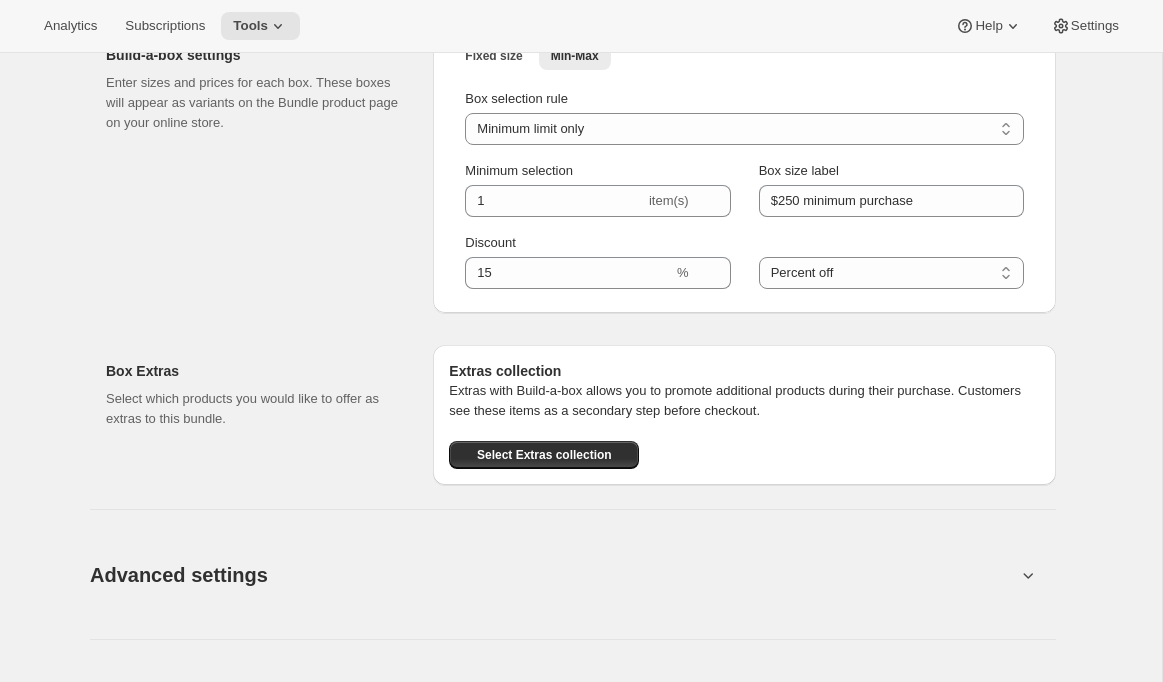 click on "Advanced settings" at bounding box center (179, 575) 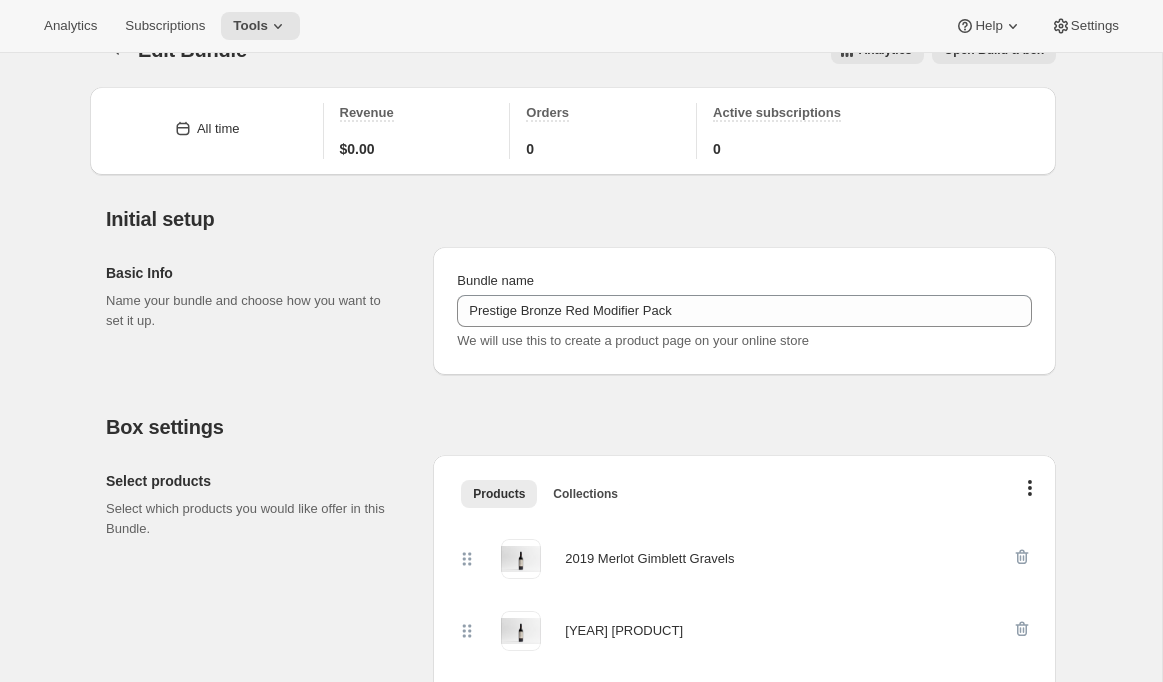 scroll, scrollTop: 0, scrollLeft: 0, axis: both 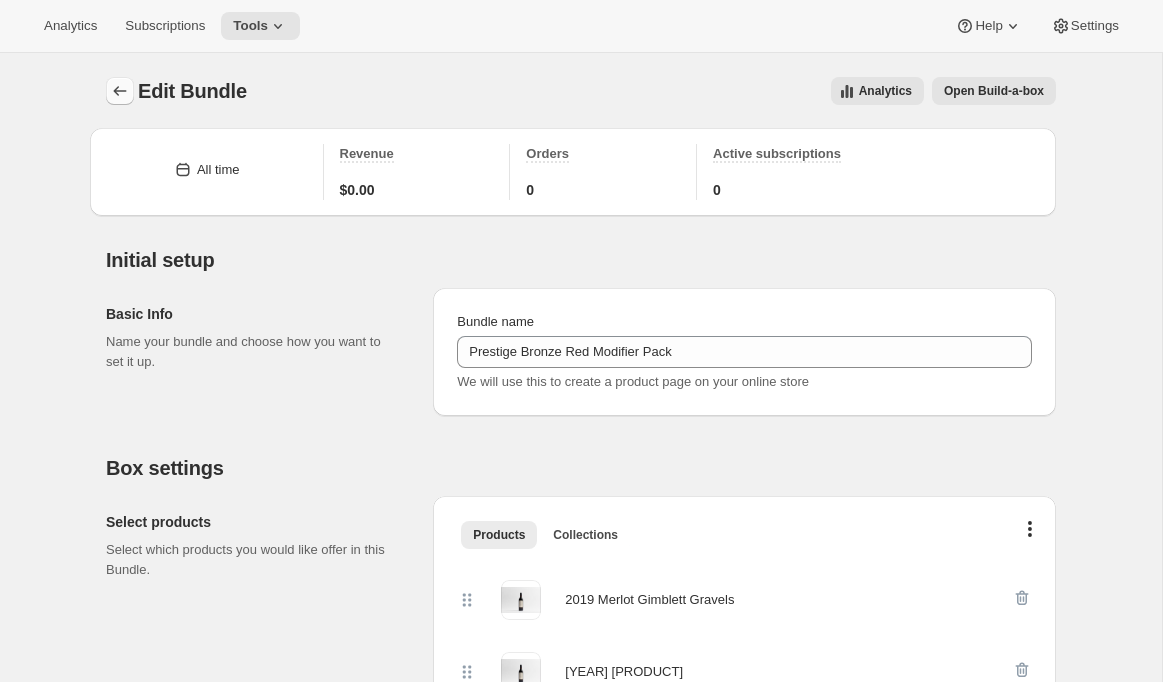 click 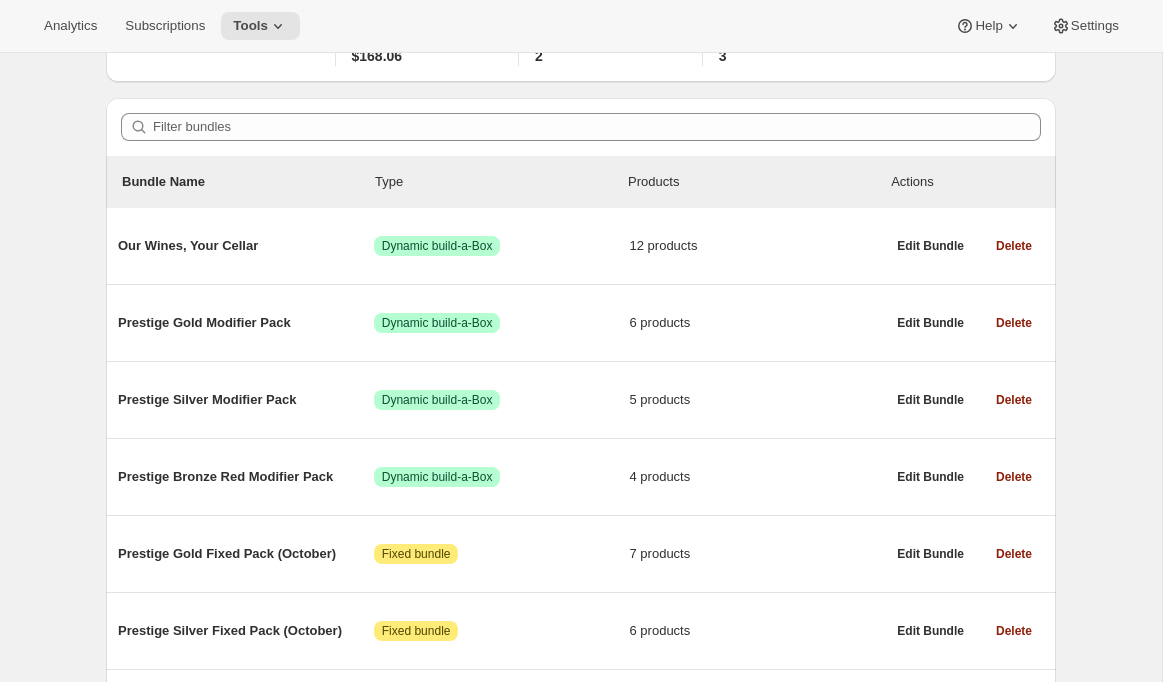 scroll, scrollTop: 321, scrollLeft: 0, axis: vertical 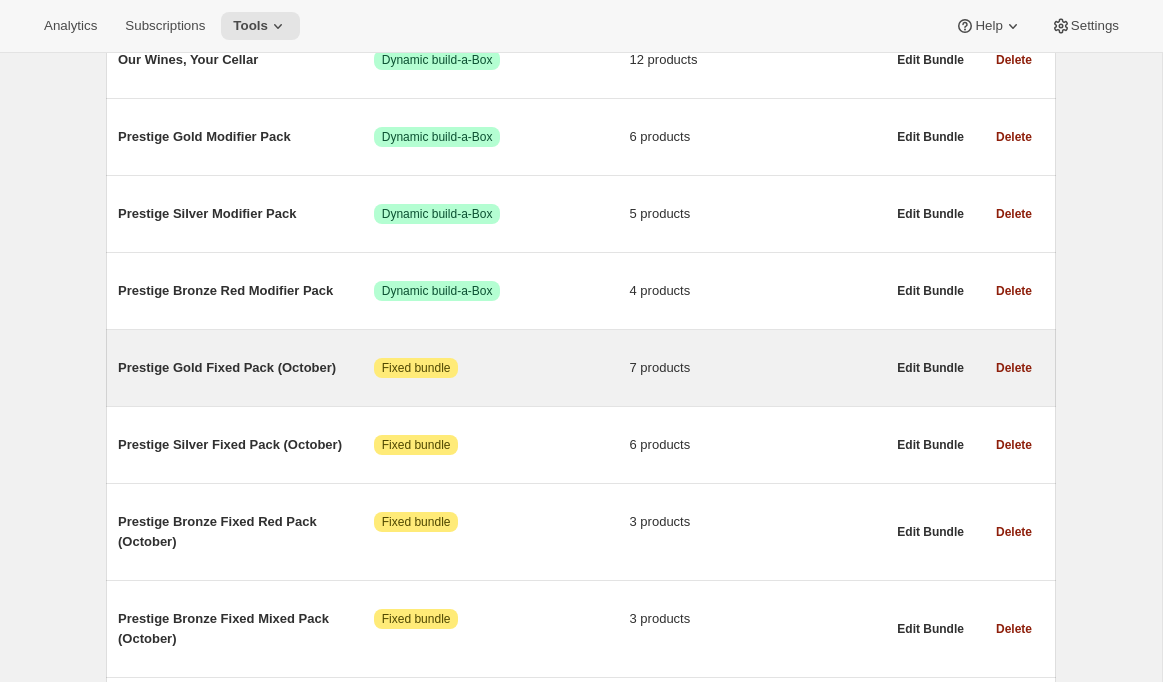 click on "Prestige Gold Fixed Pack (October) Attention Fixed bundle 7 products" at bounding box center [501, 368] 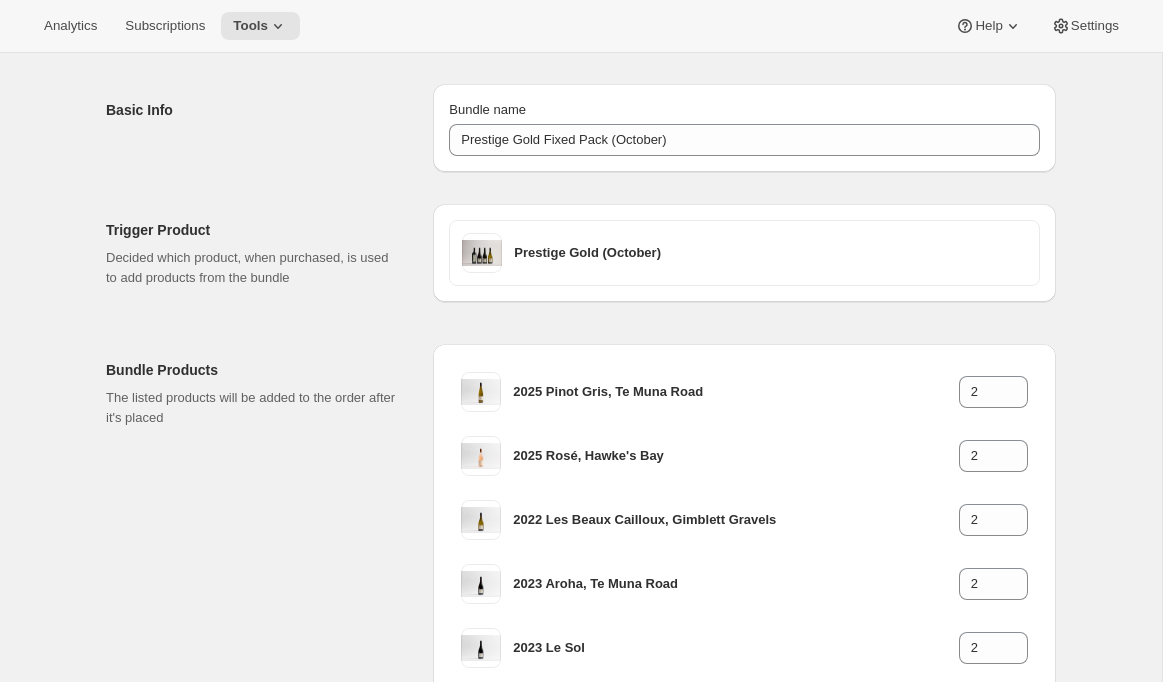 scroll, scrollTop: 0, scrollLeft: 0, axis: both 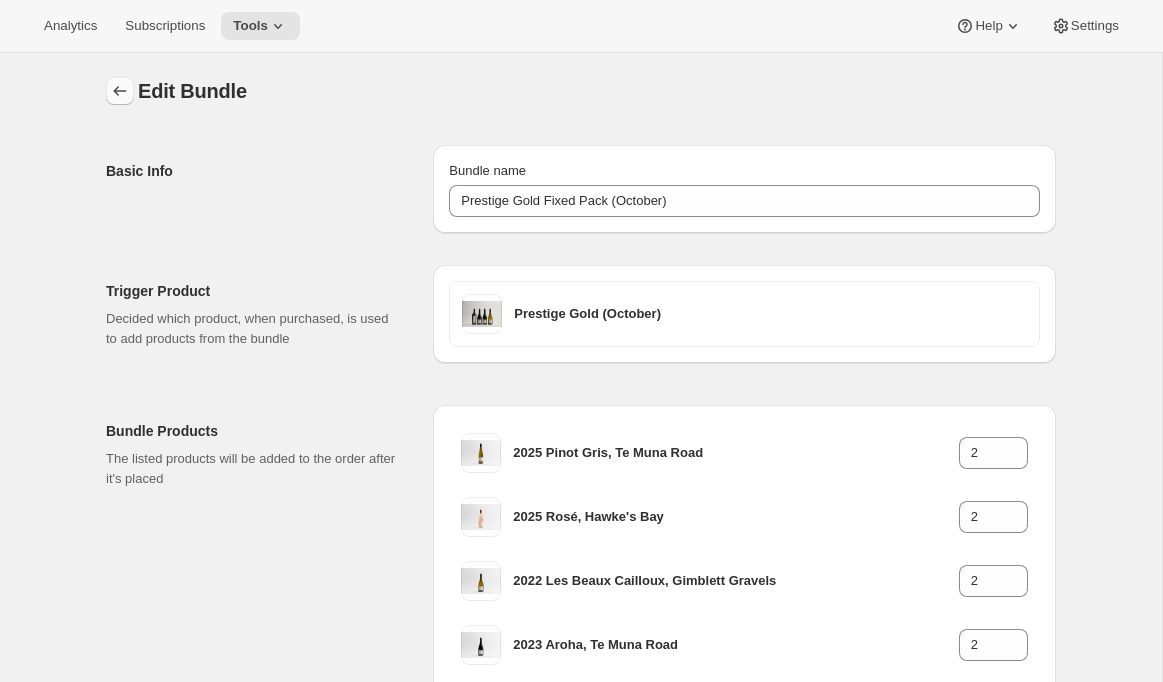 click 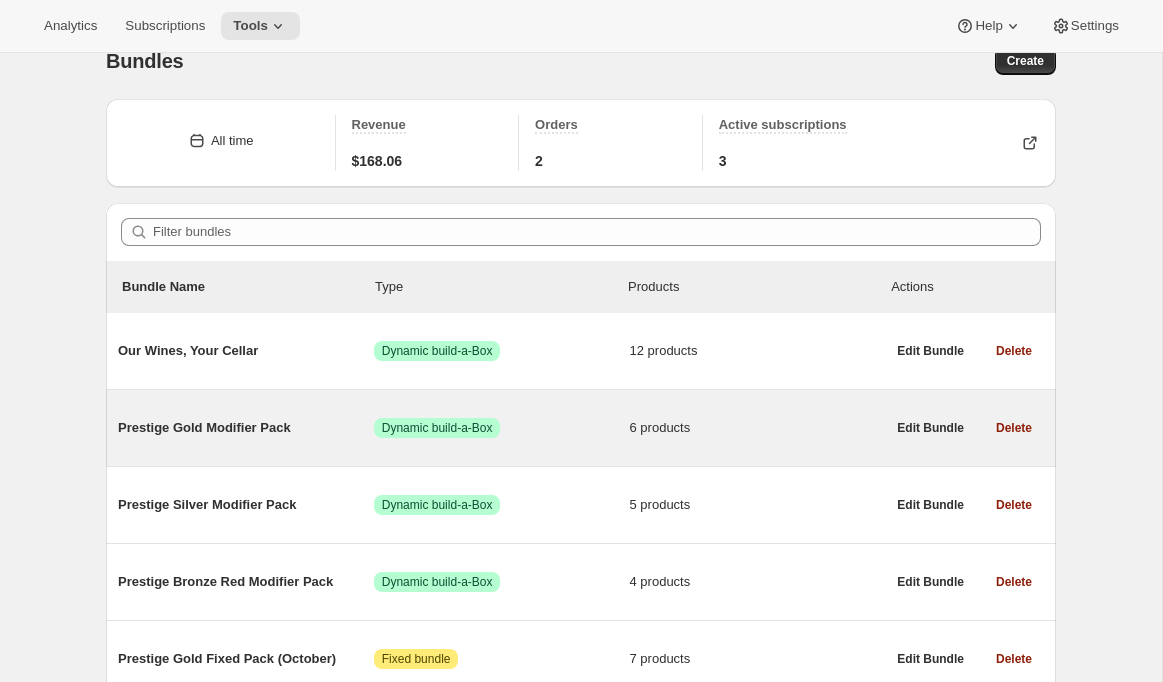 scroll, scrollTop: 78, scrollLeft: 0, axis: vertical 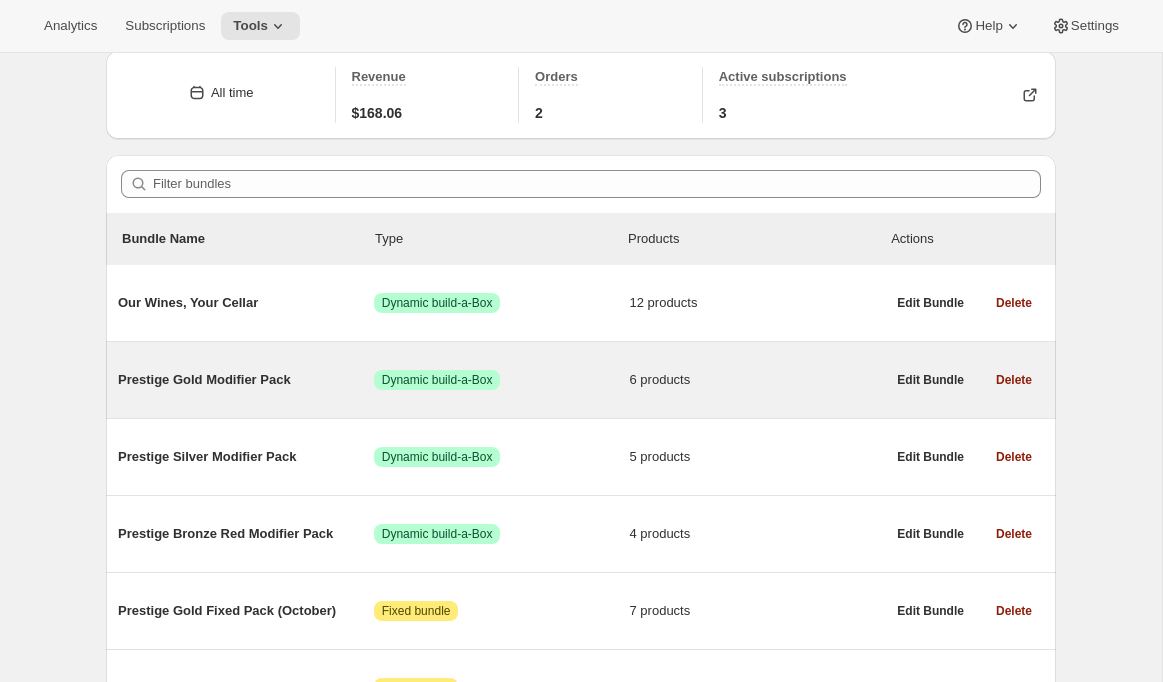 click on "Prestige Gold Modifier Pack" at bounding box center [246, 380] 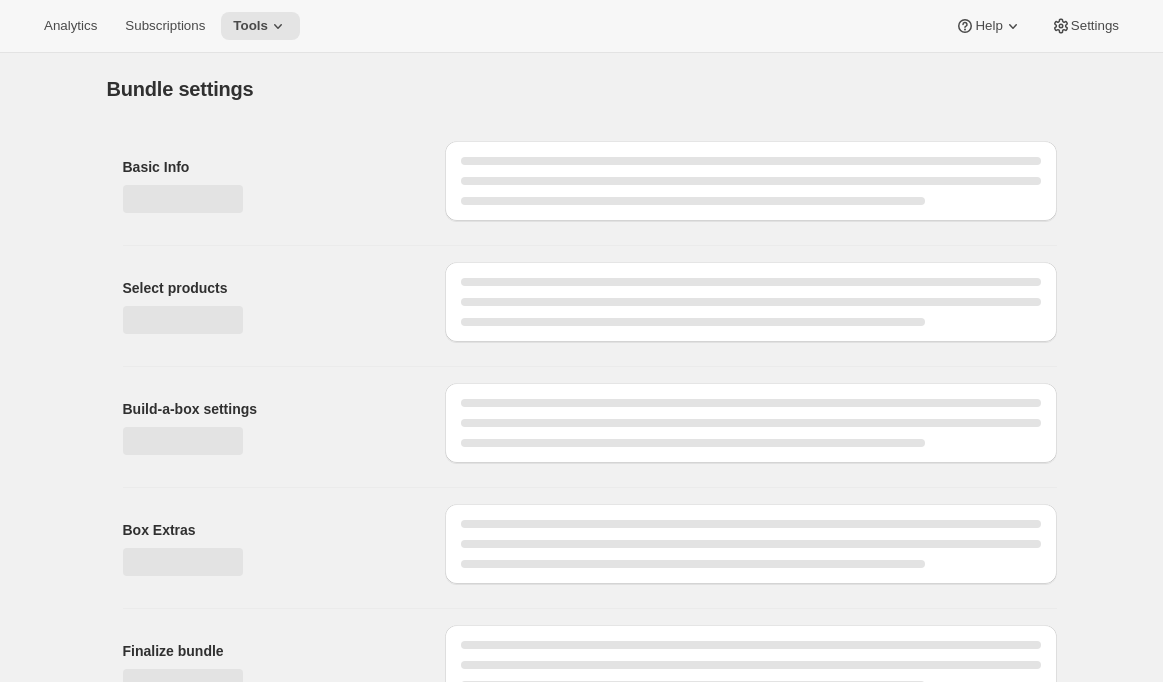 type on "Prestige Gold Modifier Pack" 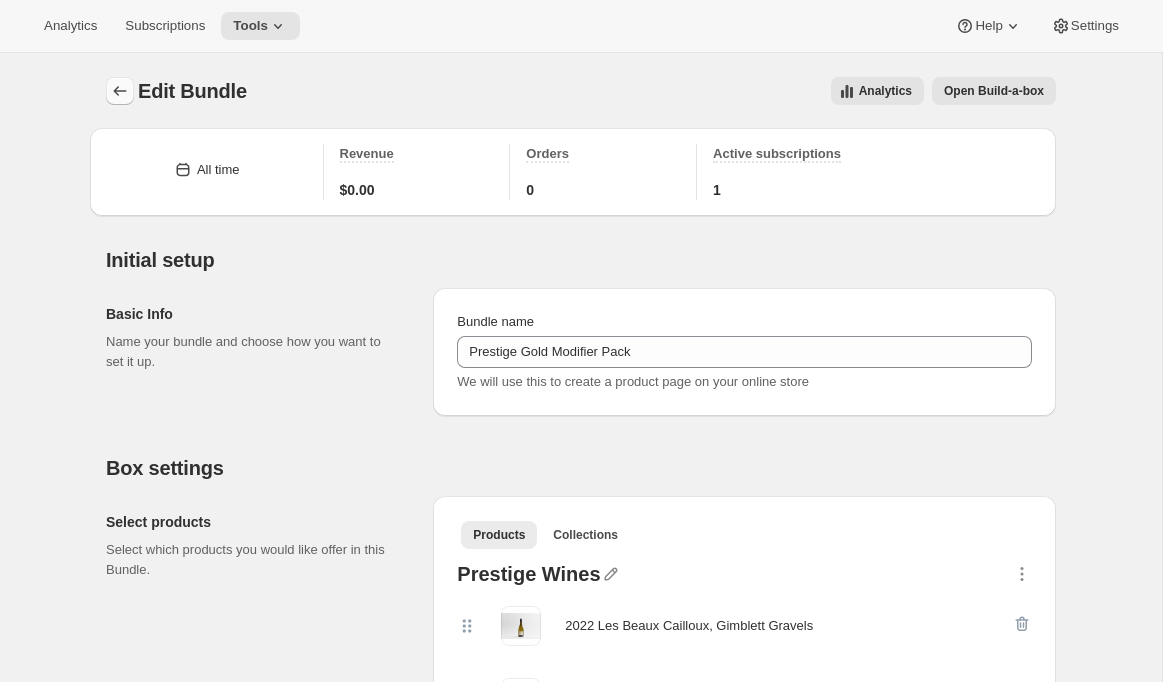 click 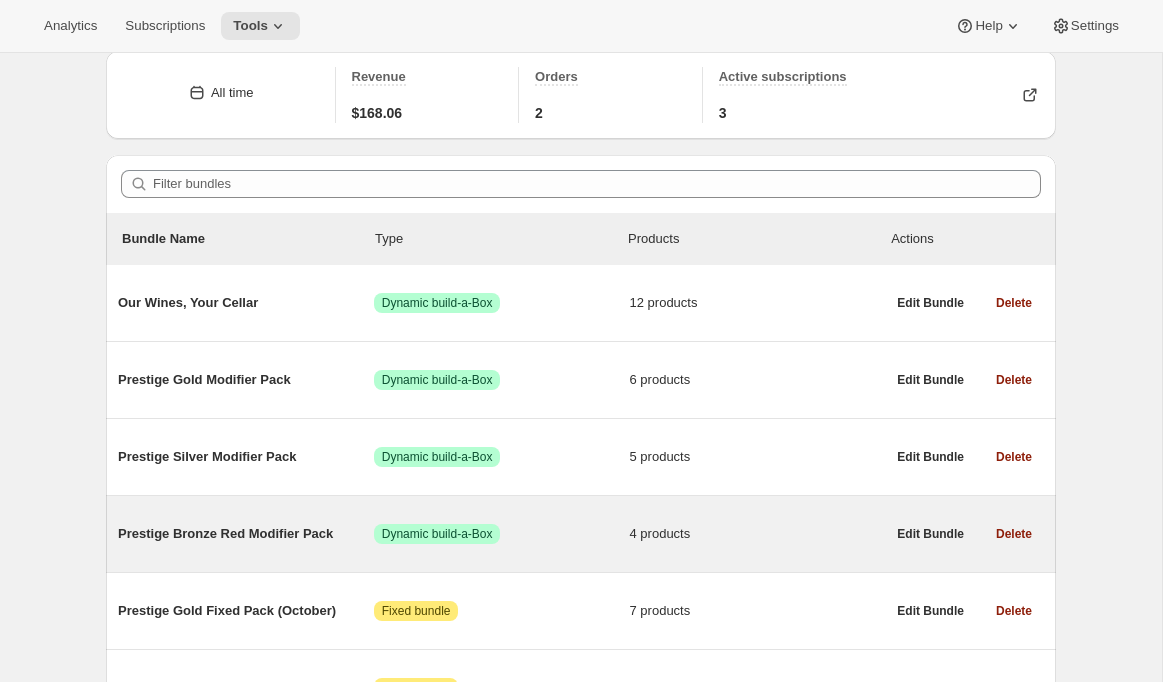 scroll, scrollTop: 361, scrollLeft: 0, axis: vertical 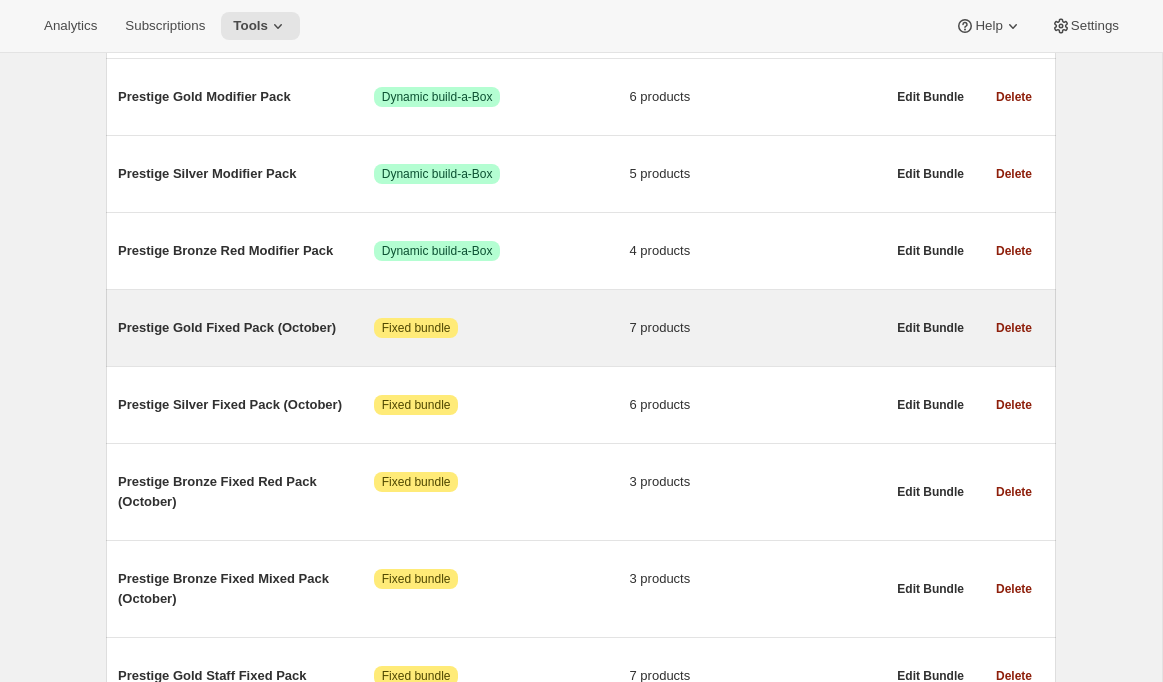 click on "Prestige Gold Fixed Pack (October)" at bounding box center (246, 328) 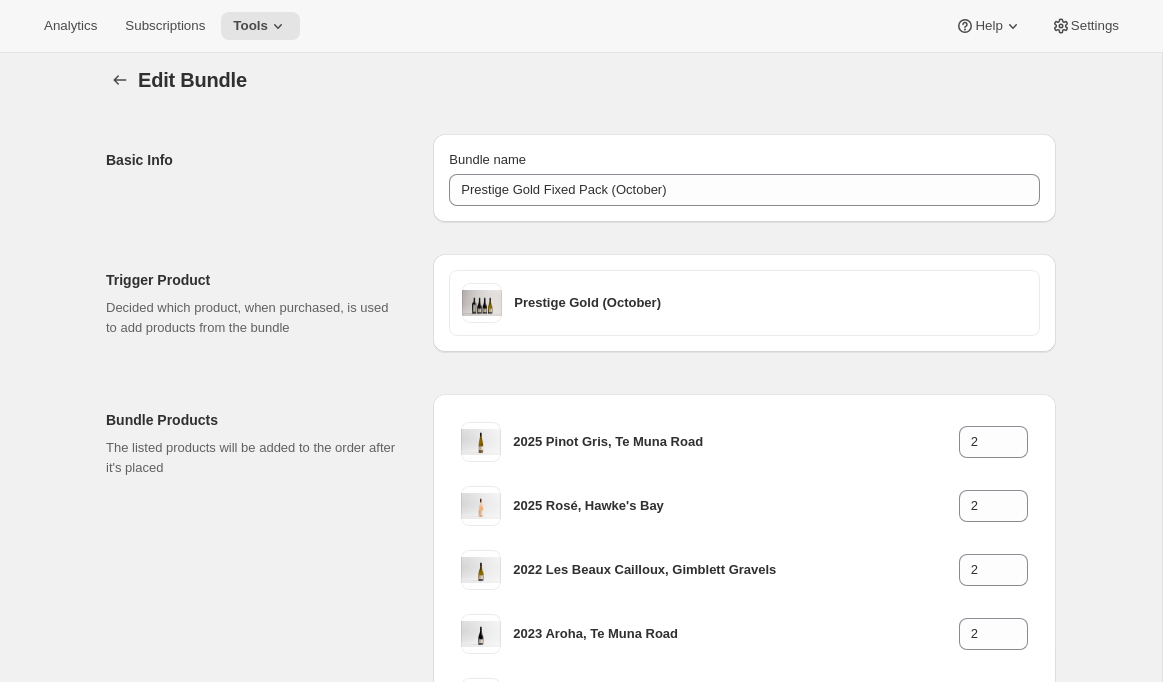 scroll, scrollTop: 0, scrollLeft: 0, axis: both 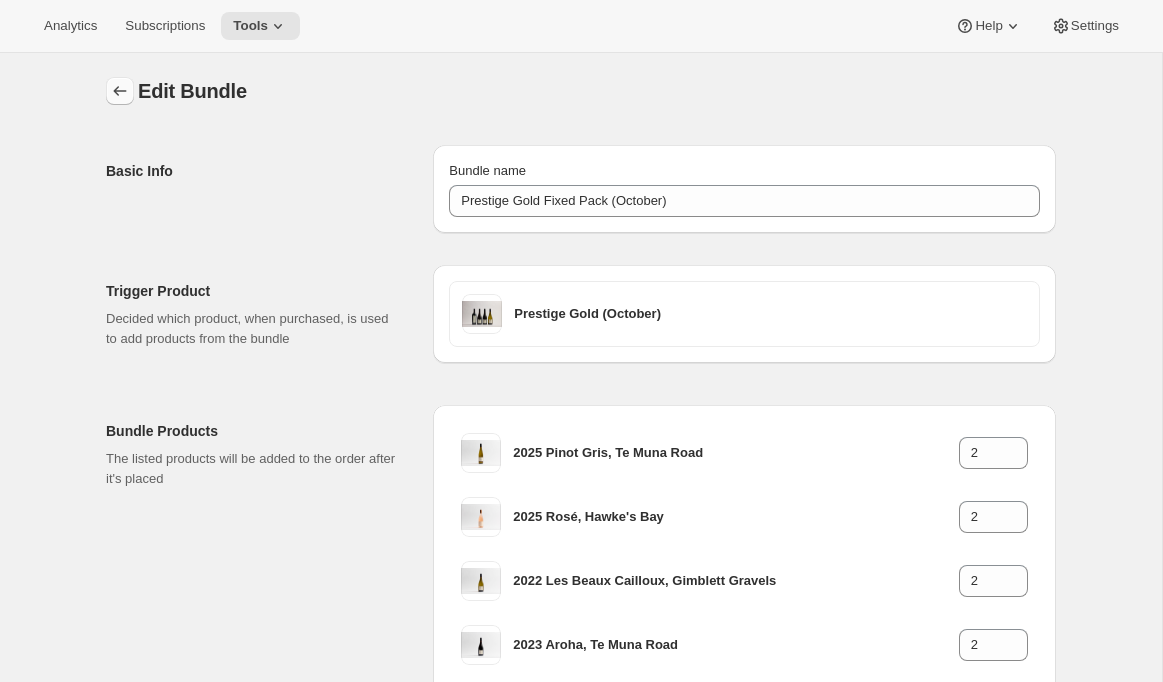click 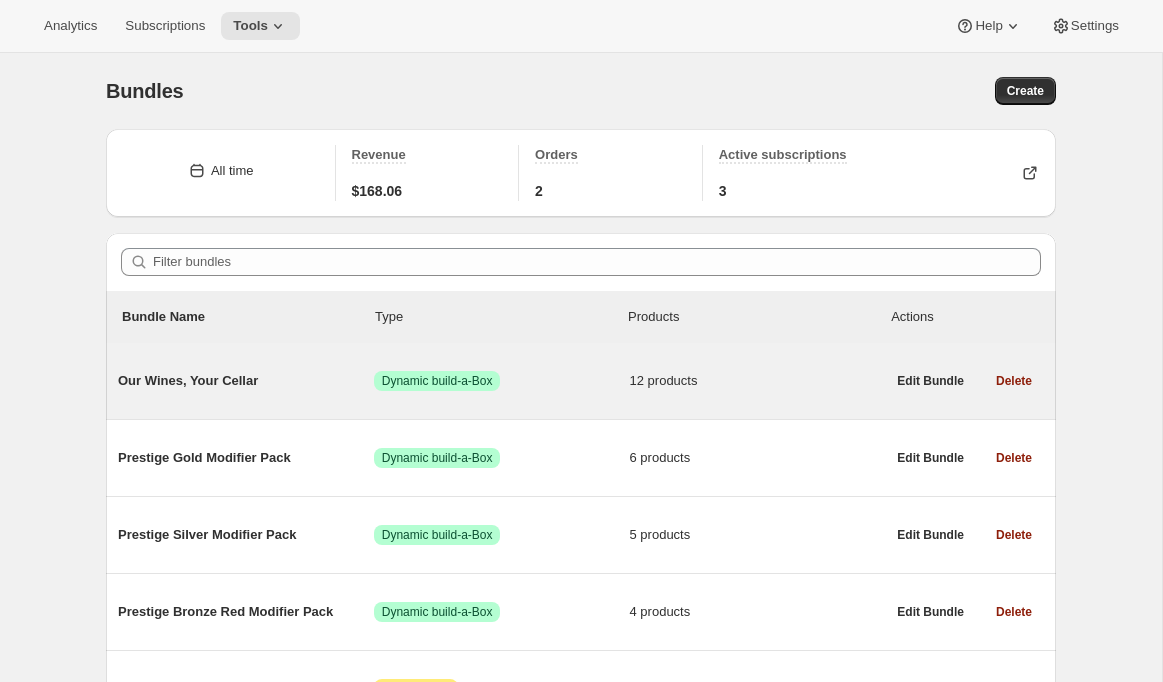 scroll, scrollTop: 239, scrollLeft: 0, axis: vertical 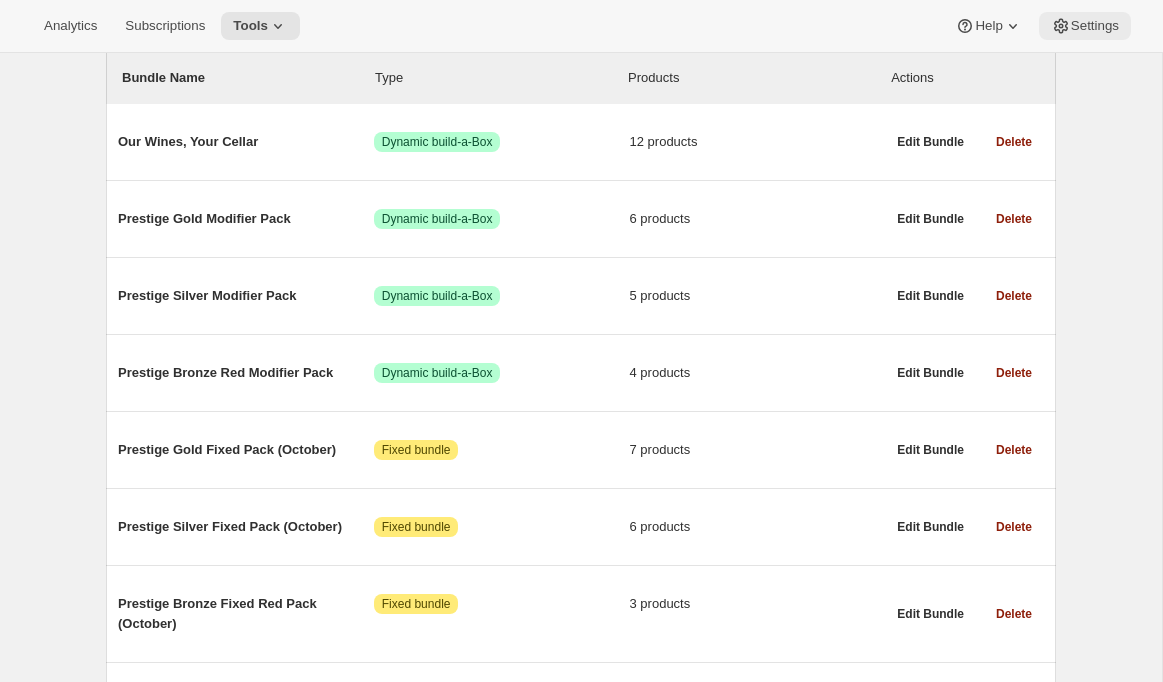 click on "Settings" at bounding box center [1095, 26] 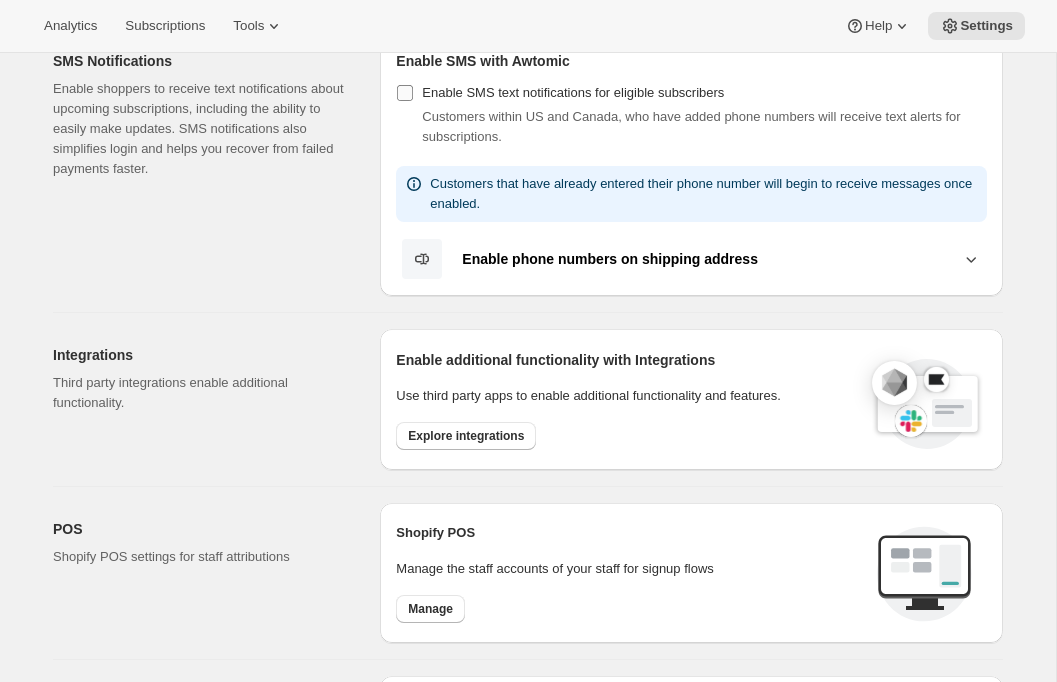 scroll, scrollTop: 0, scrollLeft: 0, axis: both 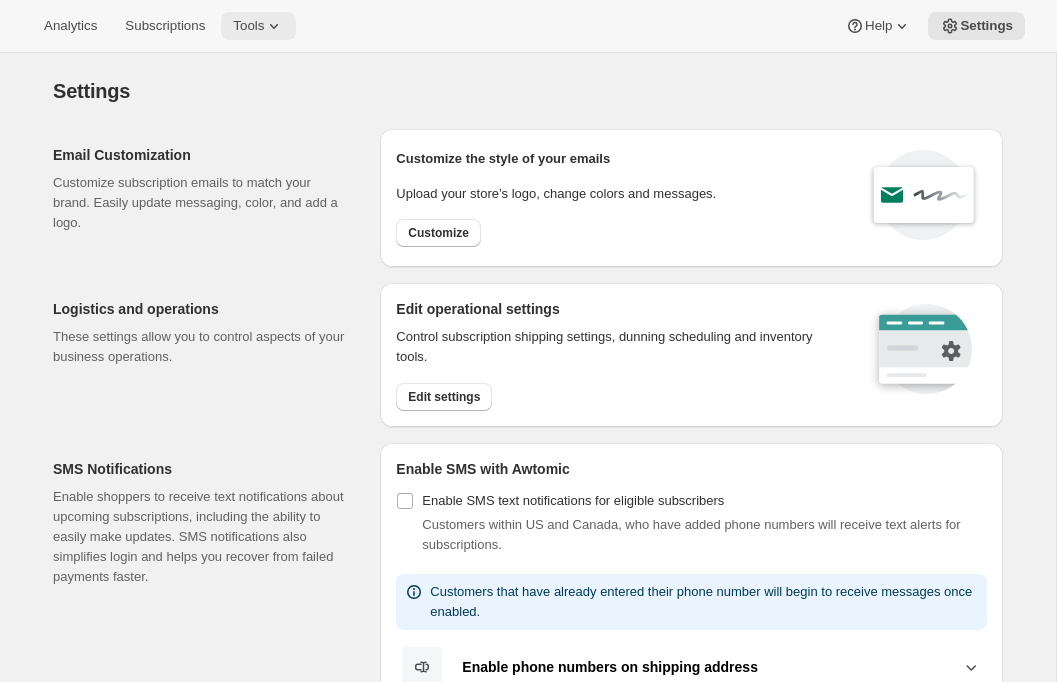 click 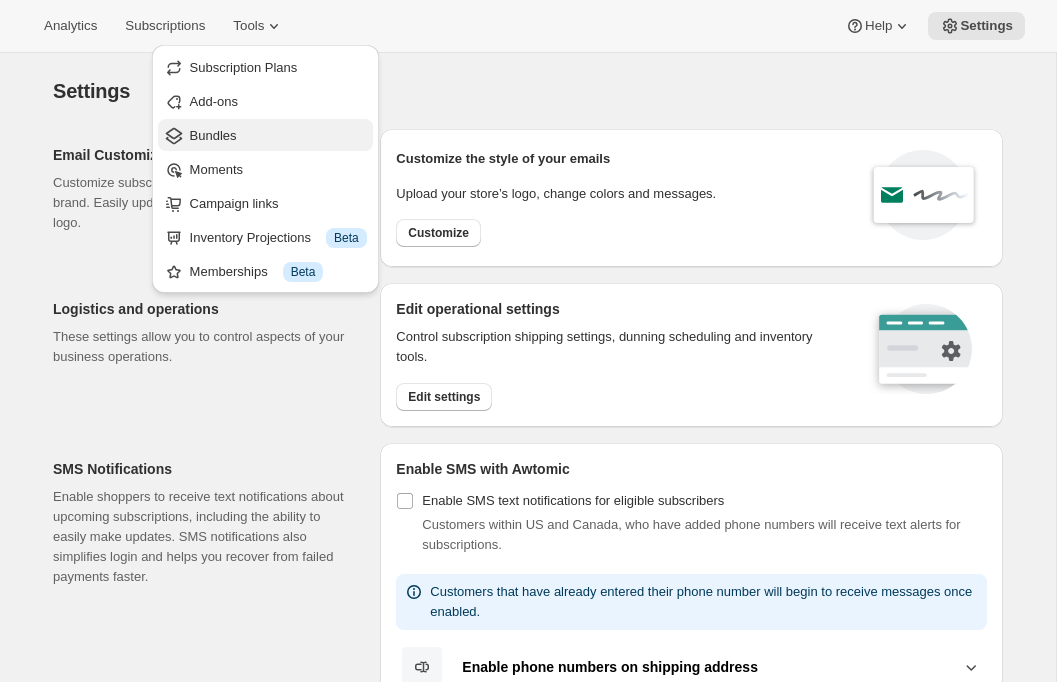 click on "Bundles" at bounding box center (213, 135) 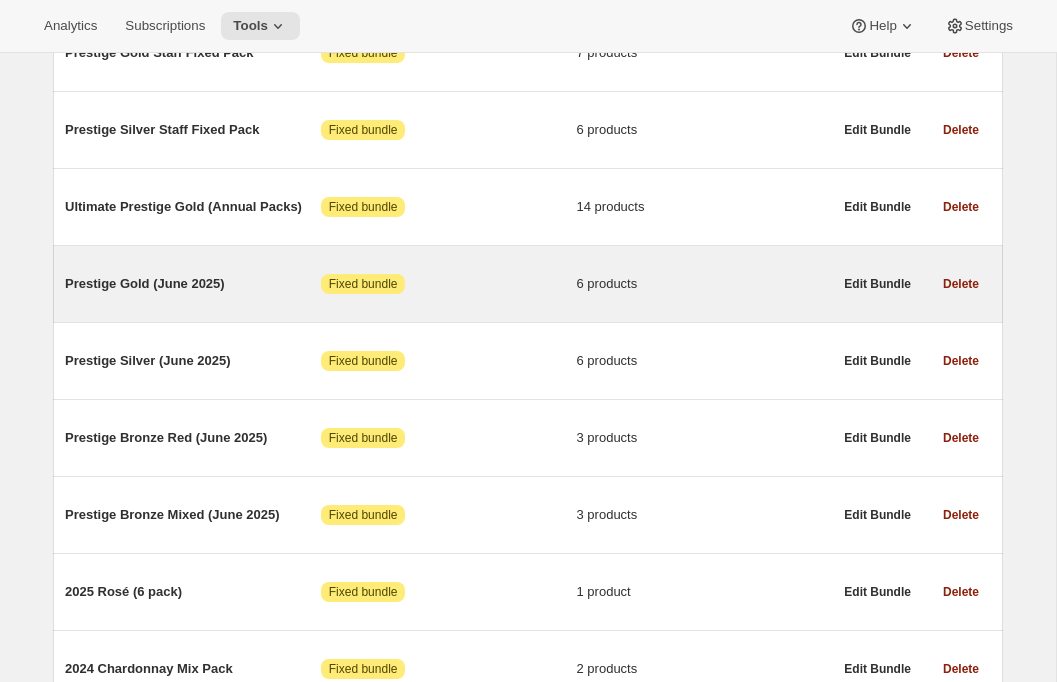 scroll, scrollTop: 1006, scrollLeft: 0, axis: vertical 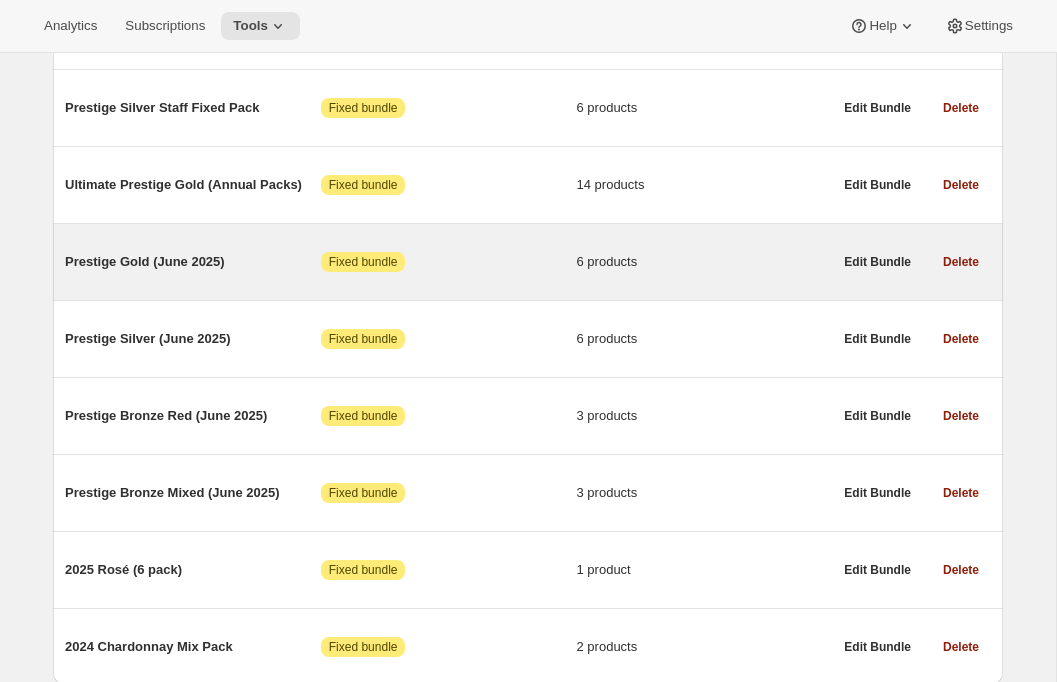 click on "Prestige Gold (June 2025) Attention Fixed bundle 6 products" at bounding box center (448, 262) 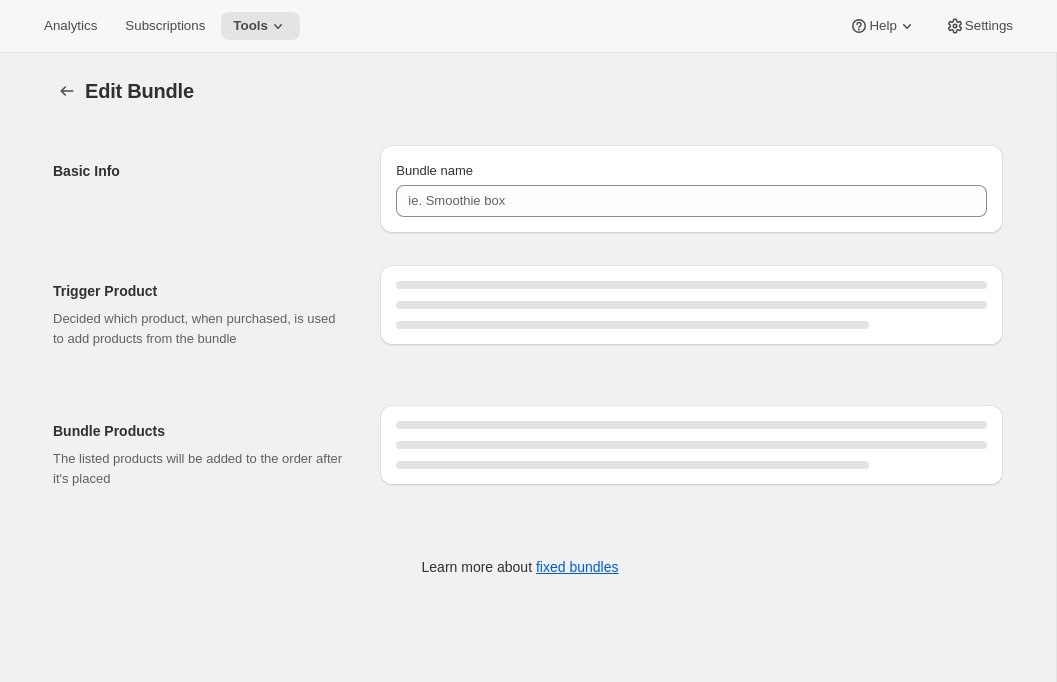 type on "Prestige Gold (June 2025)" 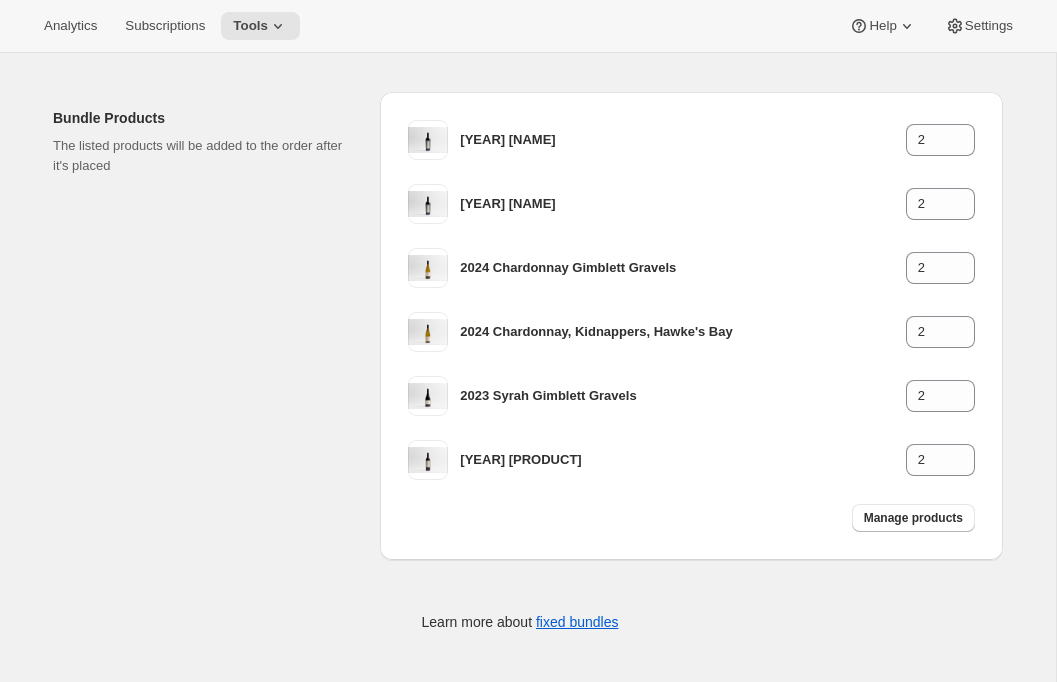 scroll, scrollTop: 0, scrollLeft: 0, axis: both 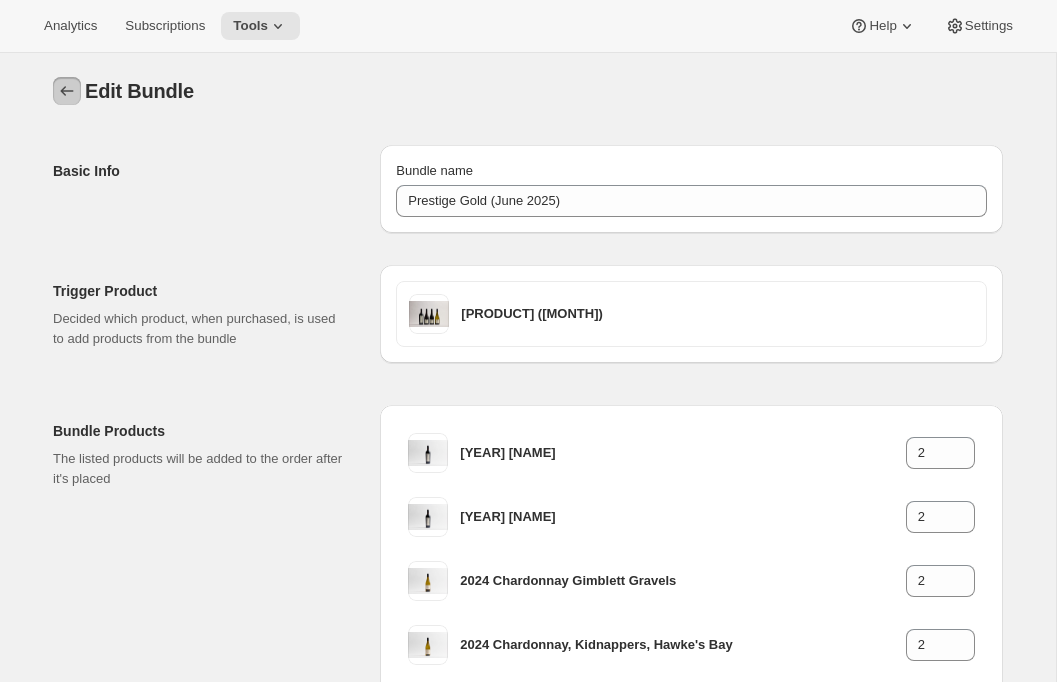 click 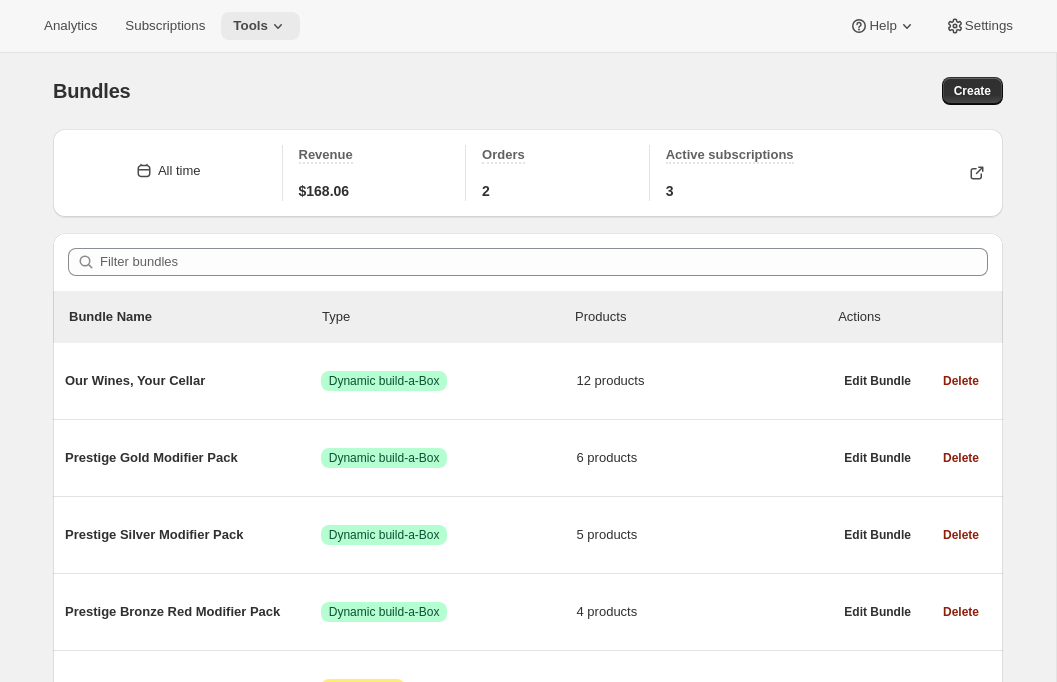 click on "Tools" at bounding box center (260, 26) 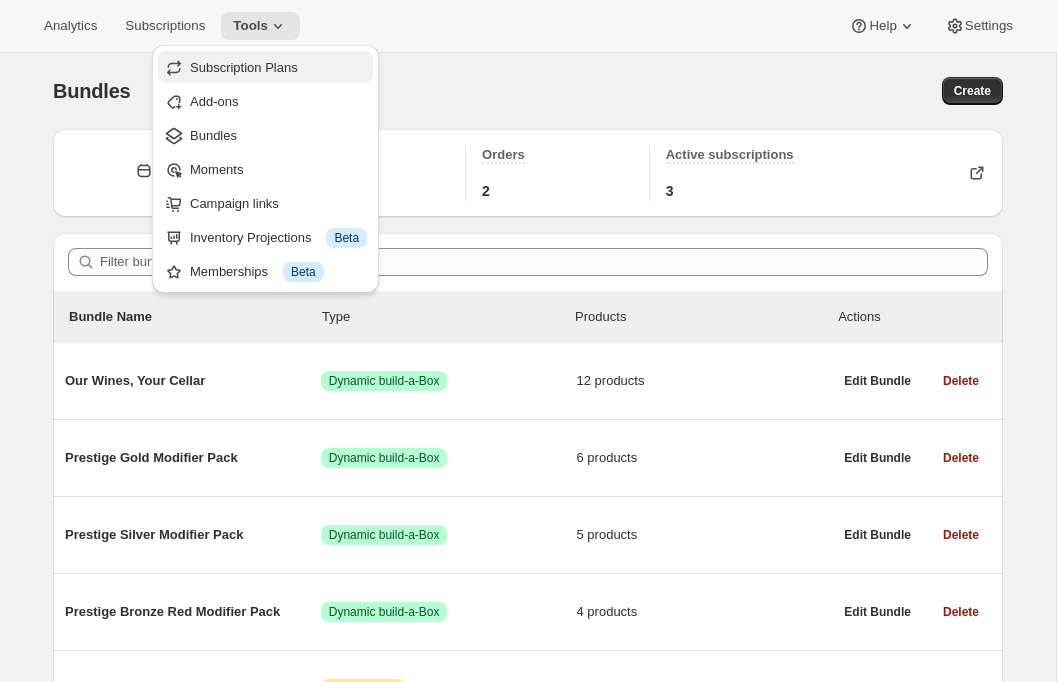 click on "Subscription Plans" at bounding box center [244, 67] 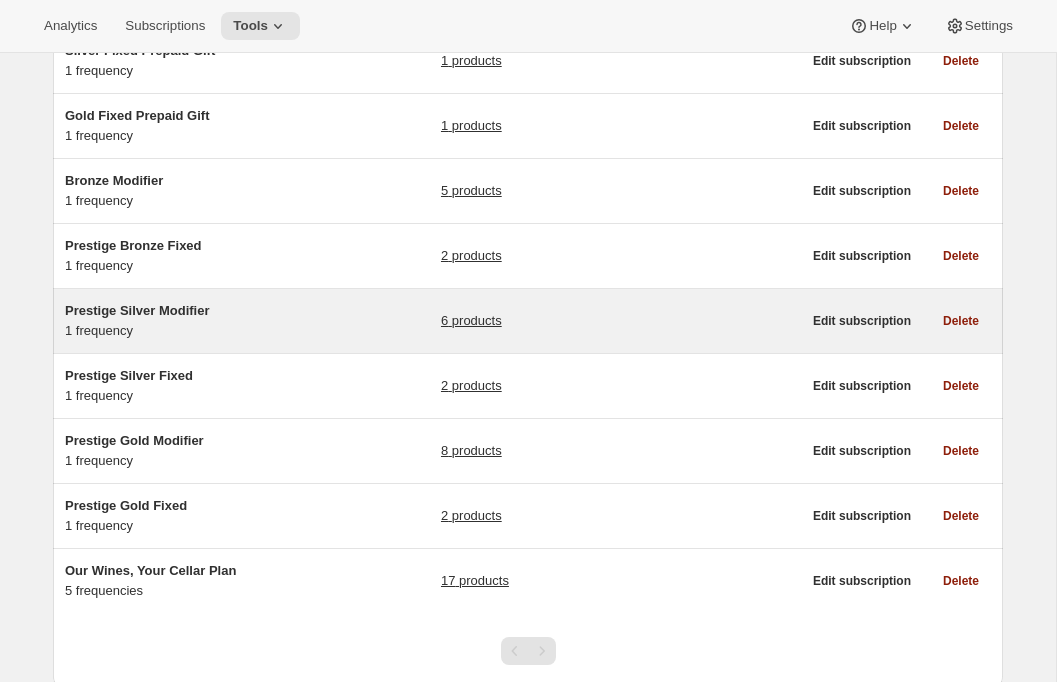 scroll, scrollTop: 204, scrollLeft: 0, axis: vertical 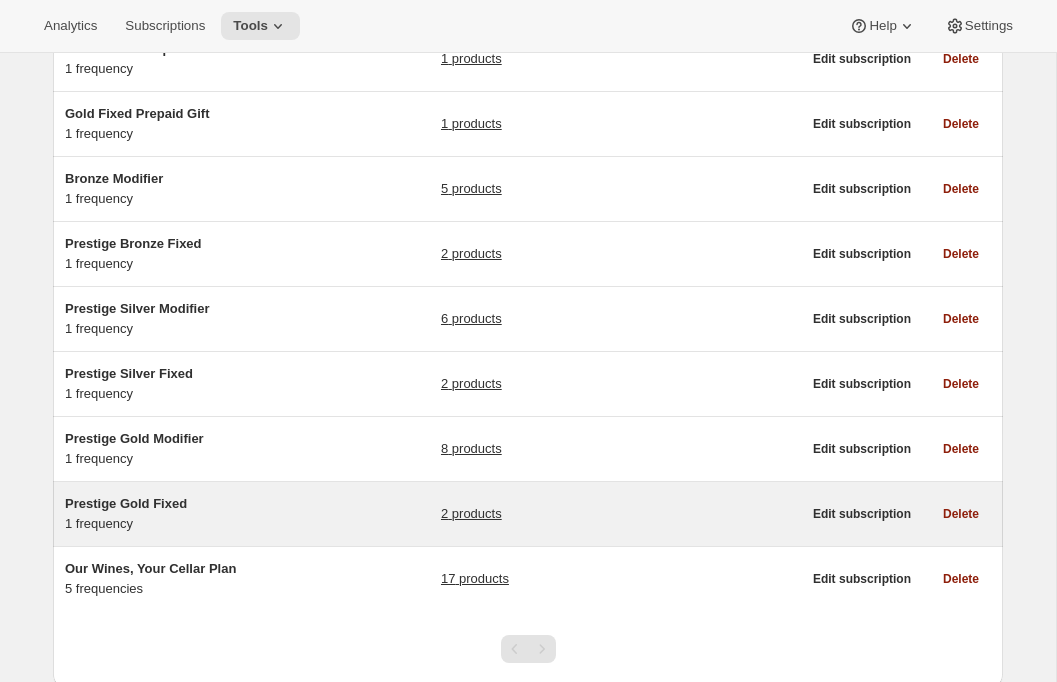 click on "Prestige Gold Fixed" at bounding box center (126, 503) 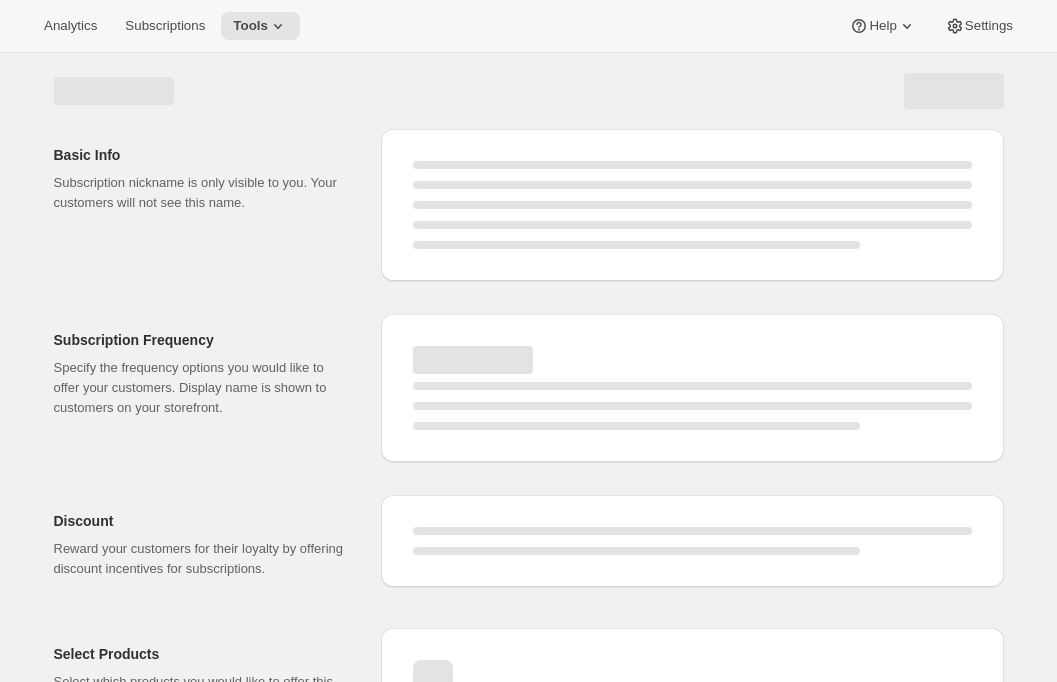 select on "WEEK" 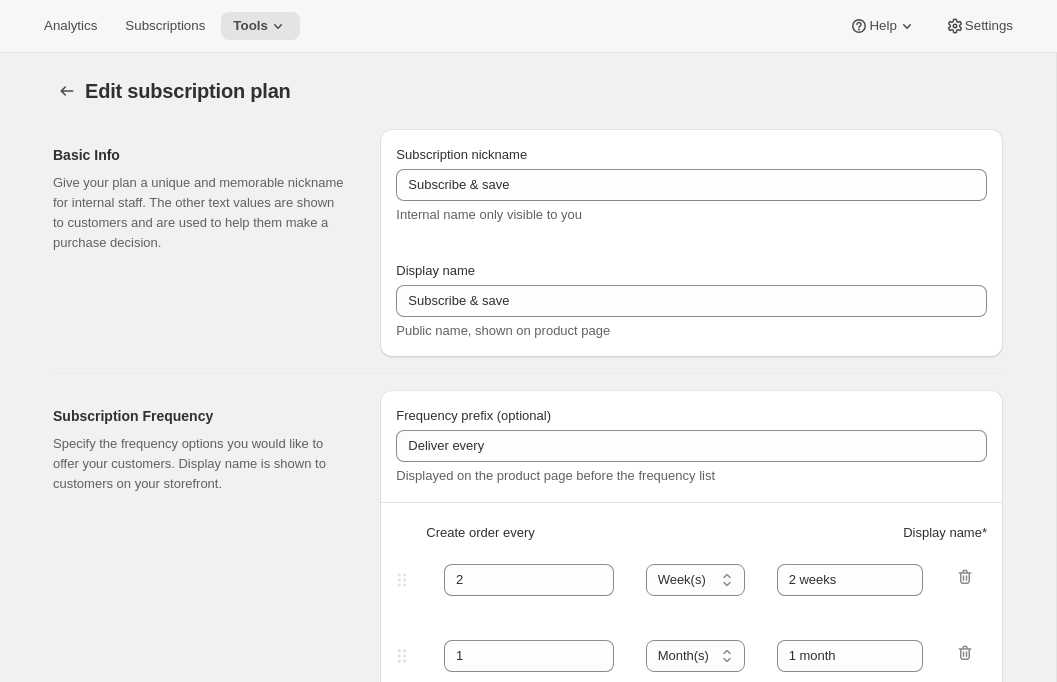 type on "Prestige Gold Fixed" 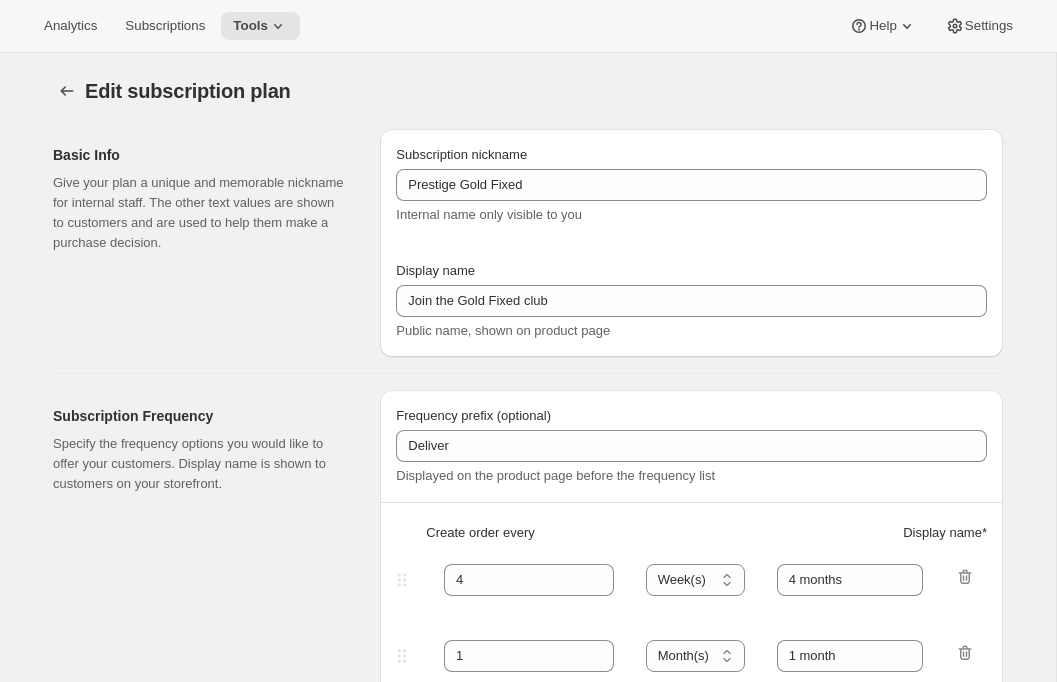 select on "YEARDAY" 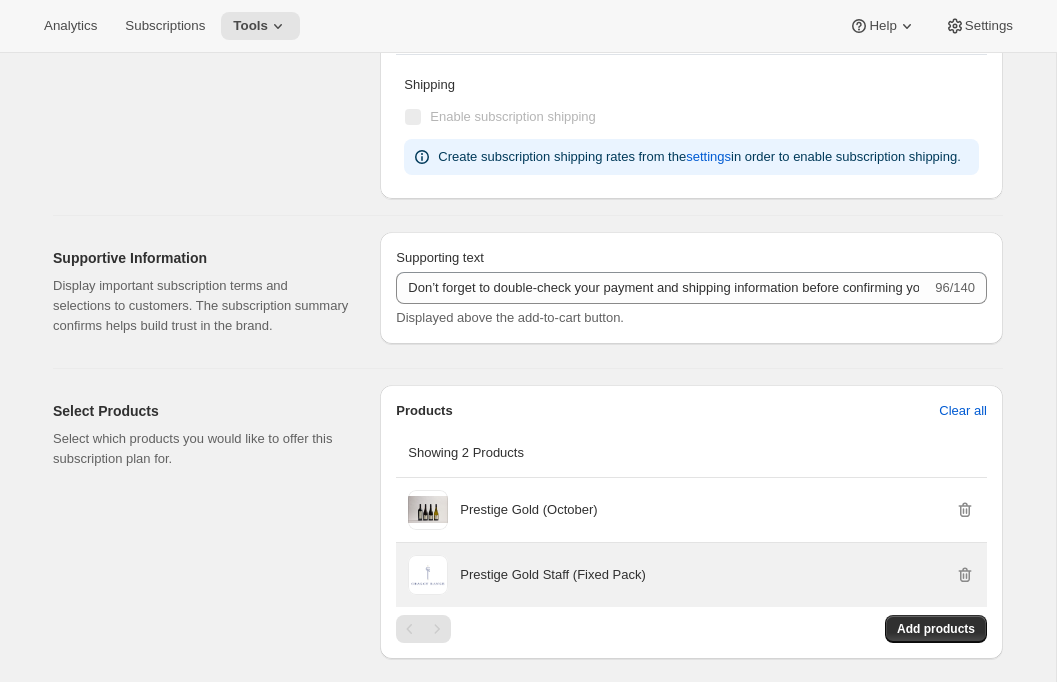 scroll, scrollTop: 808, scrollLeft: 0, axis: vertical 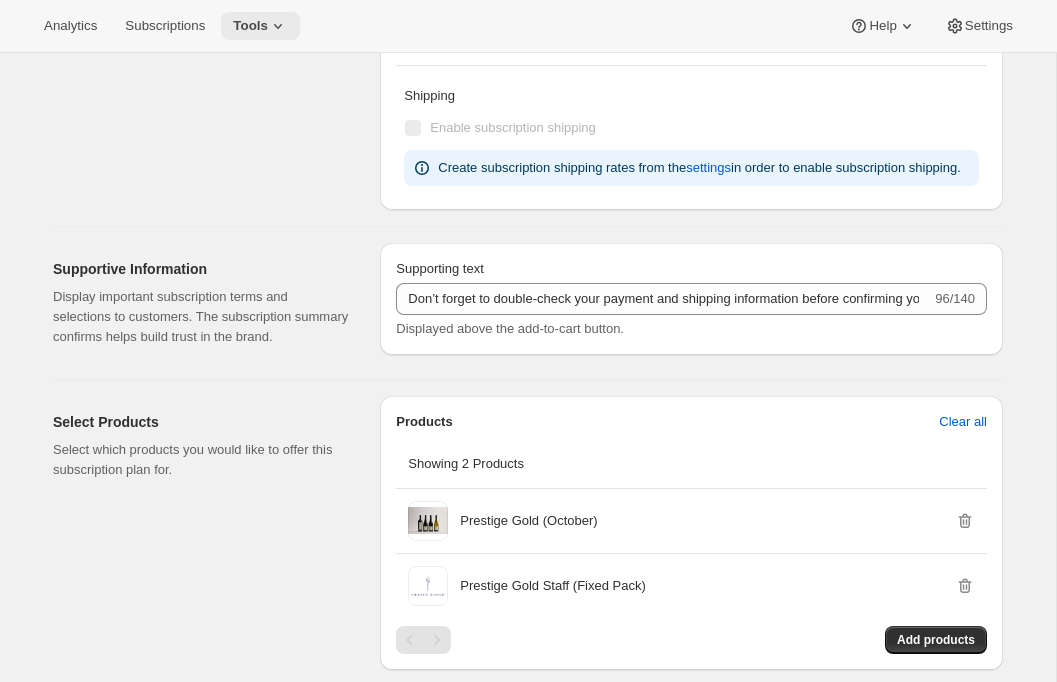 click on "Tools" at bounding box center [260, 26] 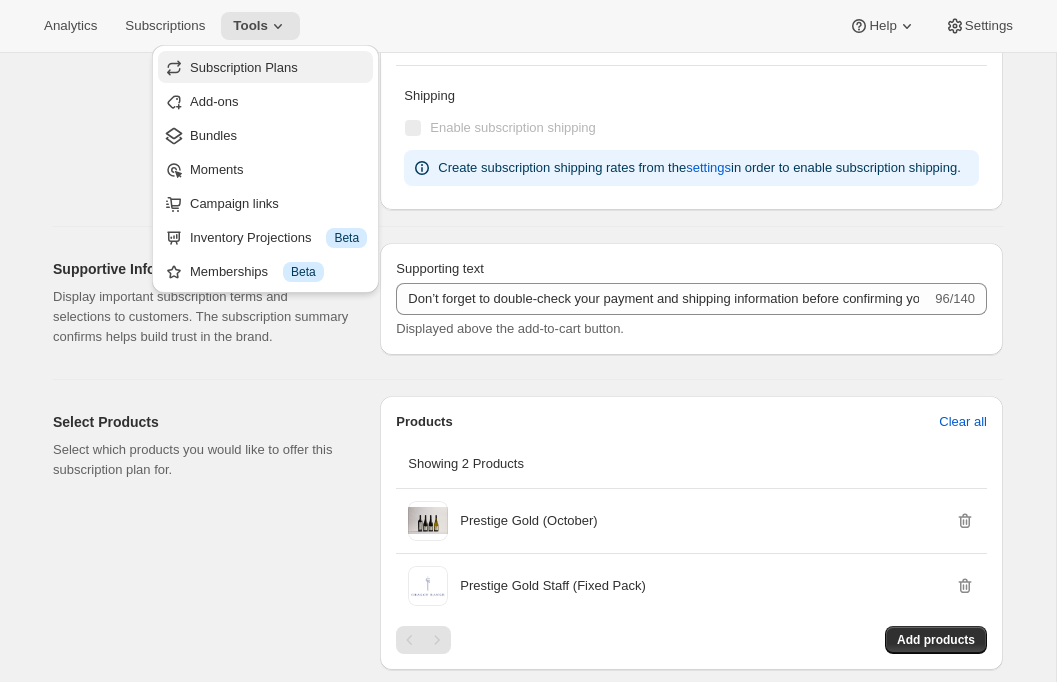 click on "Subscription Plans" at bounding box center [278, 68] 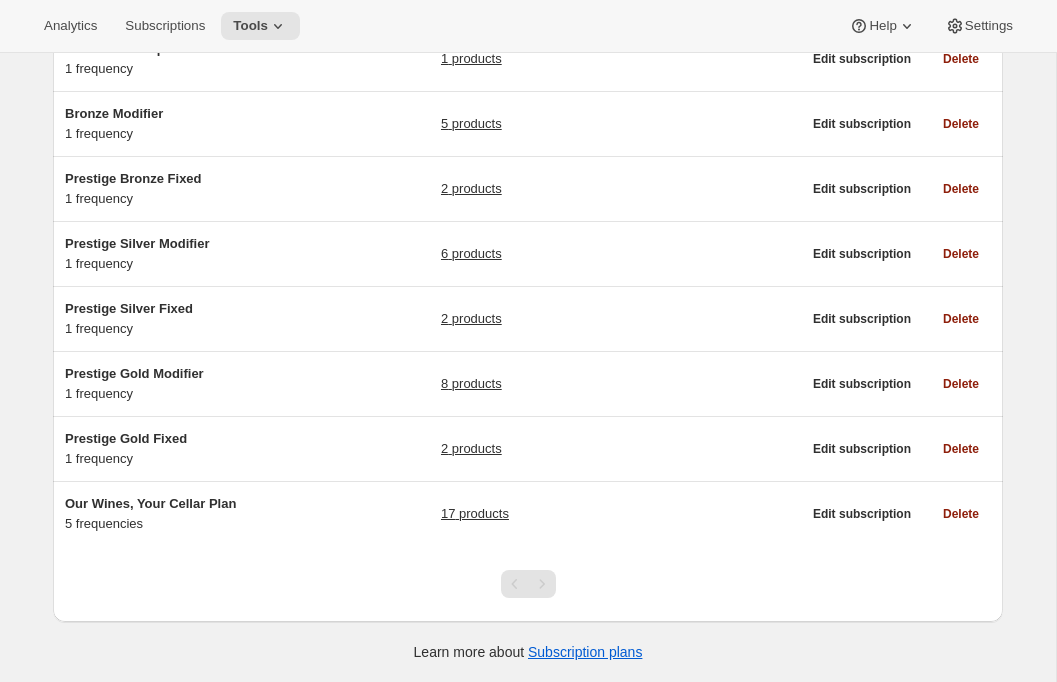 scroll, scrollTop: 0, scrollLeft: 0, axis: both 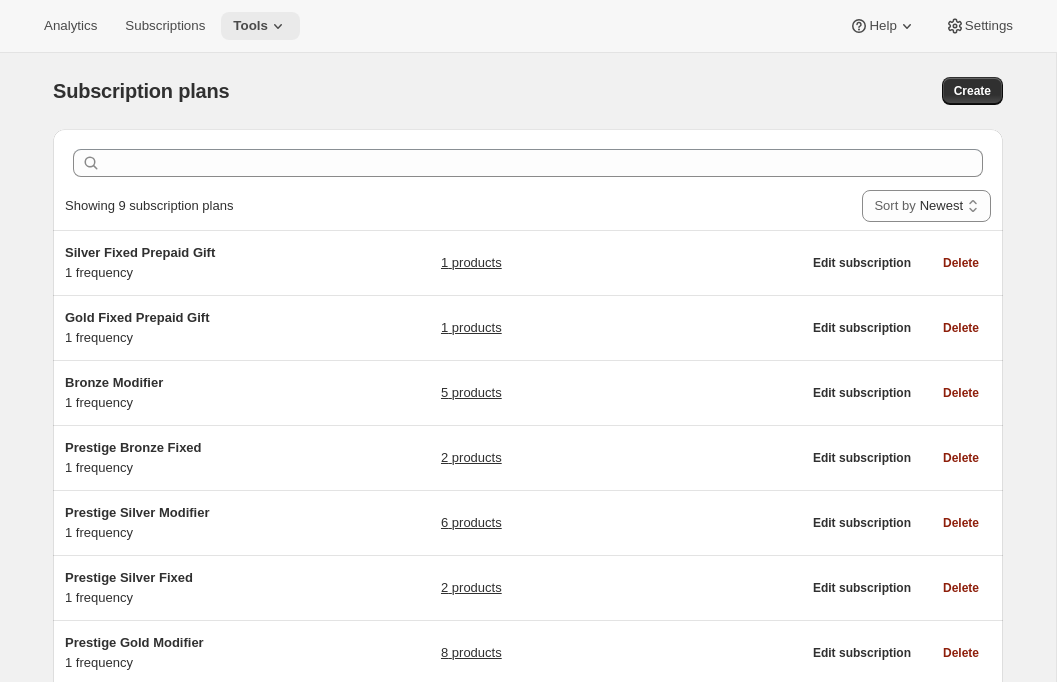 click on "Tools" at bounding box center [250, 26] 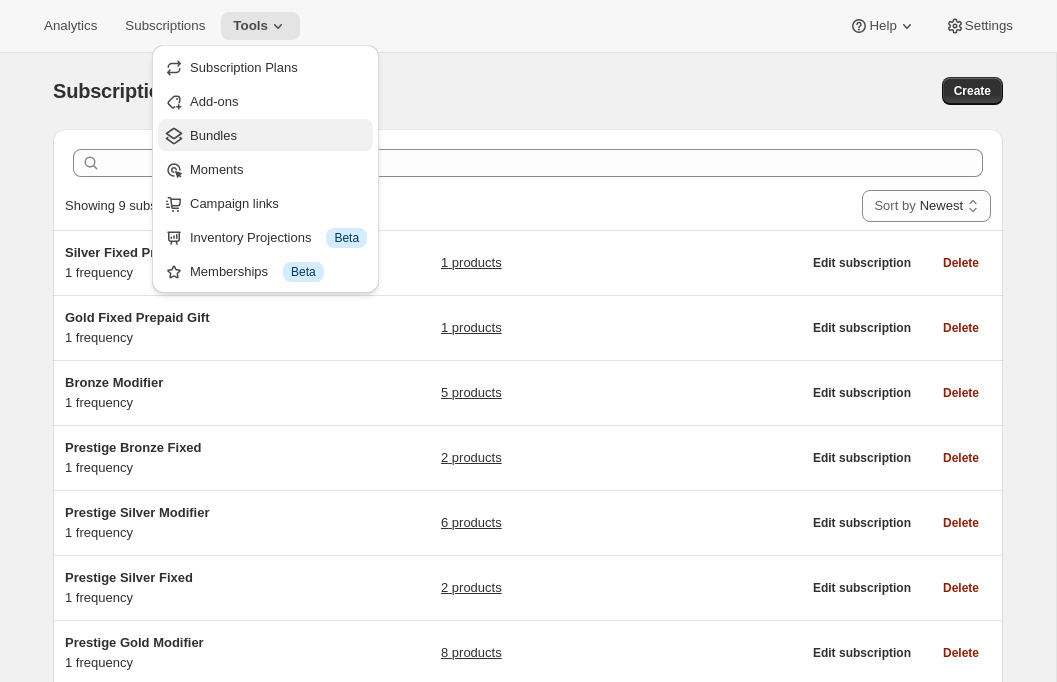 click on "Bundles" at bounding box center (278, 136) 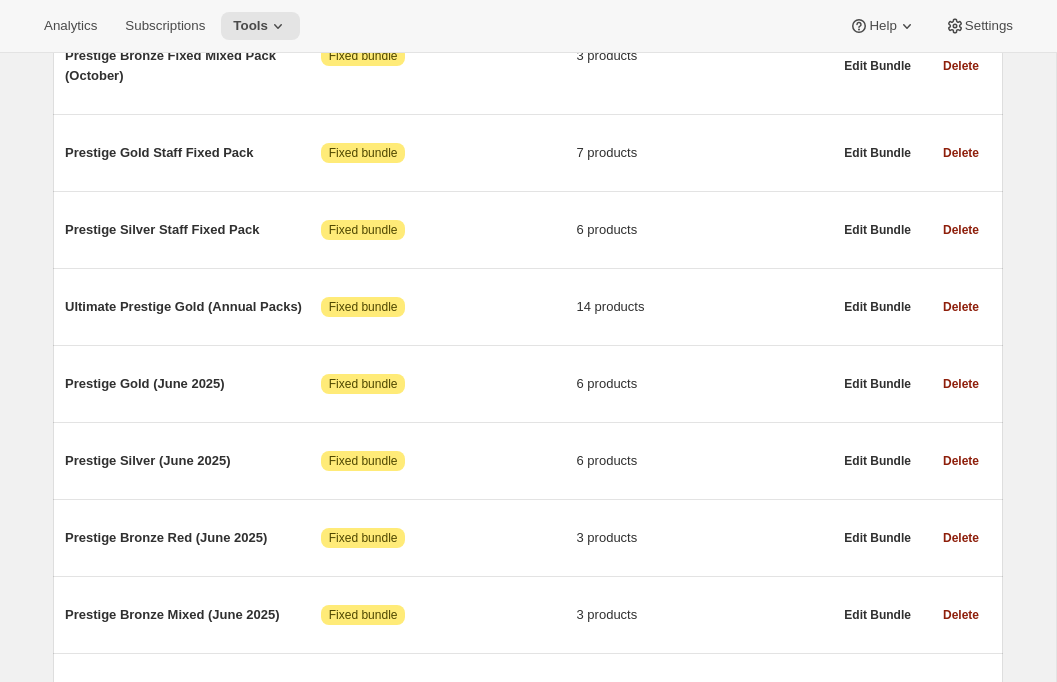 scroll, scrollTop: 948, scrollLeft: 0, axis: vertical 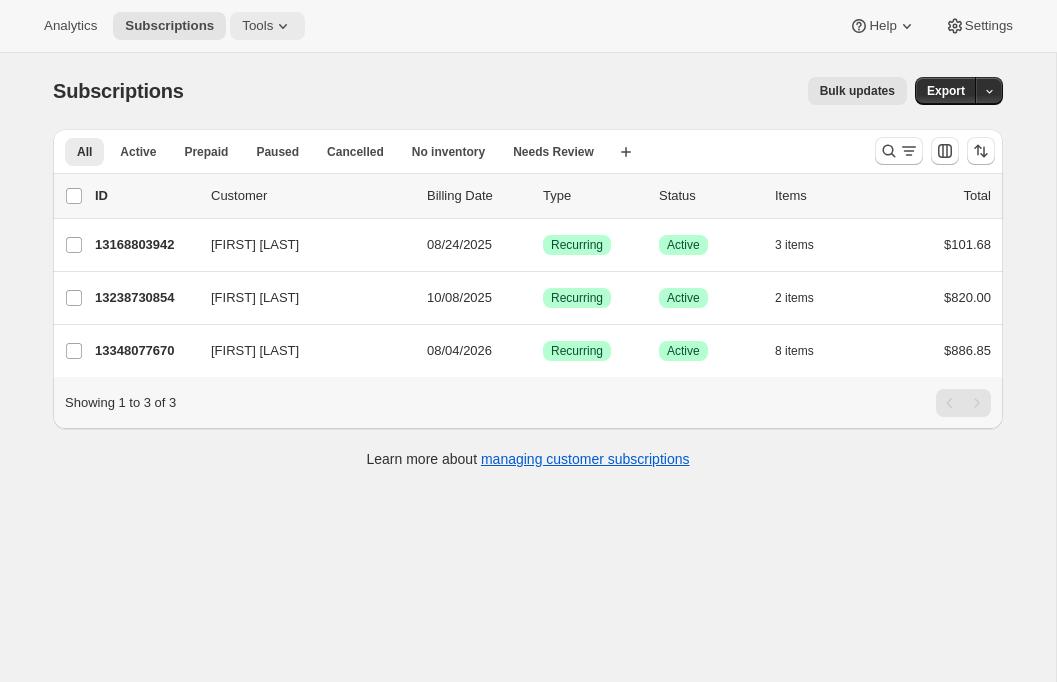 click on "Tools" at bounding box center (257, 26) 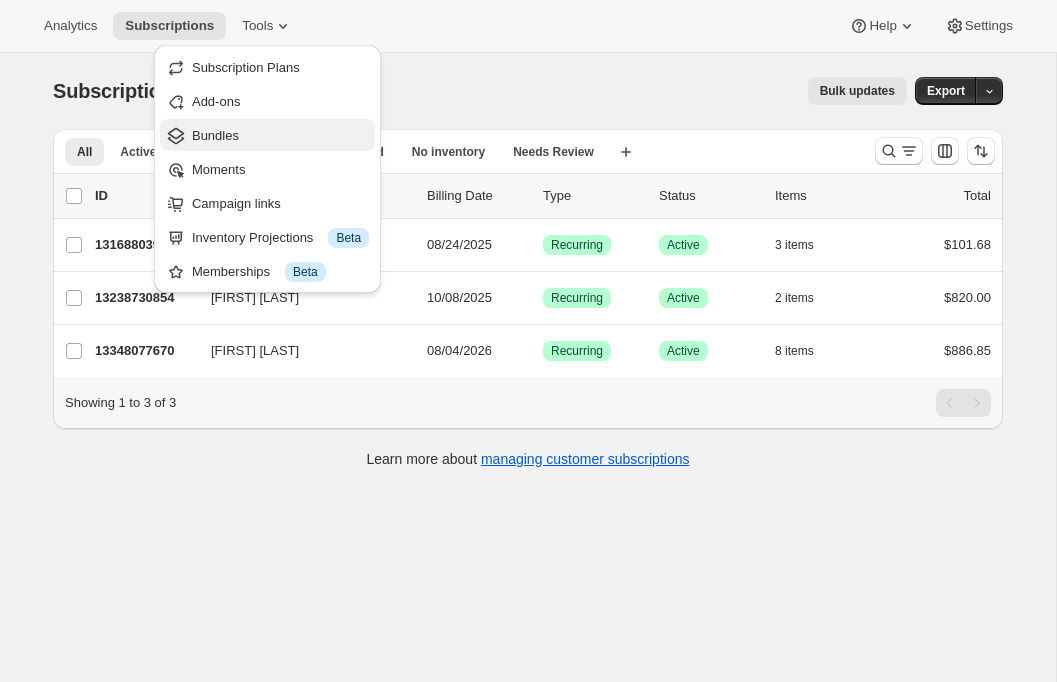 click on "Bundles" at bounding box center [280, 136] 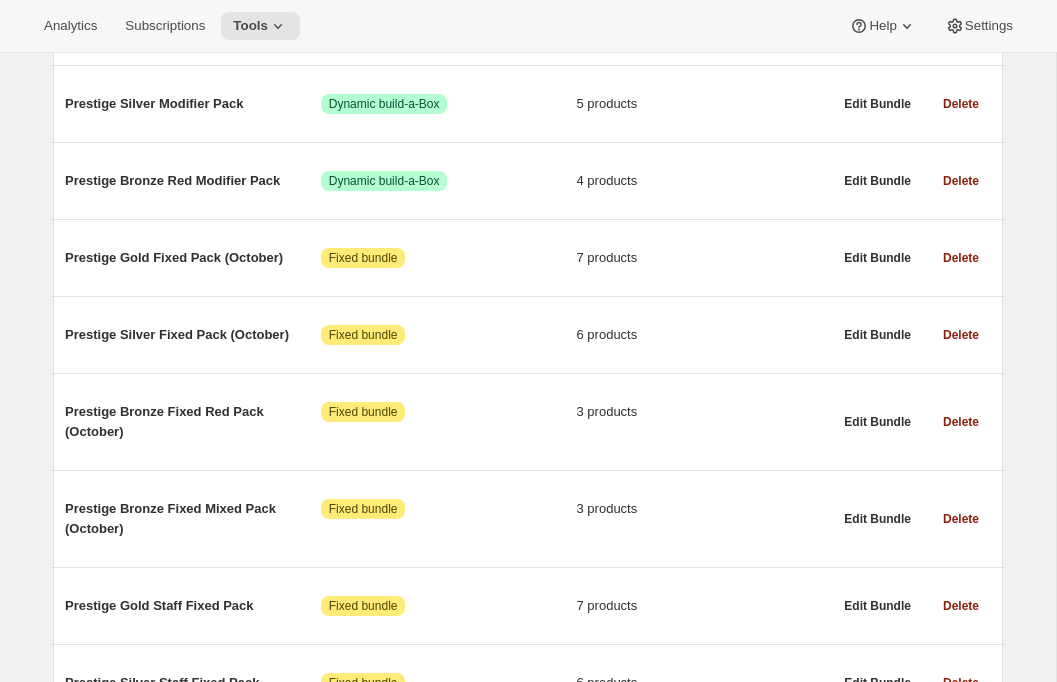 scroll, scrollTop: 444, scrollLeft: 0, axis: vertical 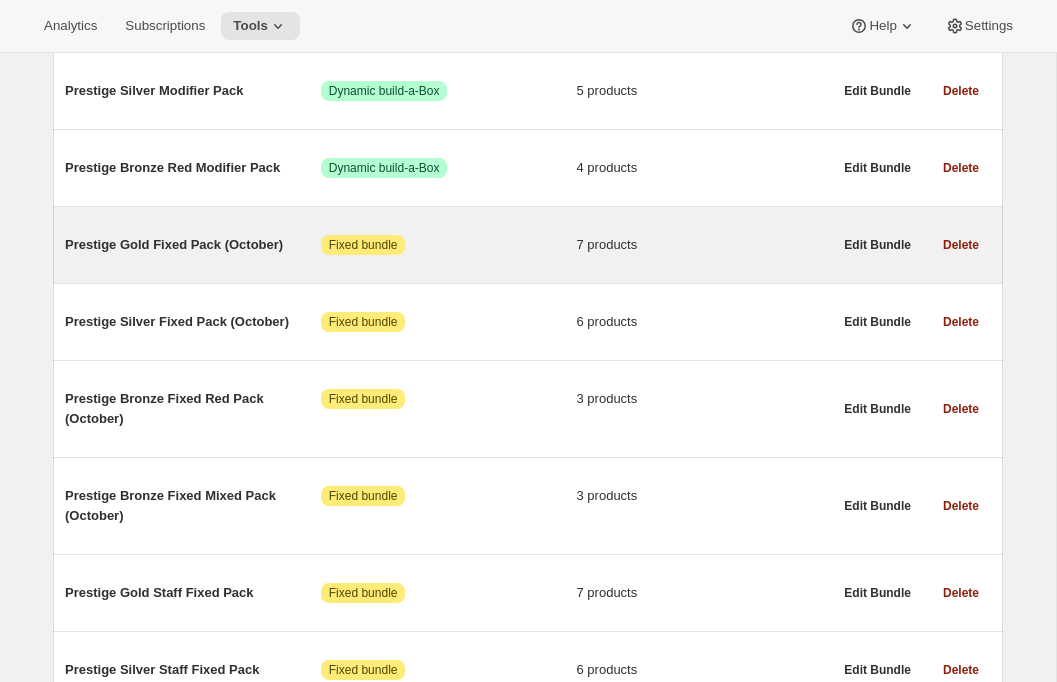 click on "Prestige Gold Fixed Pack (October) Attention Fixed bundle 7 products" at bounding box center [448, 245] 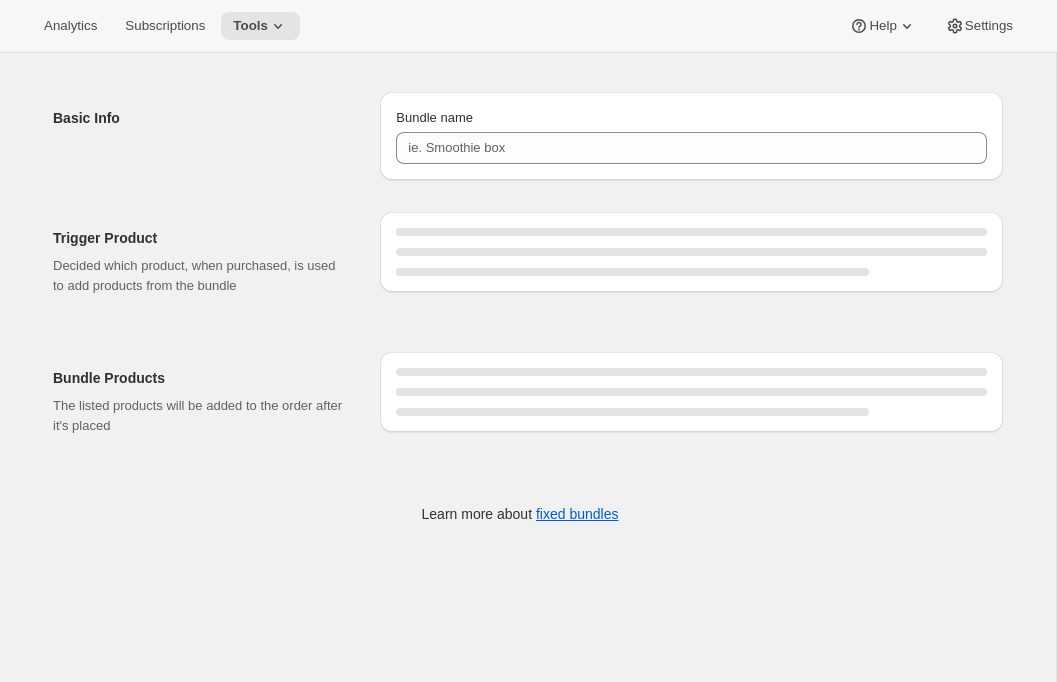 scroll, scrollTop: 0, scrollLeft: 0, axis: both 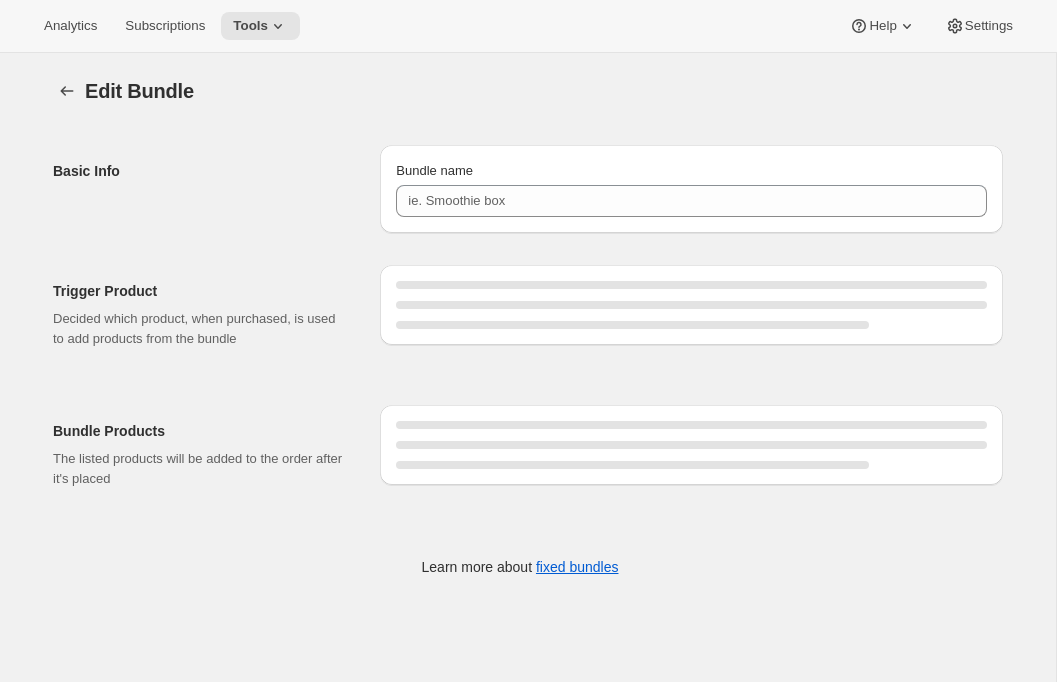 type on "Prestige Gold Fixed Pack (October)" 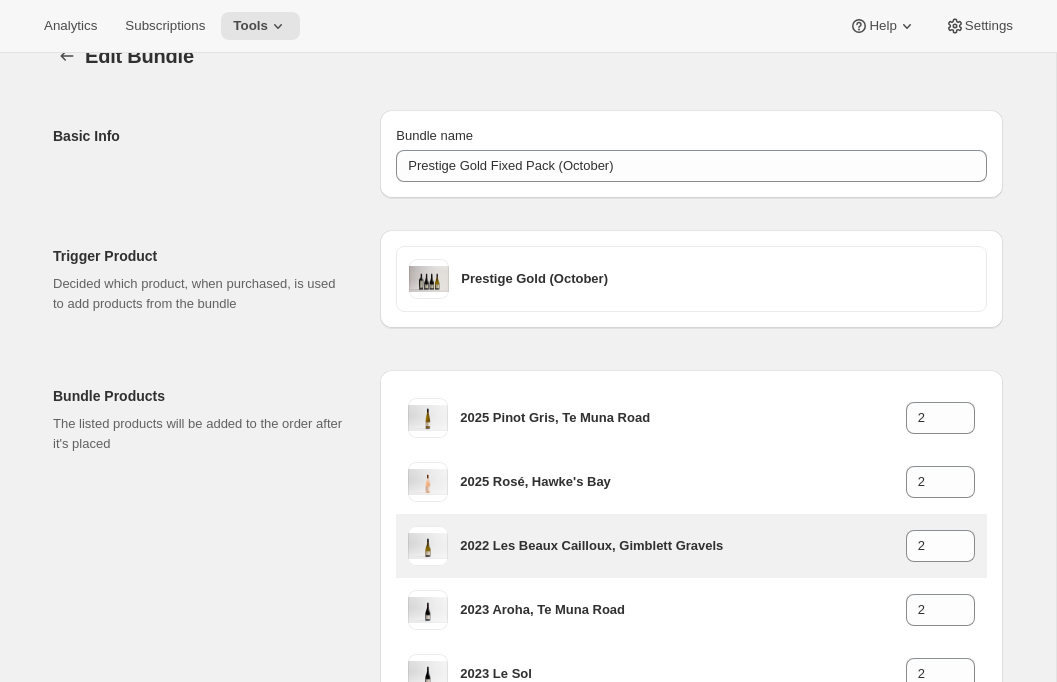 scroll, scrollTop: 149, scrollLeft: 0, axis: vertical 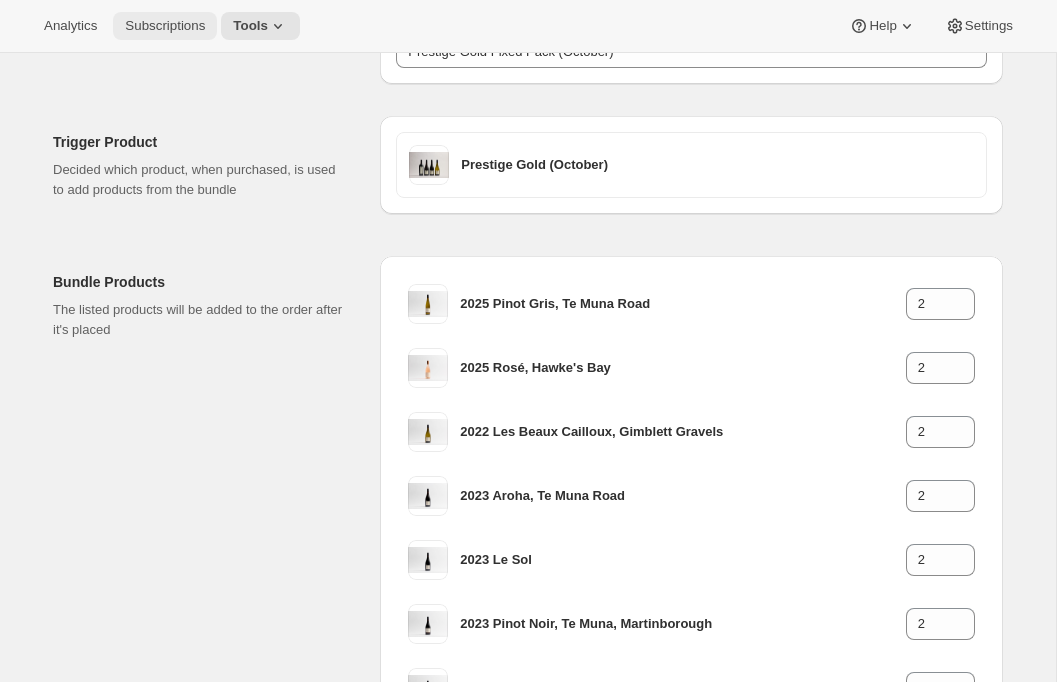 click on "Subscriptions" at bounding box center [165, 26] 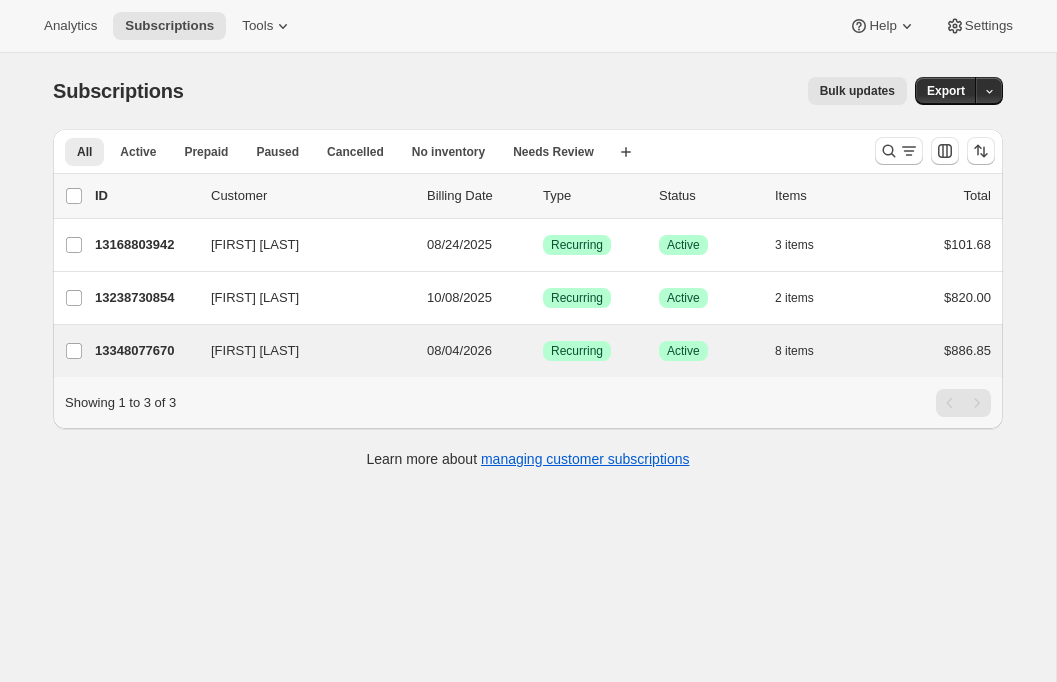 scroll, scrollTop: 16, scrollLeft: 0, axis: vertical 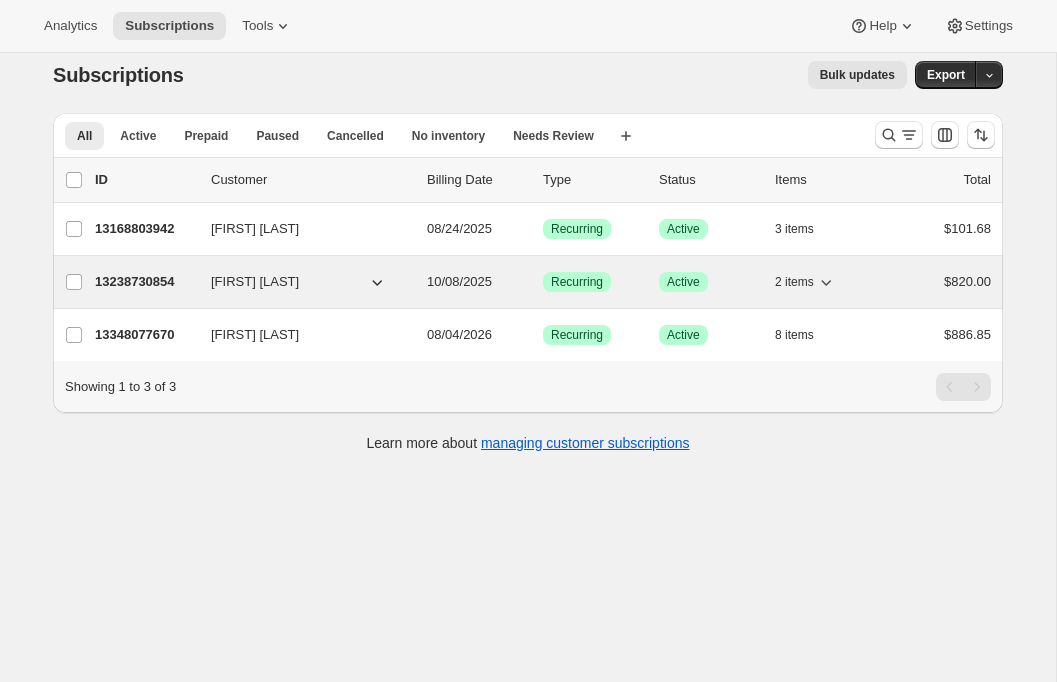 click on "13238730854" at bounding box center (145, 282) 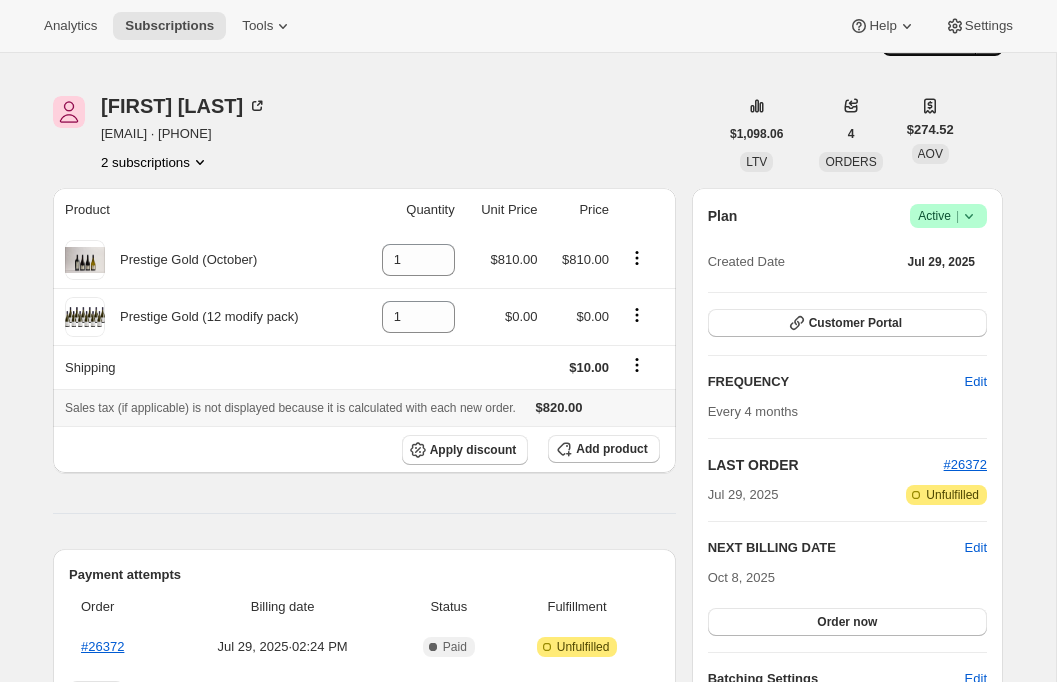 scroll, scrollTop: 48, scrollLeft: 0, axis: vertical 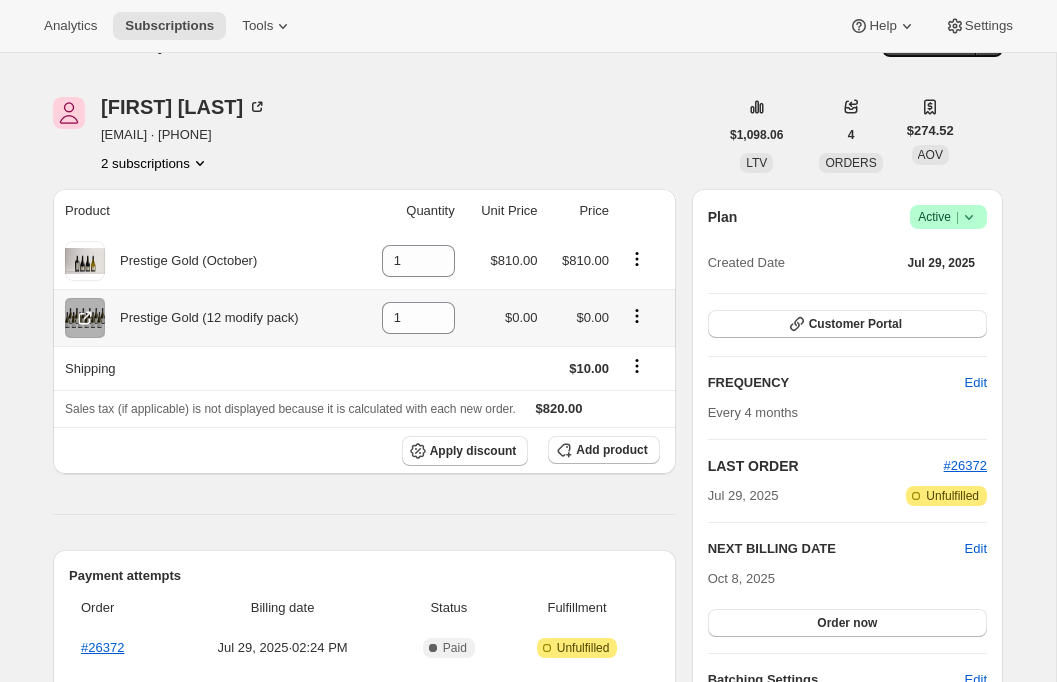 click 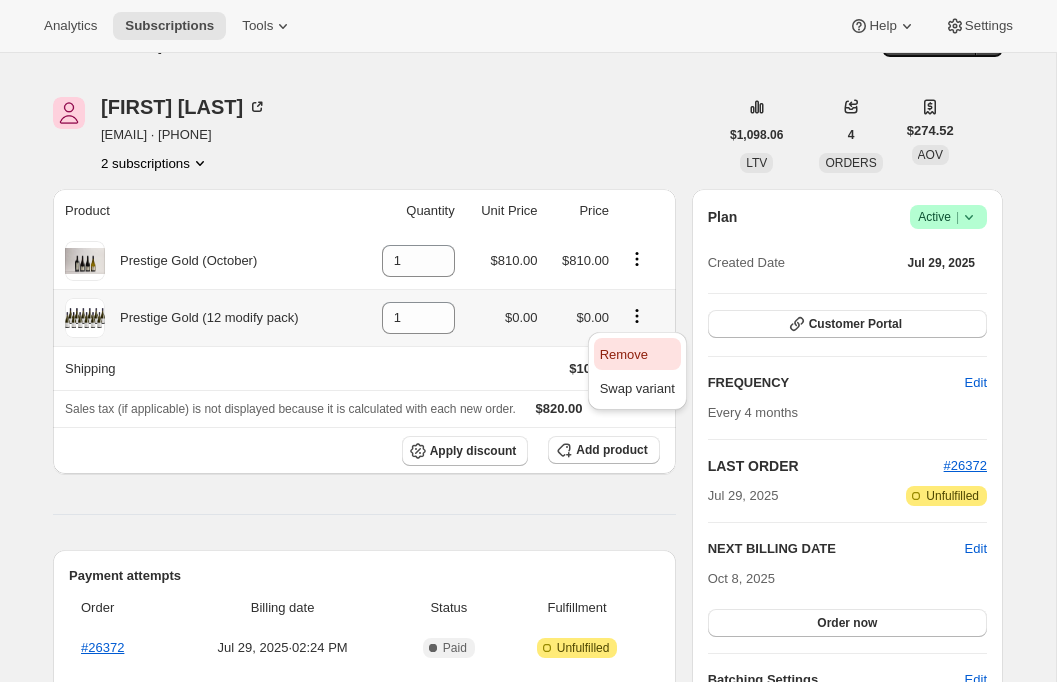 click on "Remove" at bounding box center (624, 354) 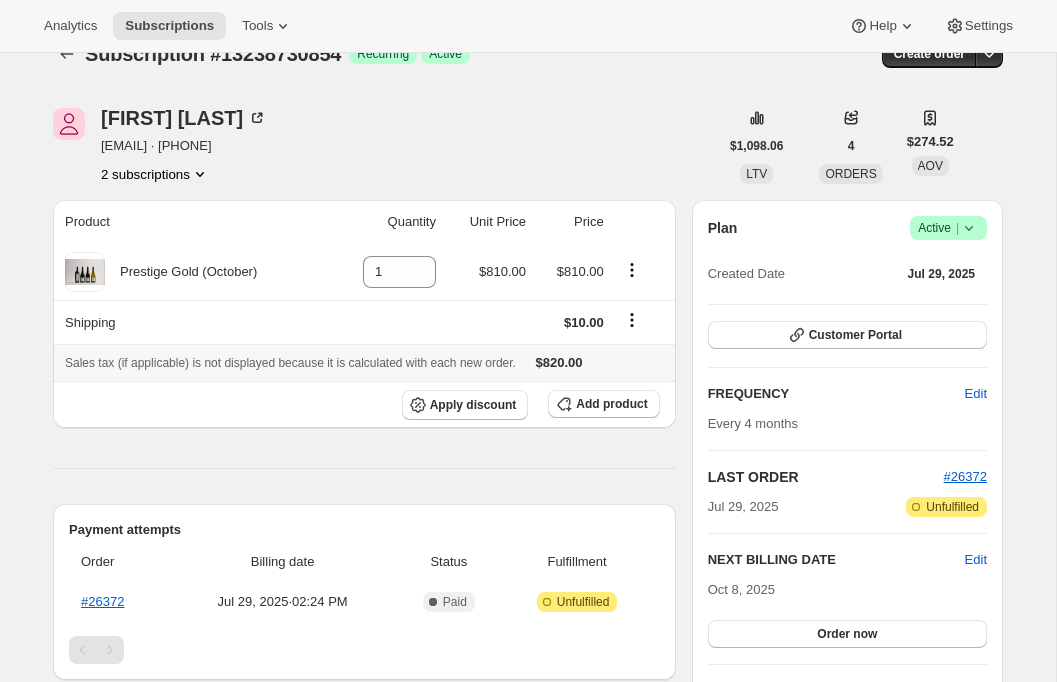 scroll, scrollTop: 0, scrollLeft: 0, axis: both 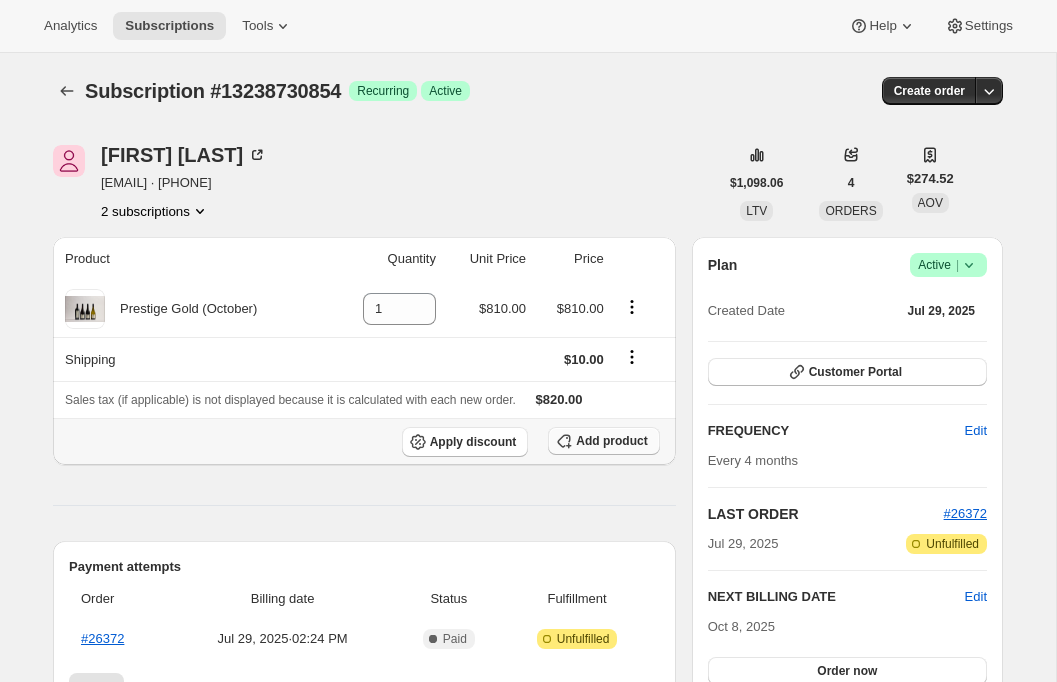 click on "Add product" at bounding box center [611, 441] 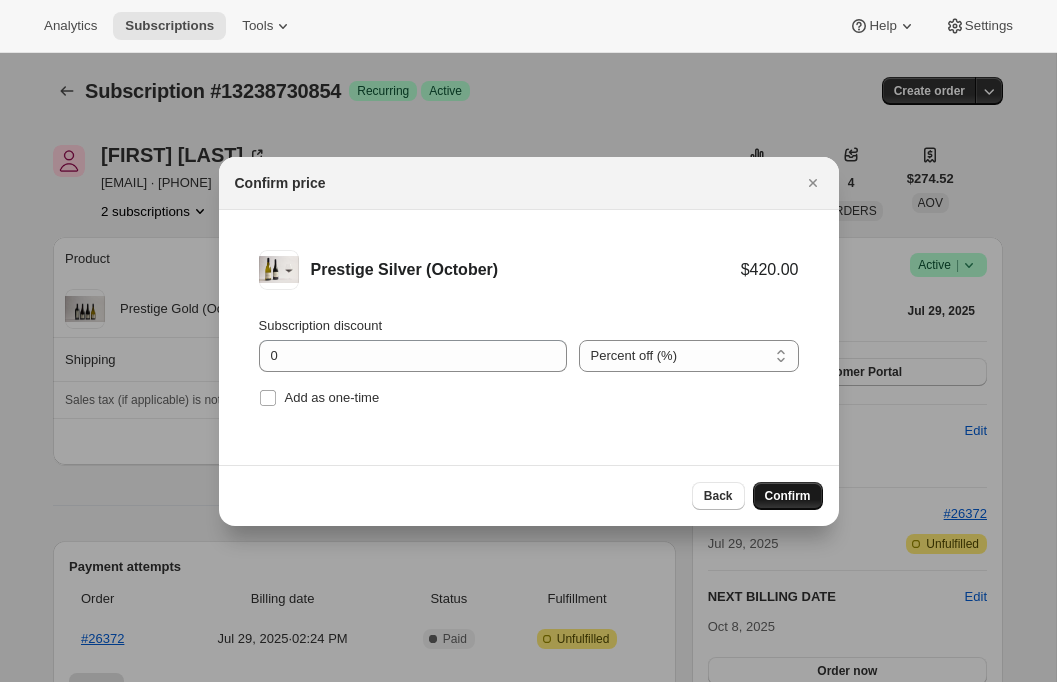 click on "Confirm" at bounding box center [788, 496] 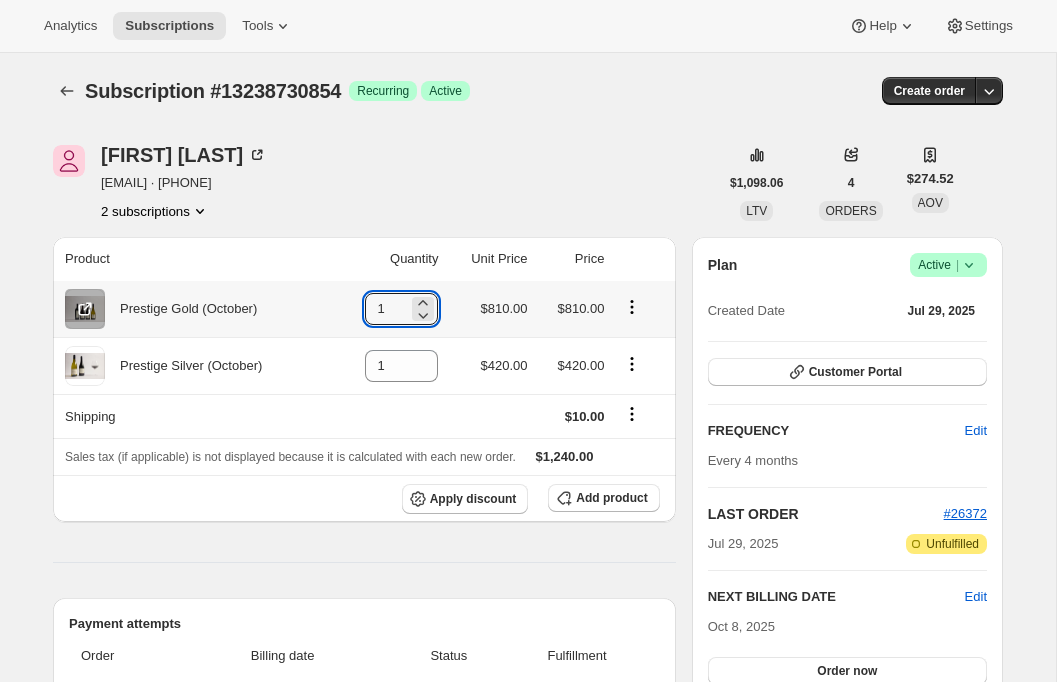 drag, startPoint x: 390, startPoint y: 311, endPoint x: 357, endPoint y: 311, distance: 33 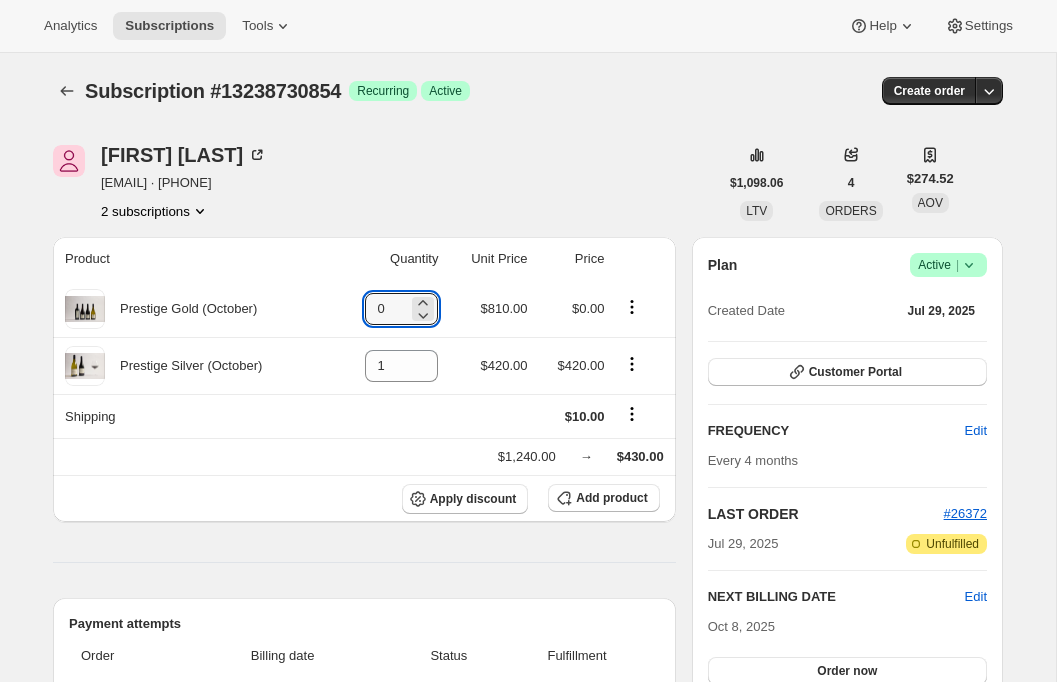 type on "0" 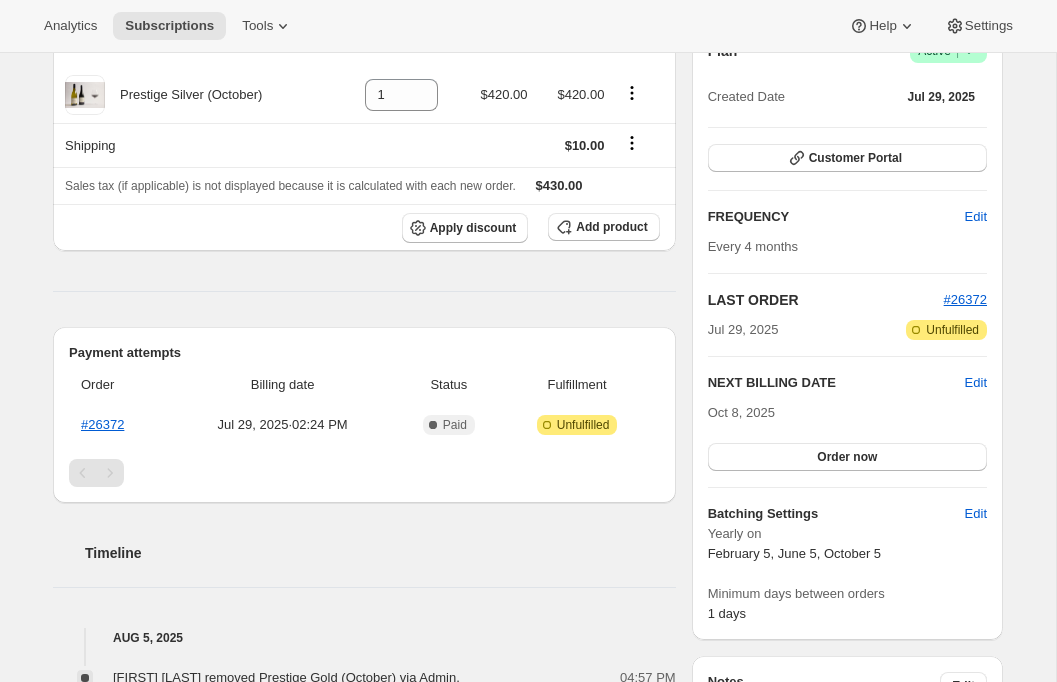 scroll, scrollTop: 216, scrollLeft: 0, axis: vertical 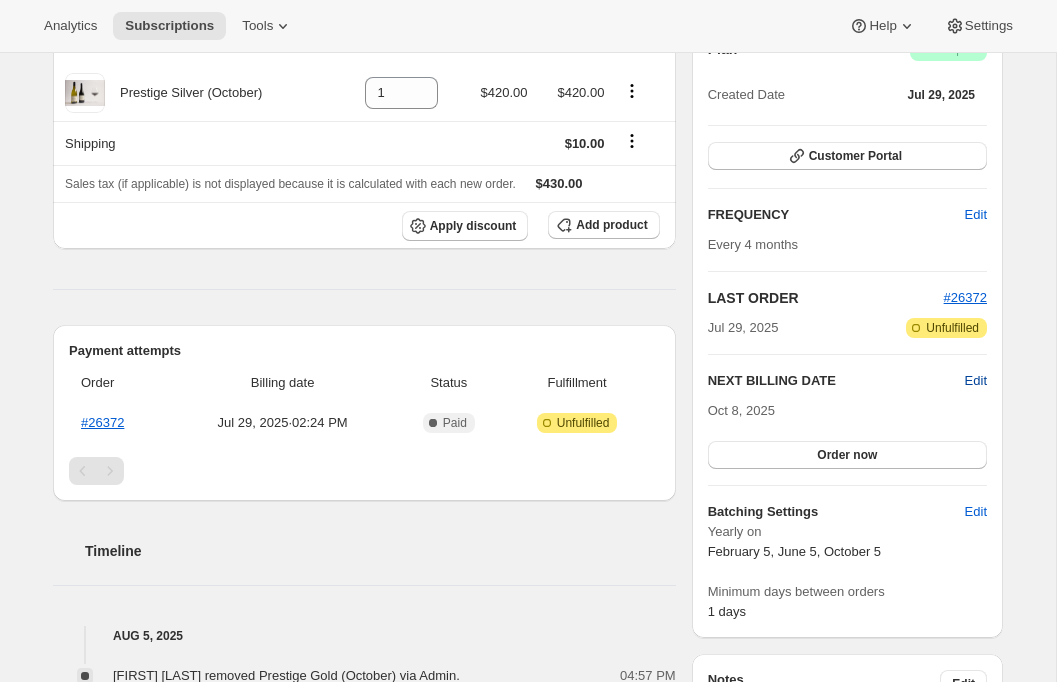 click on "Edit" at bounding box center (976, 381) 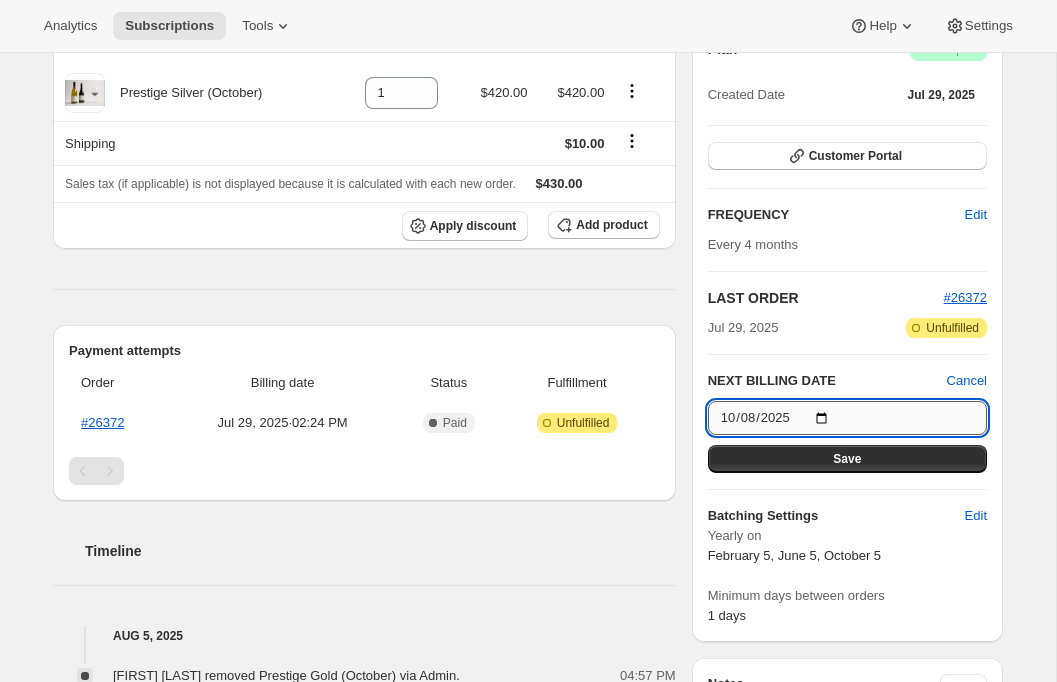 click on "2025-10-08" at bounding box center (847, 418) 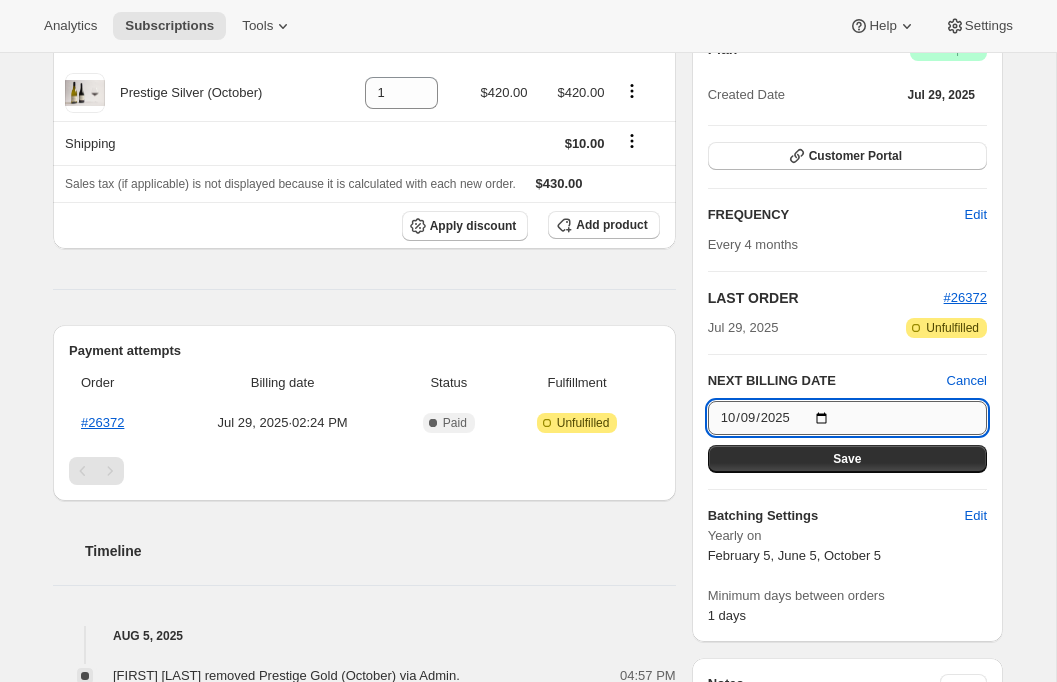 type on "2025-10-09" 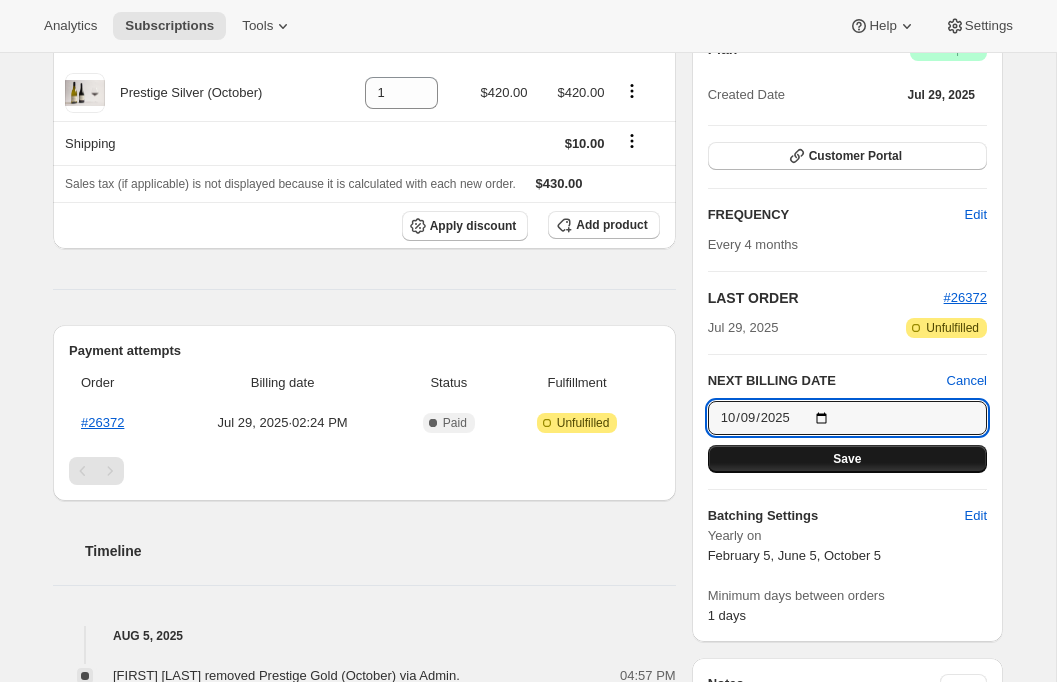 click on "Save" at bounding box center (847, 459) 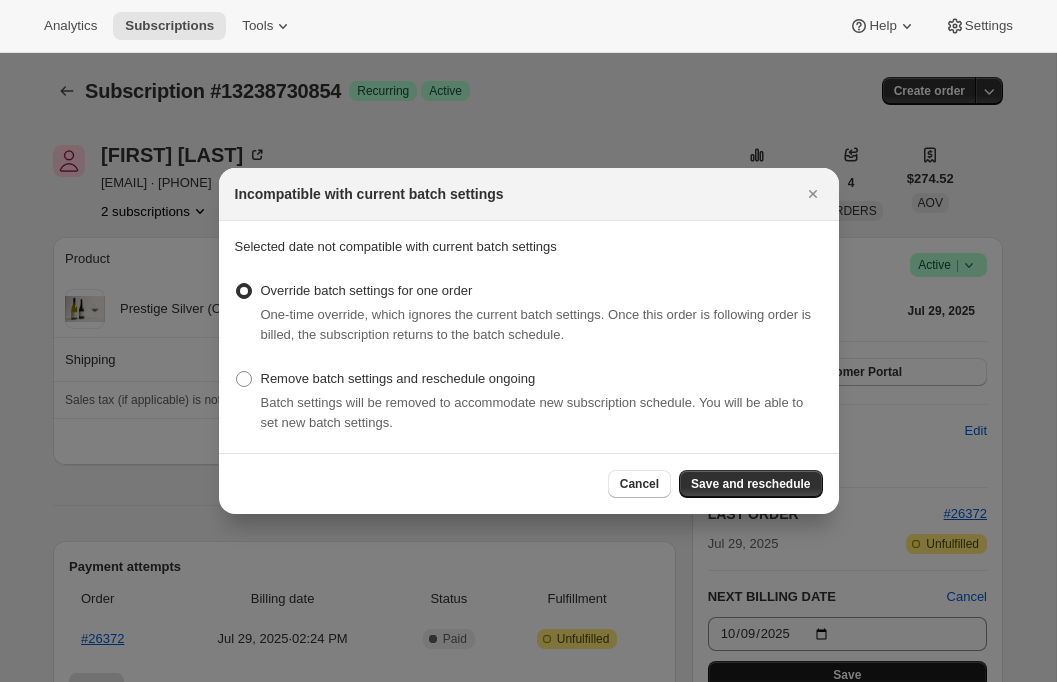 scroll, scrollTop: 0, scrollLeft: 0, axis: both 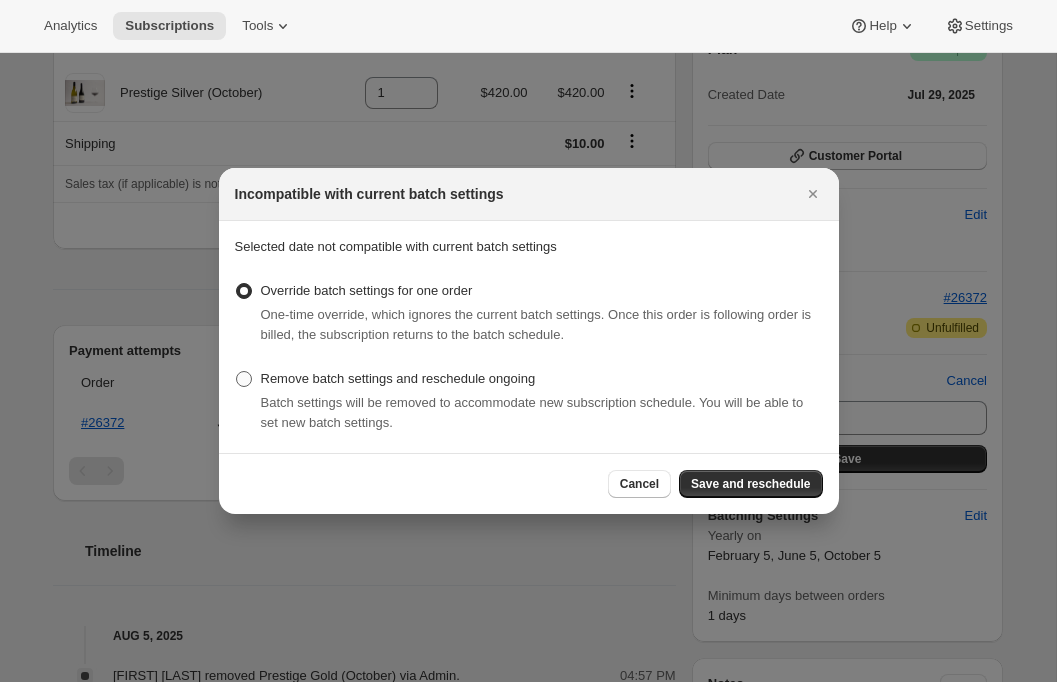 click on "Remove batch settings and reschedule ongoing" at bounding box center [398, 378] 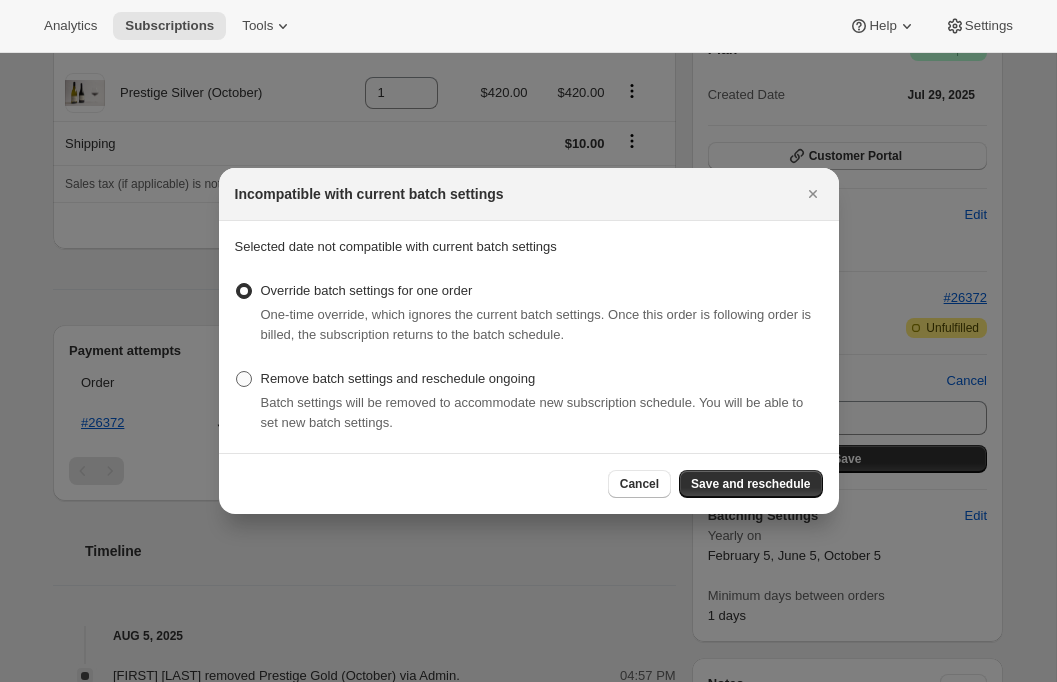 radio on "true" 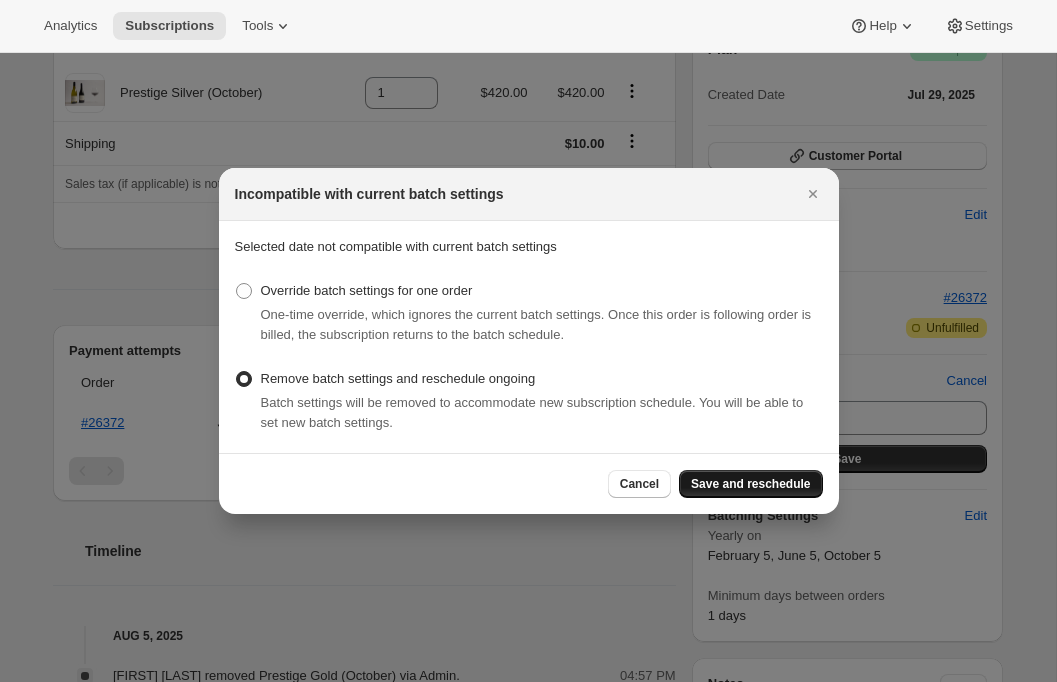 click on "Save and reschedule" at bounding box center [750, 484] 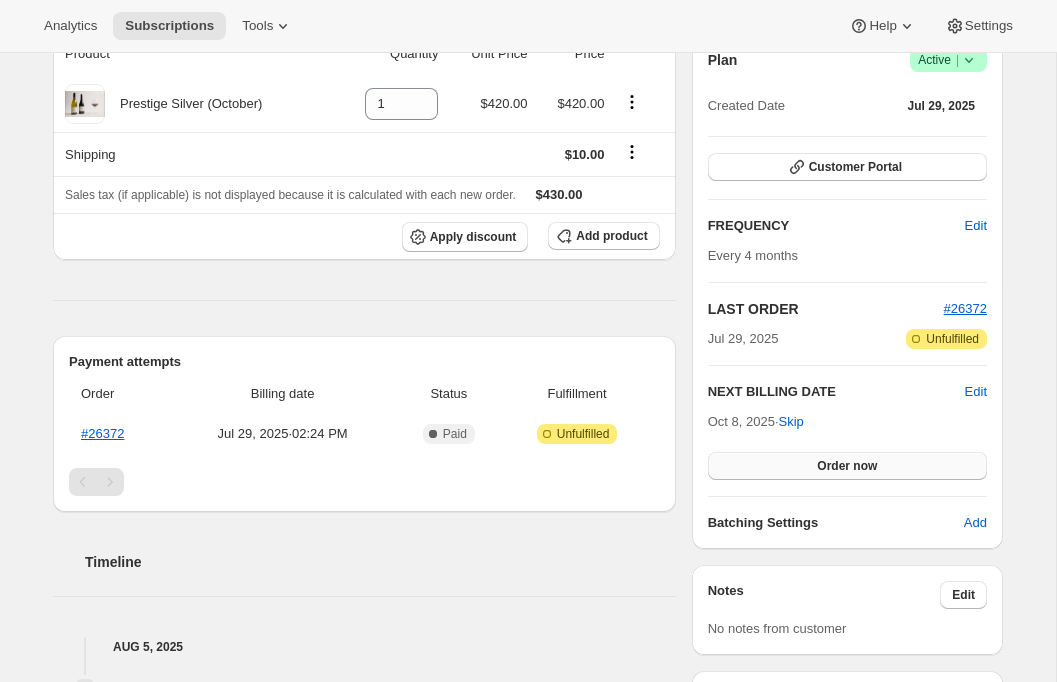 scroll, scrollTop: 306, scrollLeft: 0, axis: vertical 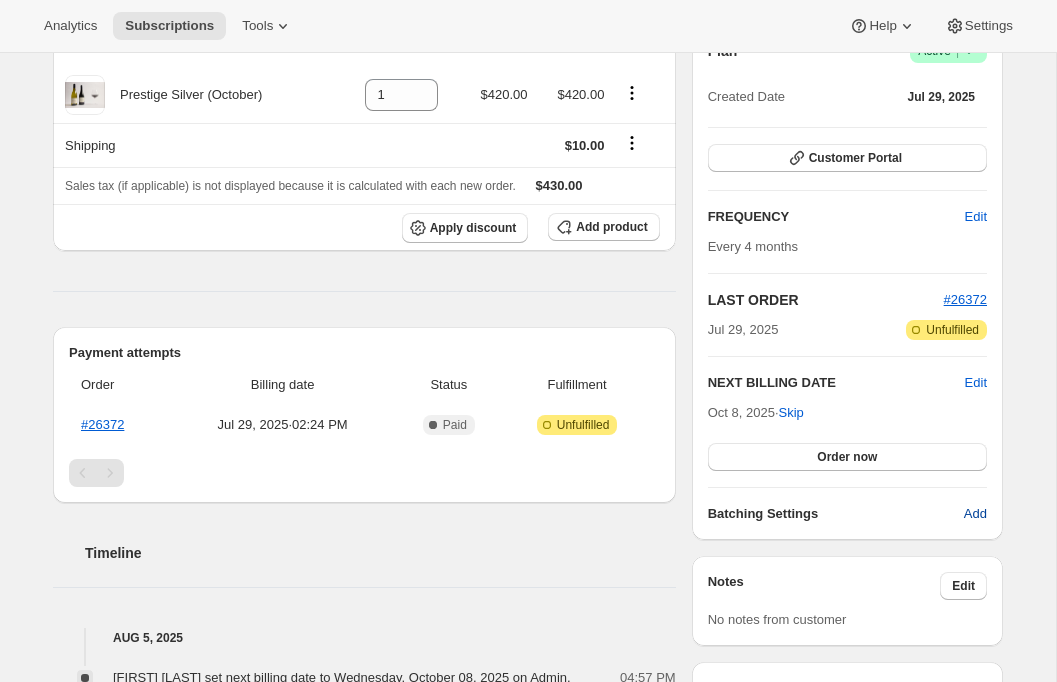 click on "Add" at bounding box center (975, 514) 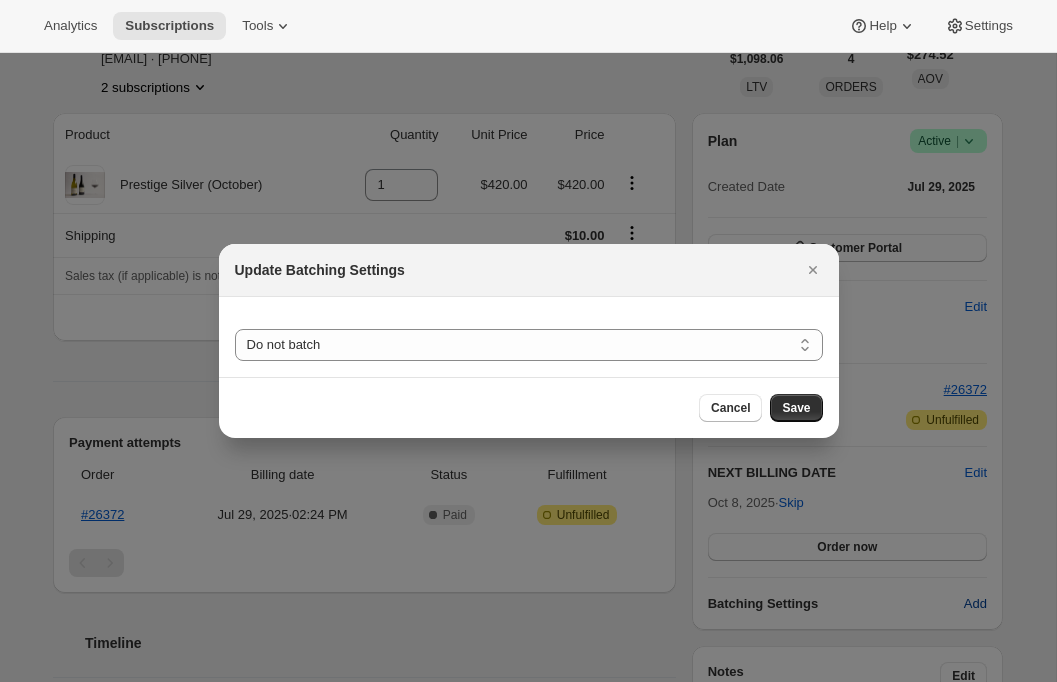 scroll, scrollTop: 0, scrollLeft: 0, axis: both 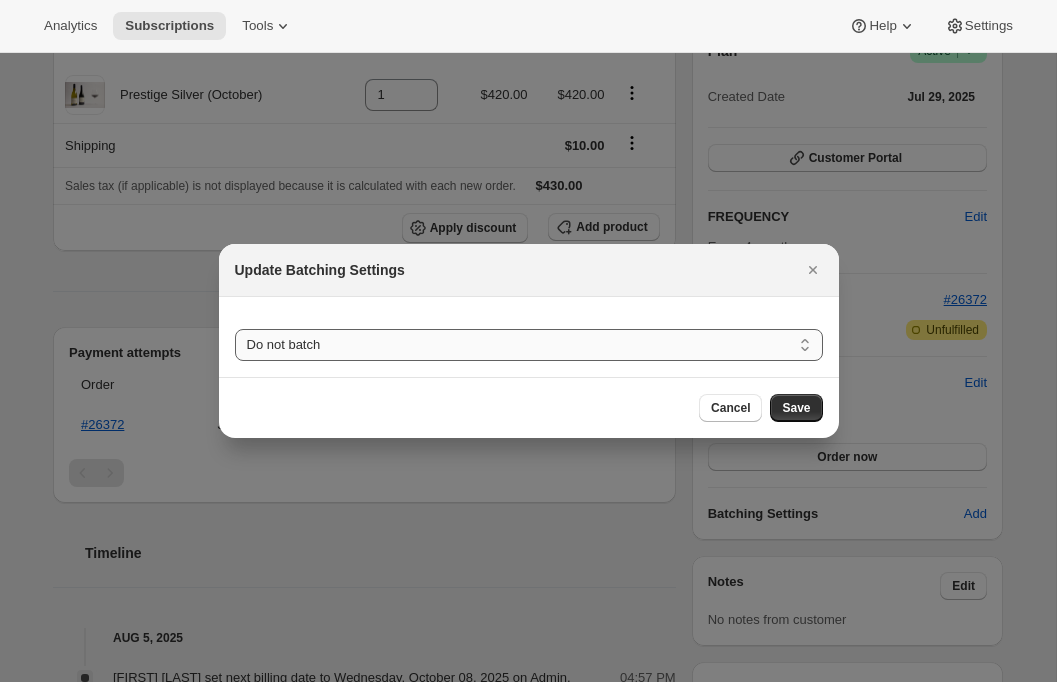 click on "Do not batch Weekly Monthly Yearly" at bounding box center [529, 345] 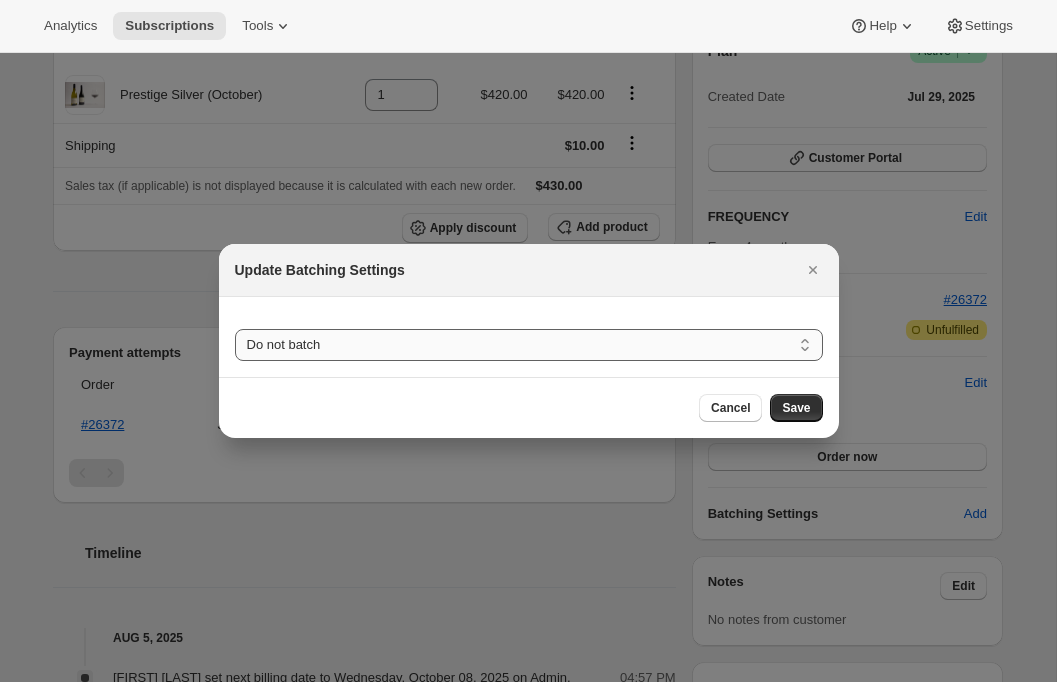 select on "YEARDAY" 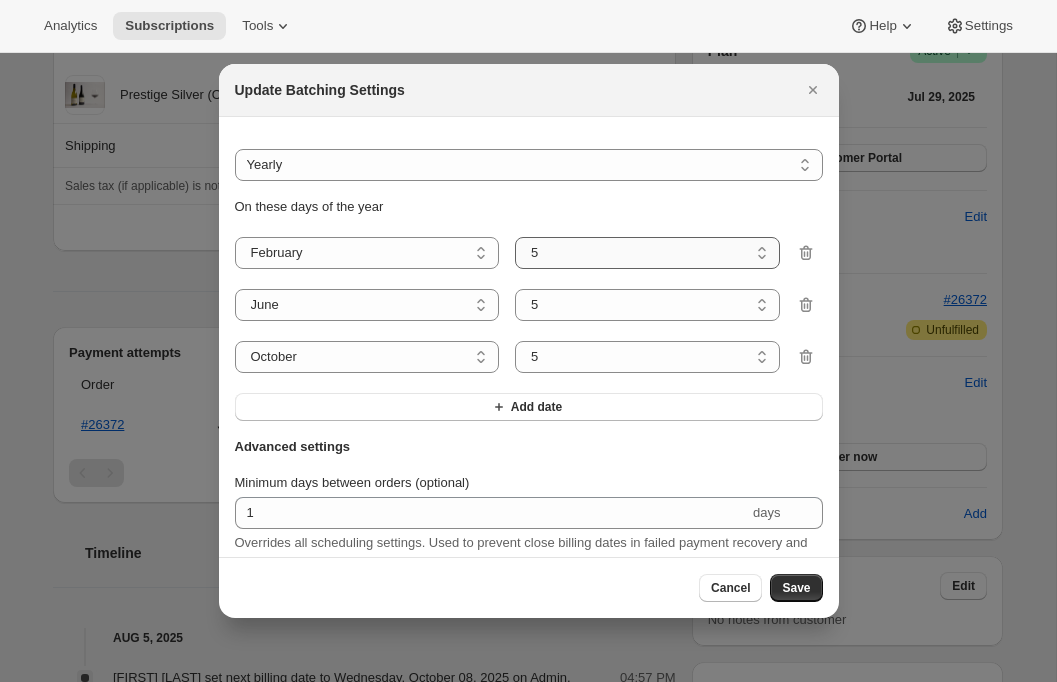 click on "1 2 3 4 5 6 7 8 9 10 11 12 13 14 15 16 17 18 19 20 21 22 23 24 25 26 27 28" at bounding box center [647, 253] 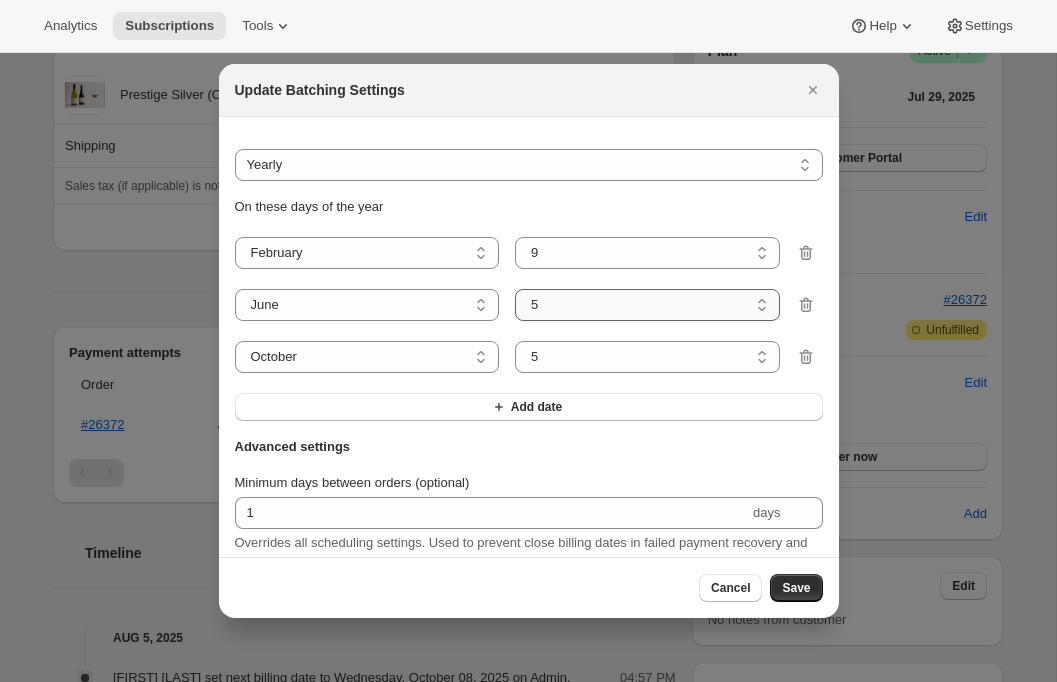 click on "1 2 3 4 5 6 7 8 9 10 11 12 13 14 15 16 17 18 19 20 21 22 23 24 25 26 27 28 29 30" at bounding box center [647, 305] 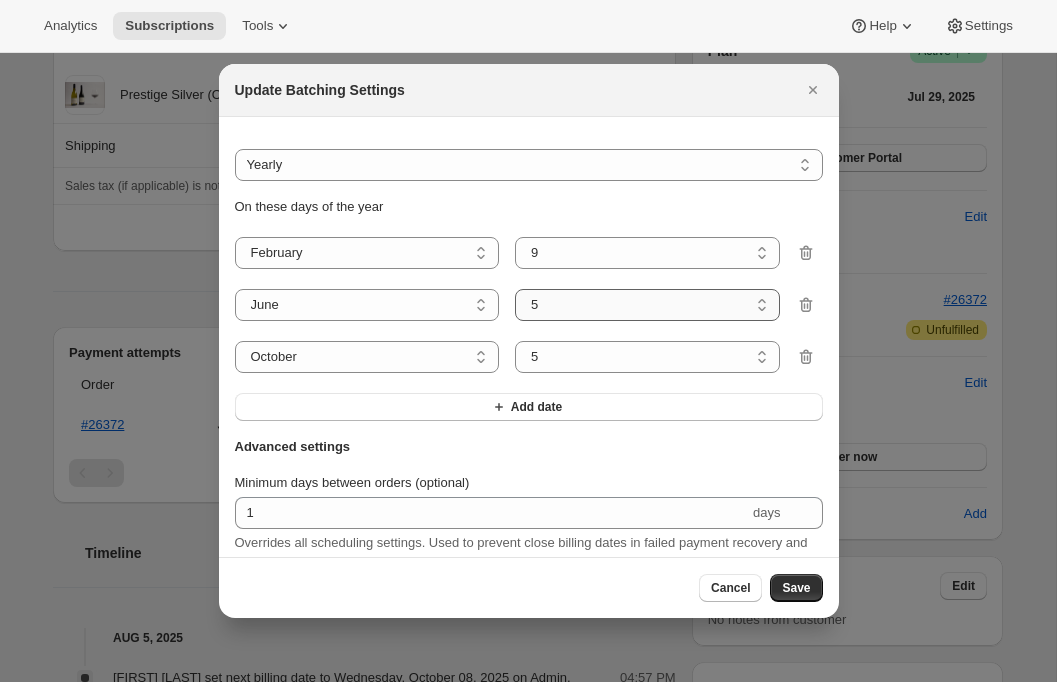 select on "9" 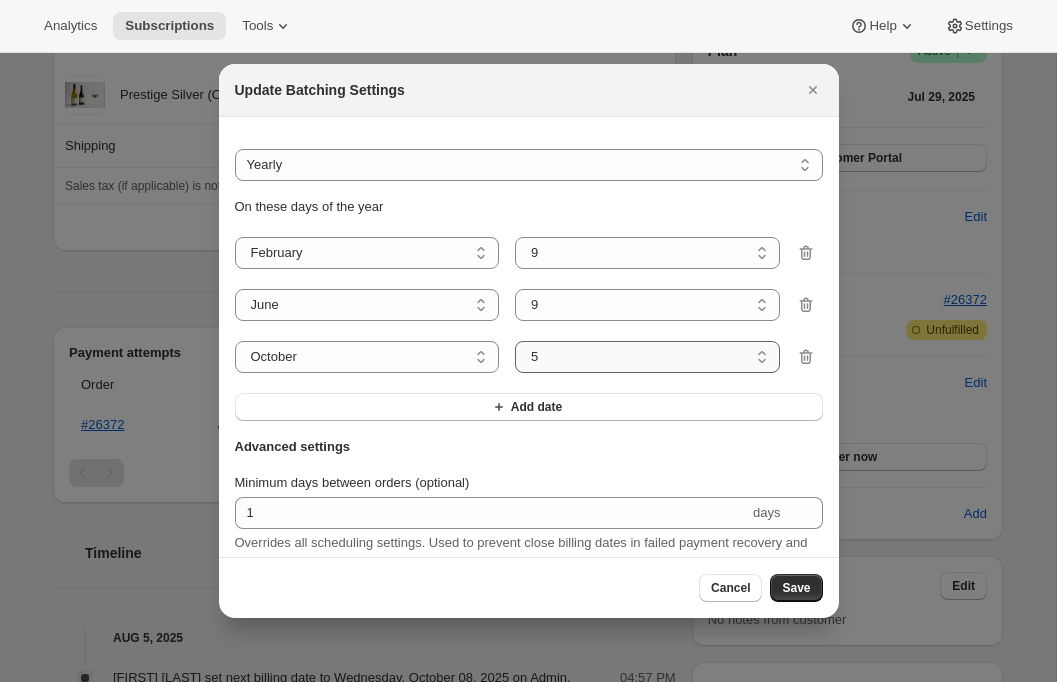 click on "1 2 3 4 5 6 7 8 9 10 11 12 13 14 15 16 17 18 19 20 21 22 23 24 25 26 27 28 29 30 31" at bounding box center (647, 357) 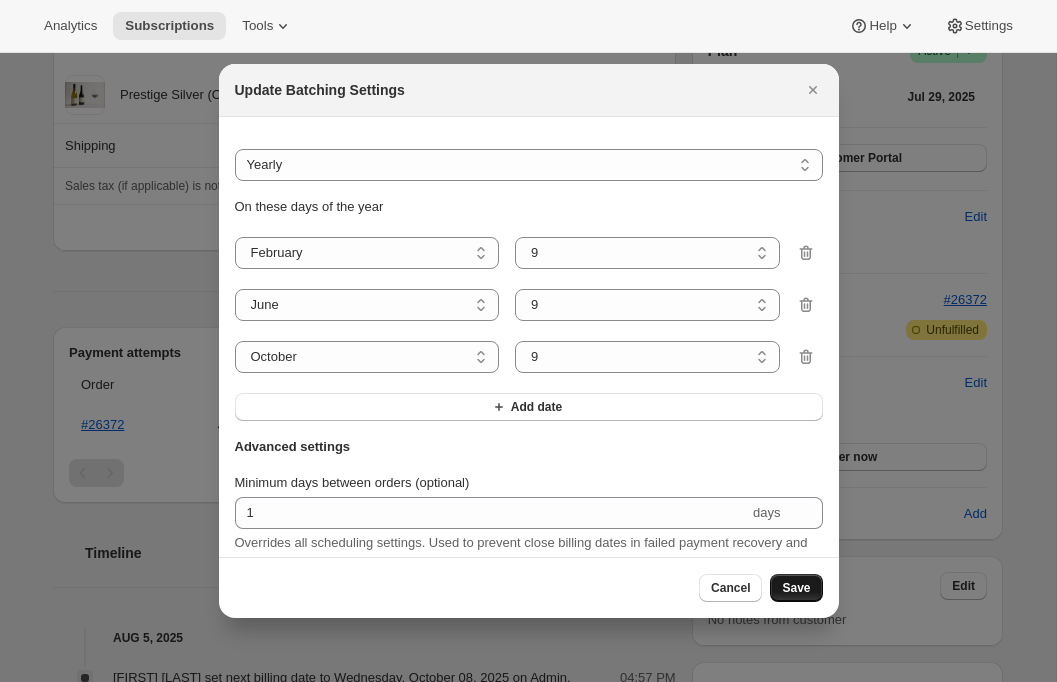 click on "Save" at bounding box center [796, 588] 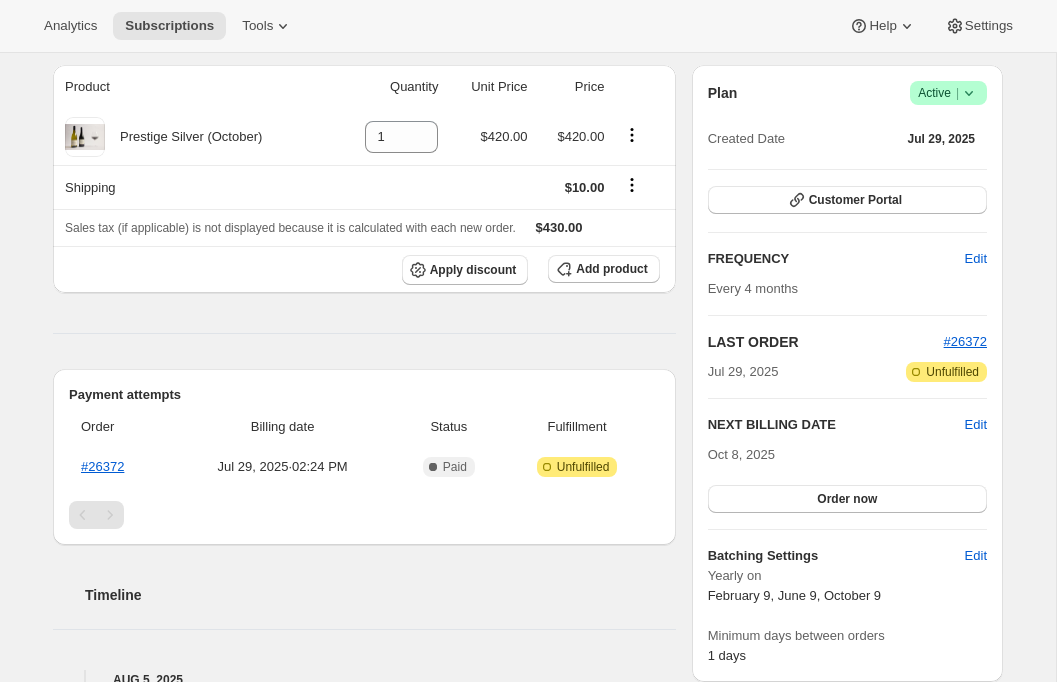 scroll, scrollTop: 349, scrollLeft: 0, axis: vertical 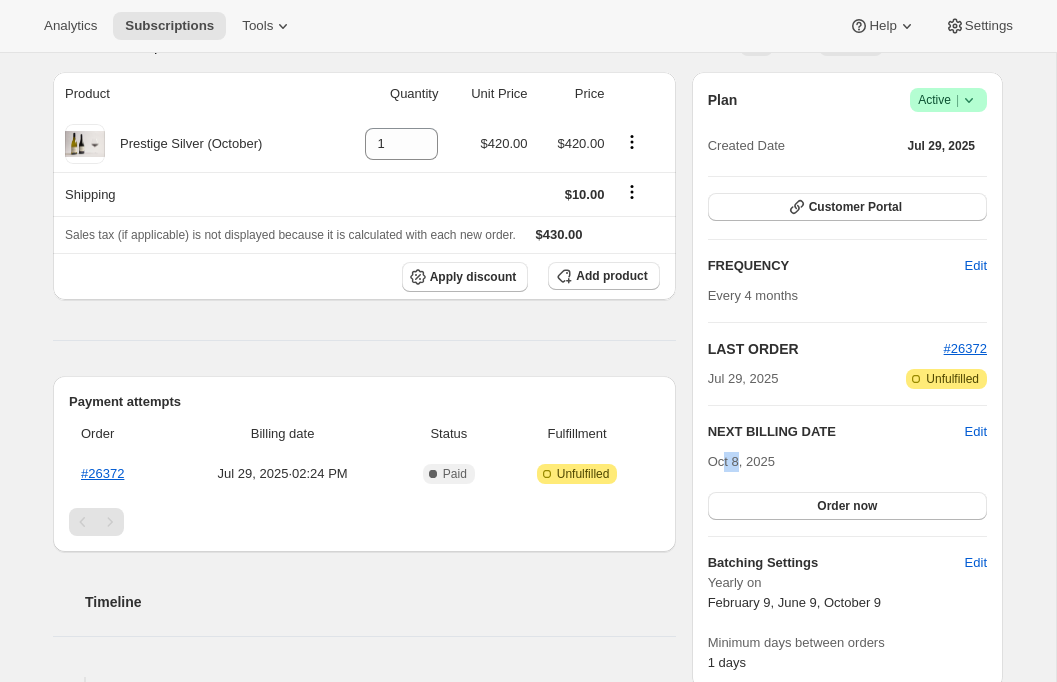 drag, startPoint x: 739, startPoint y: 464, endPoint x: 725, endPoint y: 463, distance: 14.035668 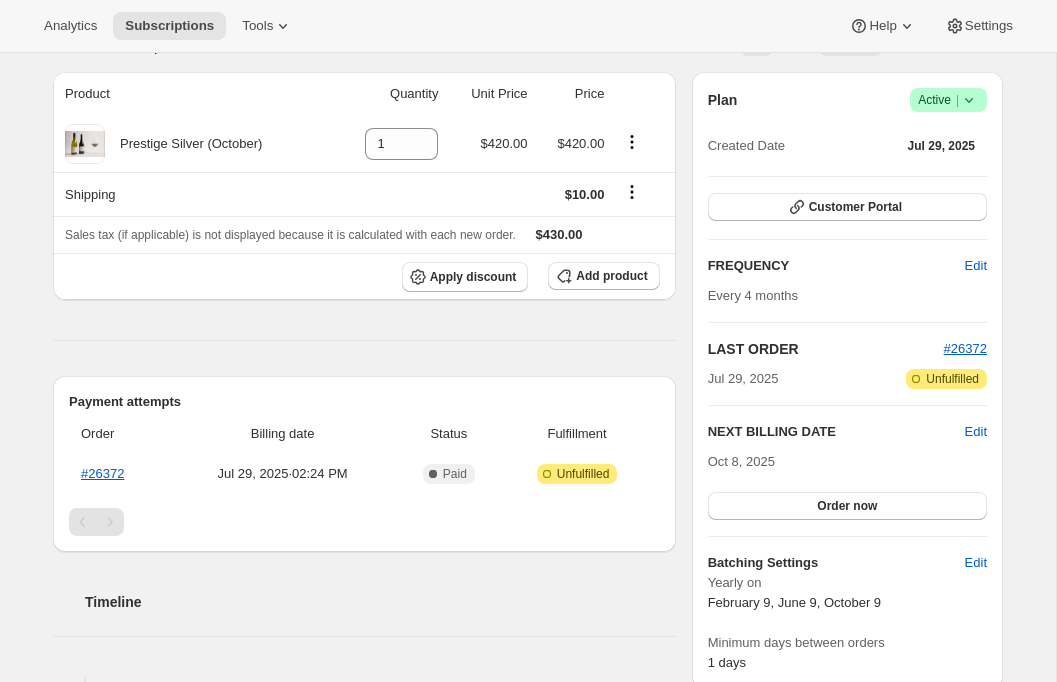 click on "Oct 8, 2025" at bounding box center (741, 461) 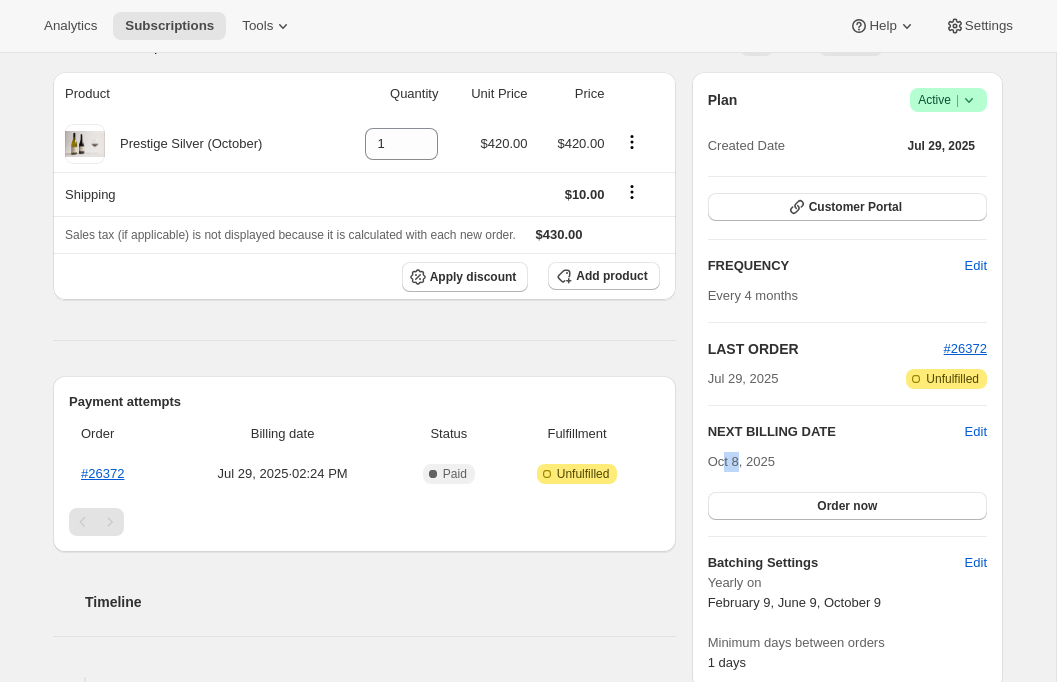 drag, startPoint x: 739, startPoint y: 463, endPoint x: 726, endPoint y: 463, distance: 13 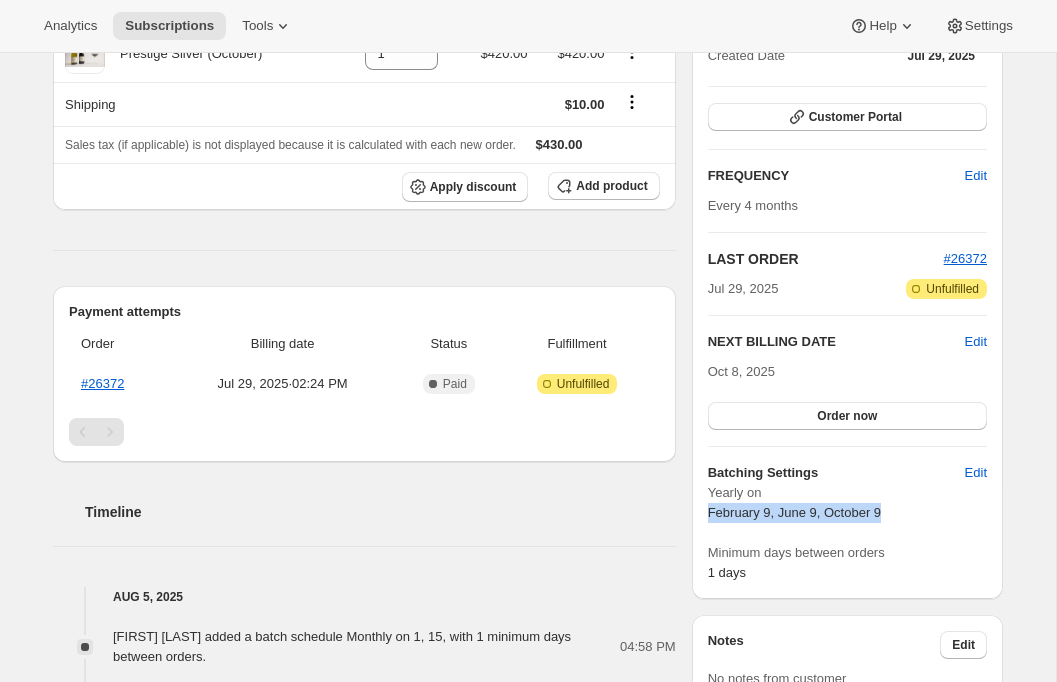 drag, startPoint x: 712, startPoint y: 516, endPoint x: 895, endPoint y: 507, distance: 183.22118 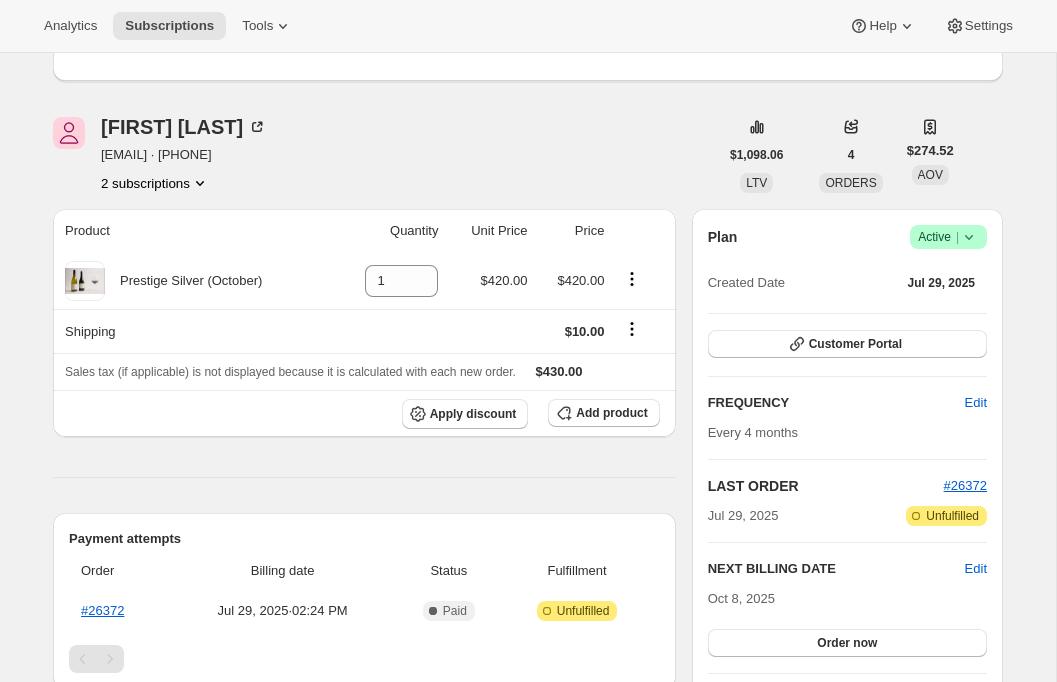 scroll, scrollTop: 158, scrollLeft: 0, axis: vertical 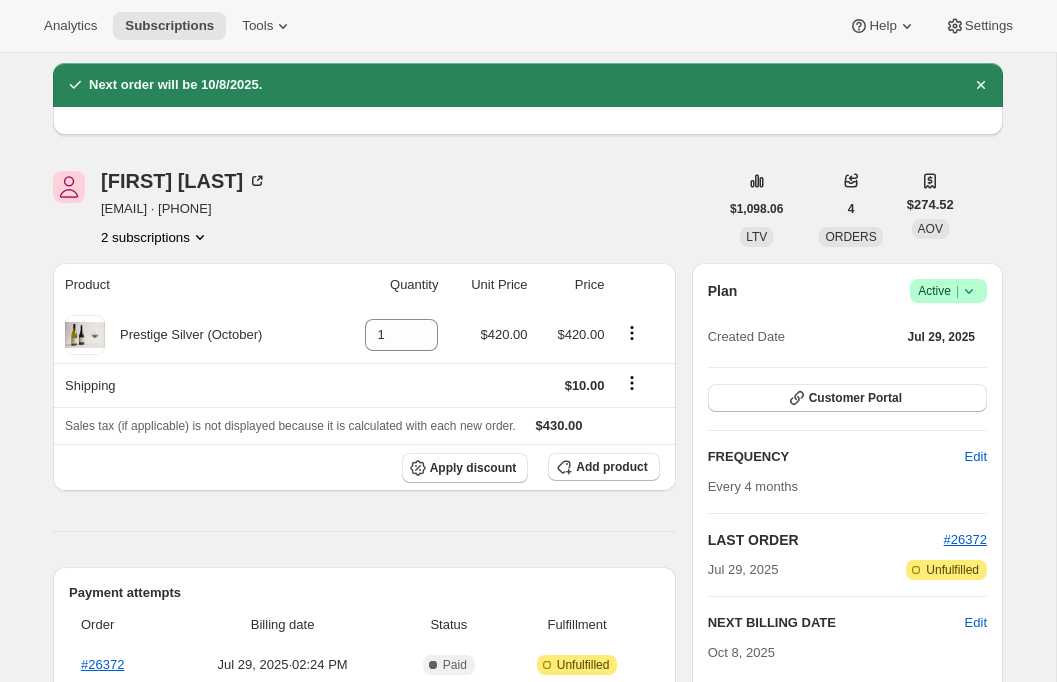 drag, startPoint x: 259, startPoint y: 213, endPoint x: 76, endPoint y: 209, distance: 183.04372 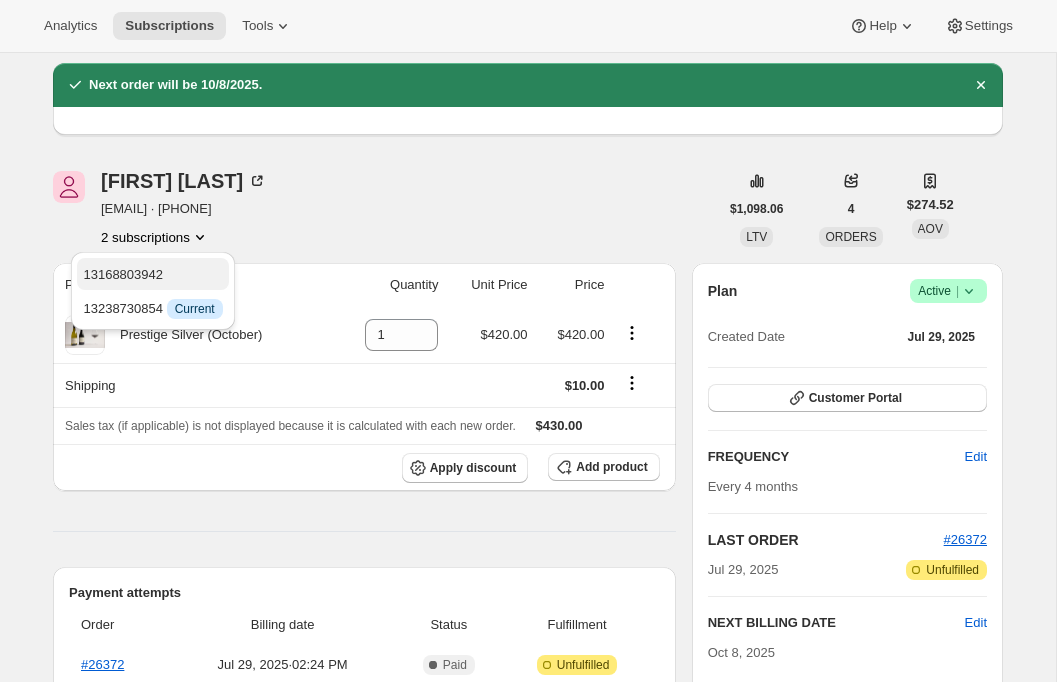 click on "13168803942" at bounding box center [152, 275] 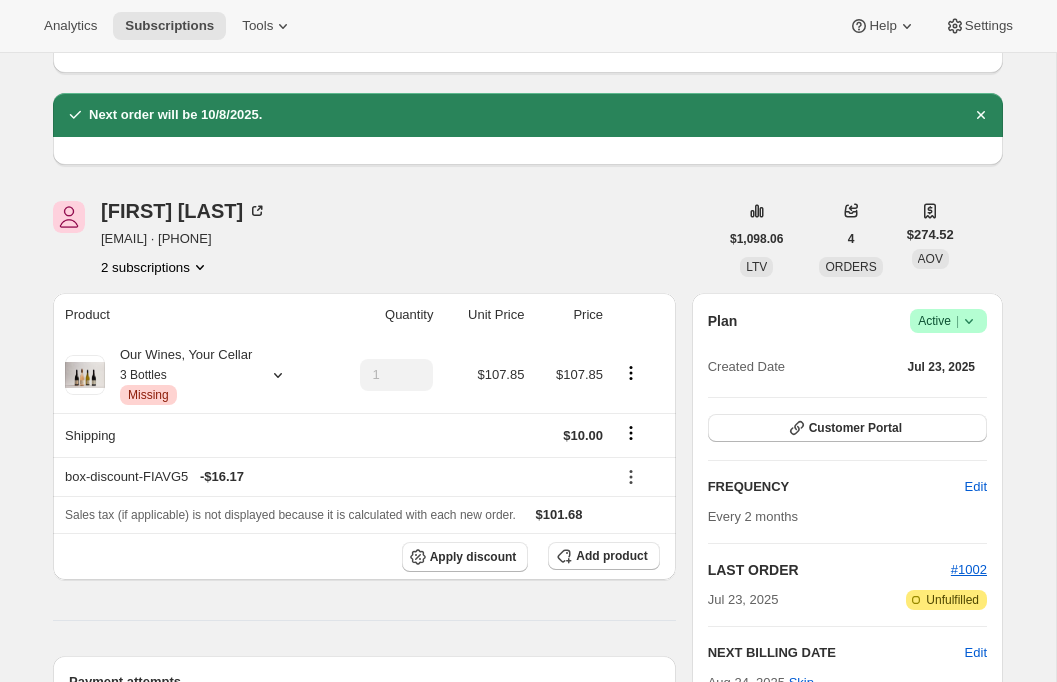 scroll, scrollTop: 131, scrollLeft: 0, axis: vertical 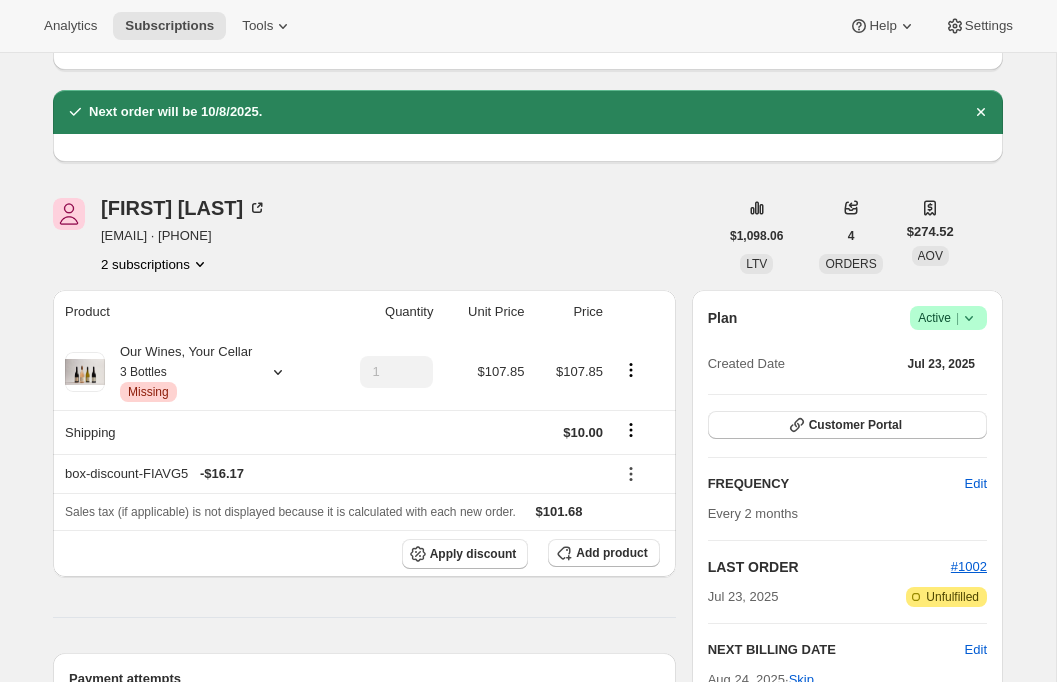 click 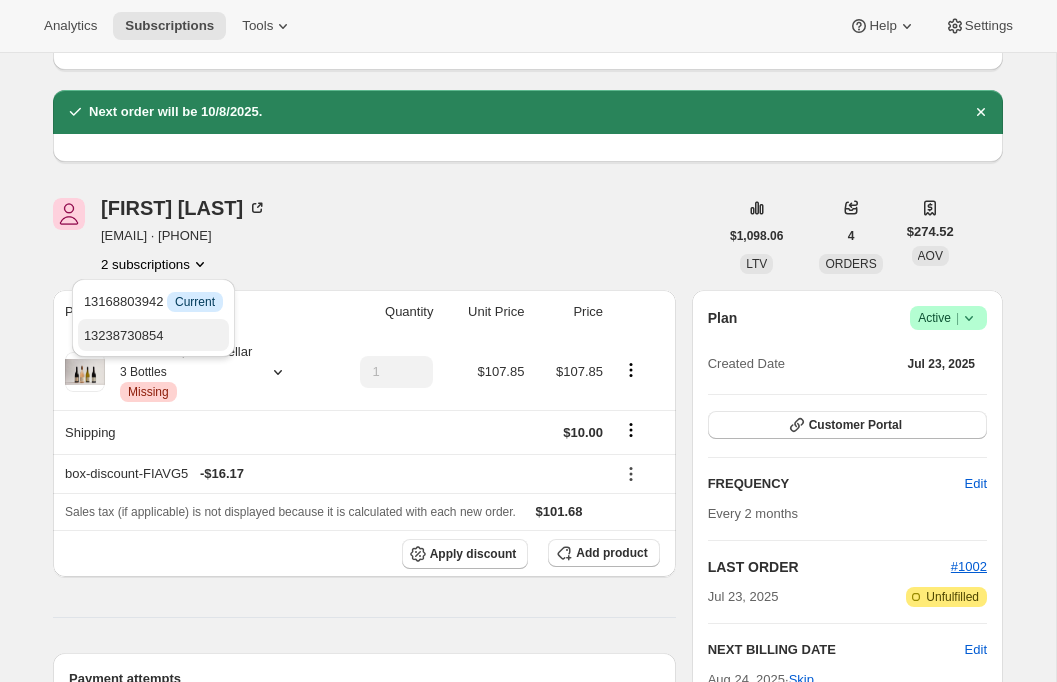 click on "13238730854" at bounding box center (153, 335) 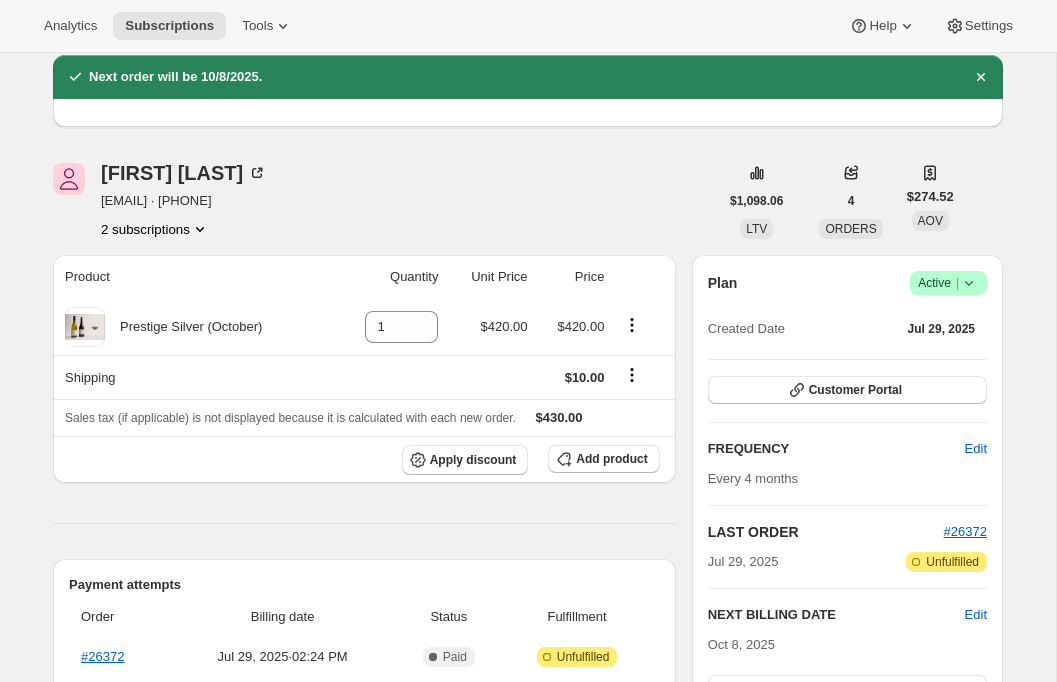 scroll, scrollTop: 168, scrollLeft: 0, axis: vertical 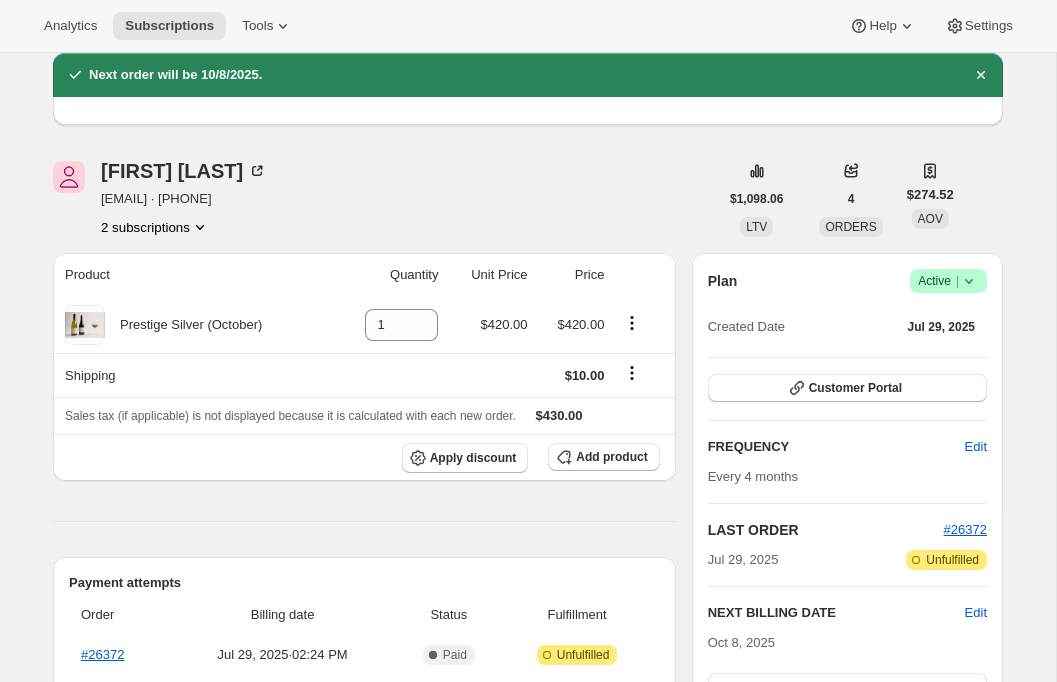 click 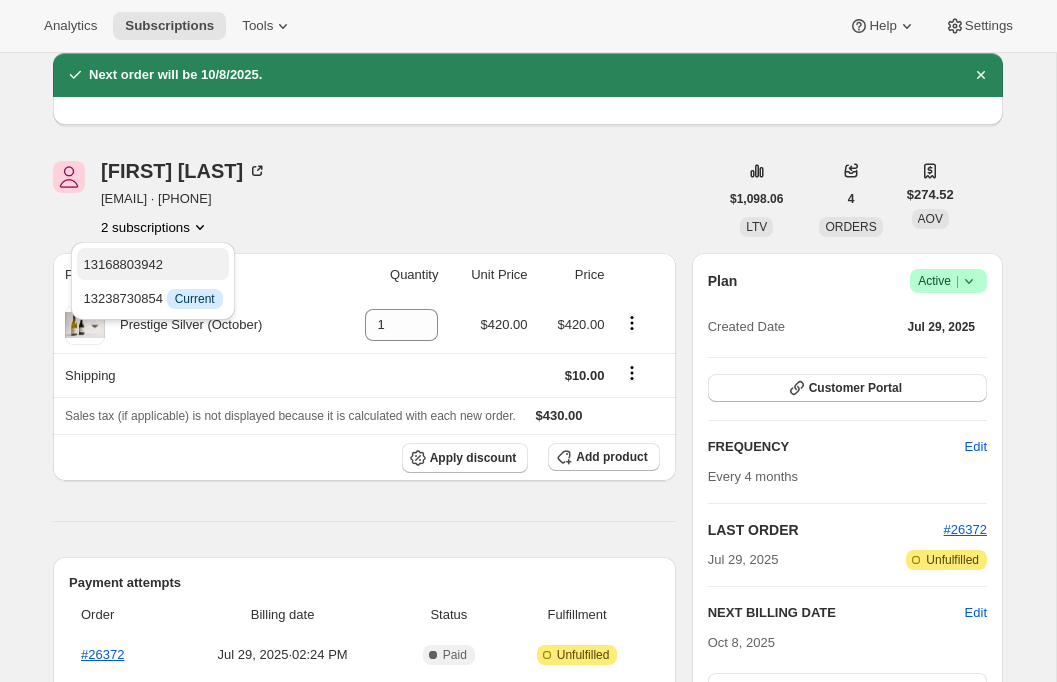 click on "13168803942" at bounding box center (152, 265) 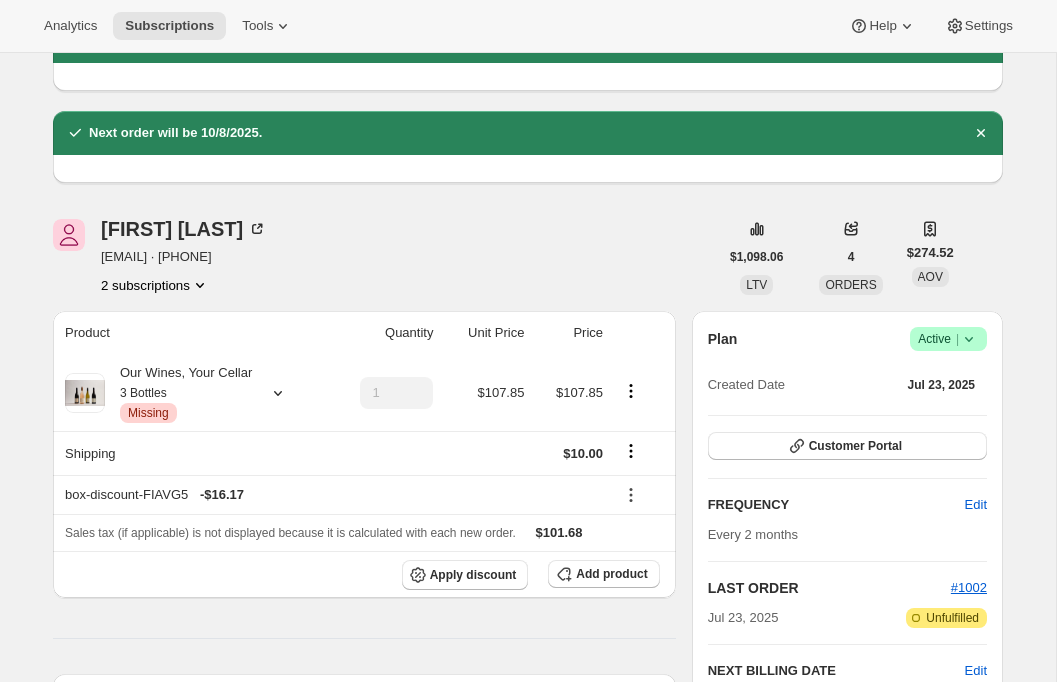 scroll, scrollTop: 106, scrollLeft: 0, axis: vertical 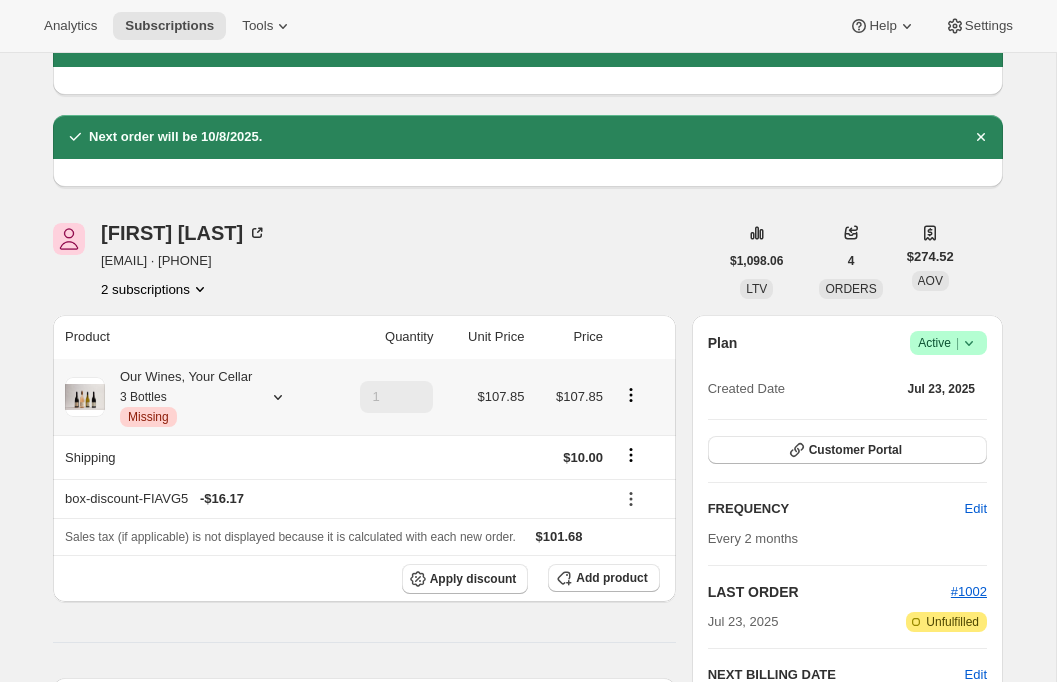click 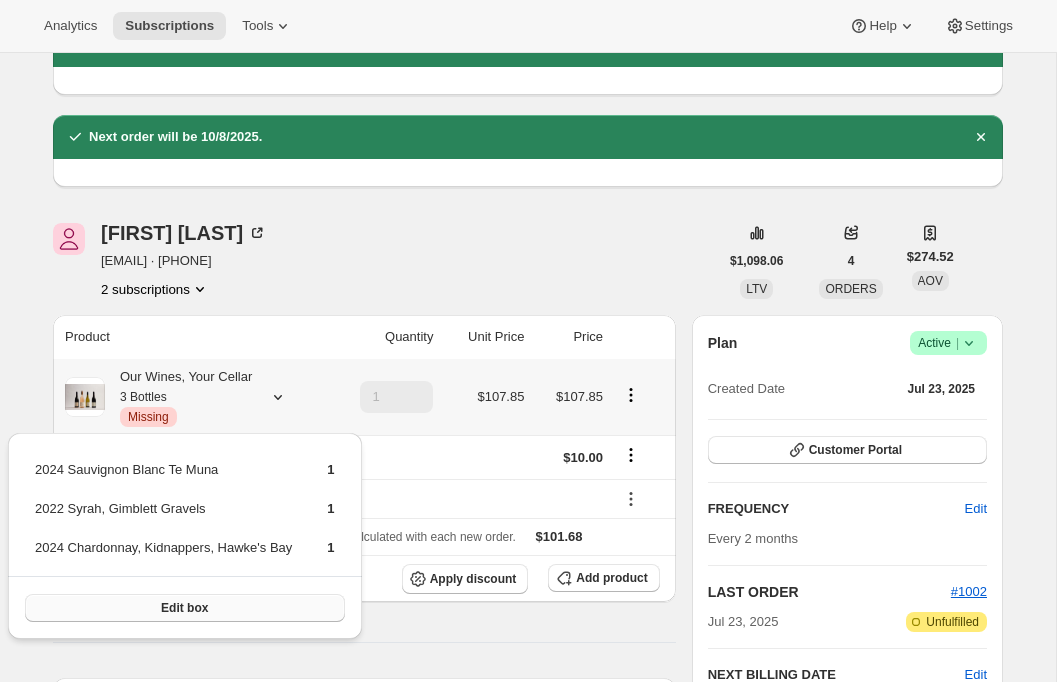 click on "Edit box" at bounding box center (184, 608) 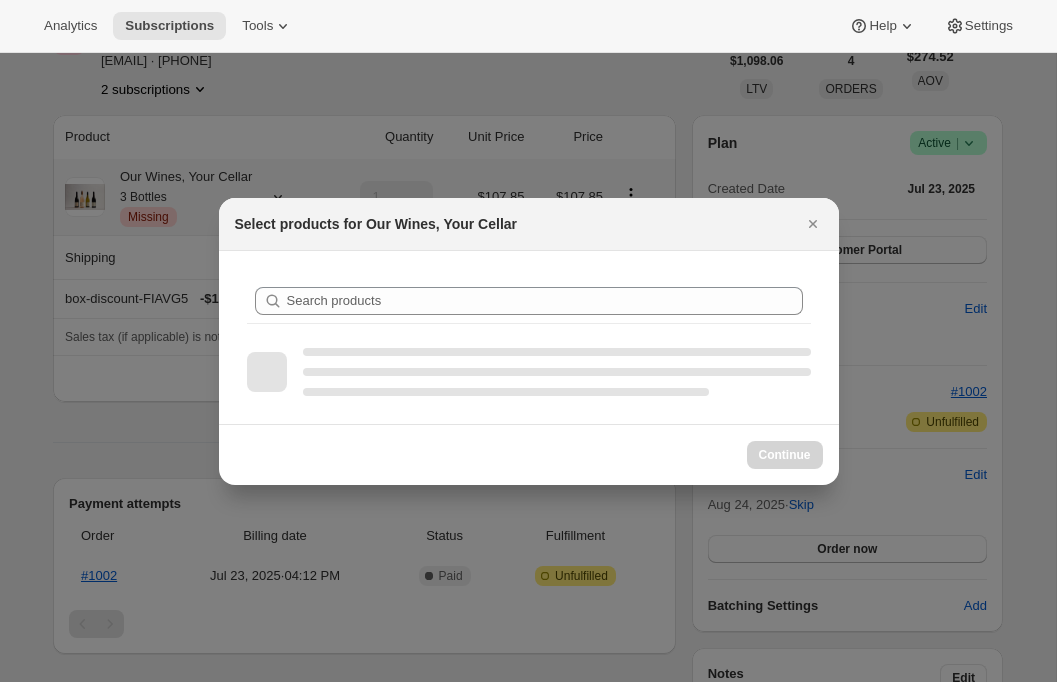 scroll, scrollTop: 0, scrollLeft: 0, axis: both 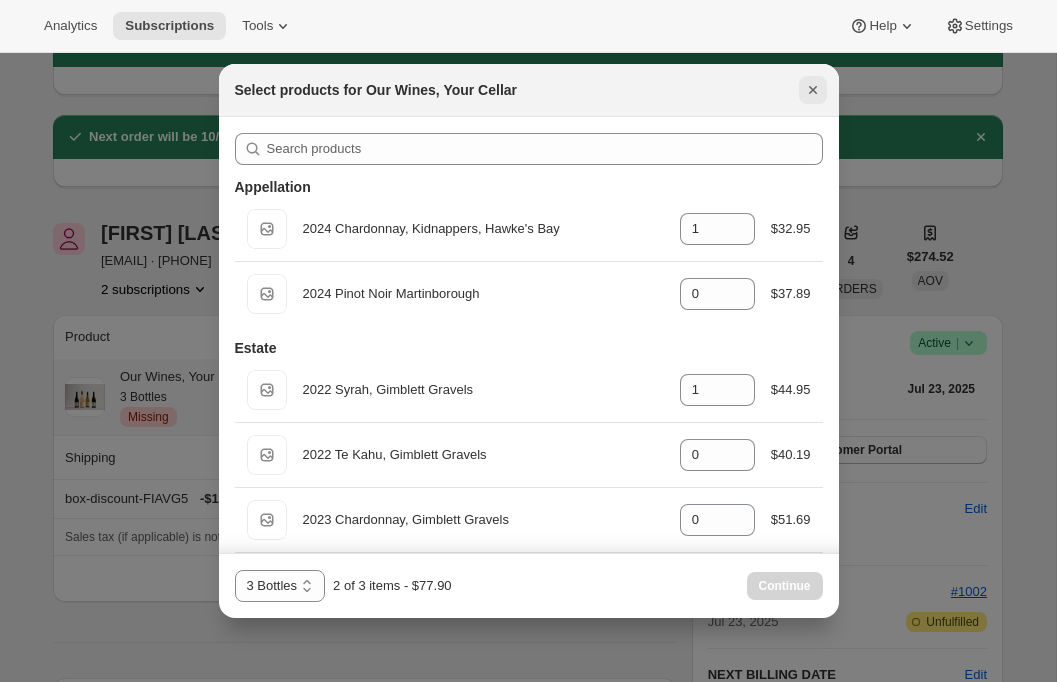 click 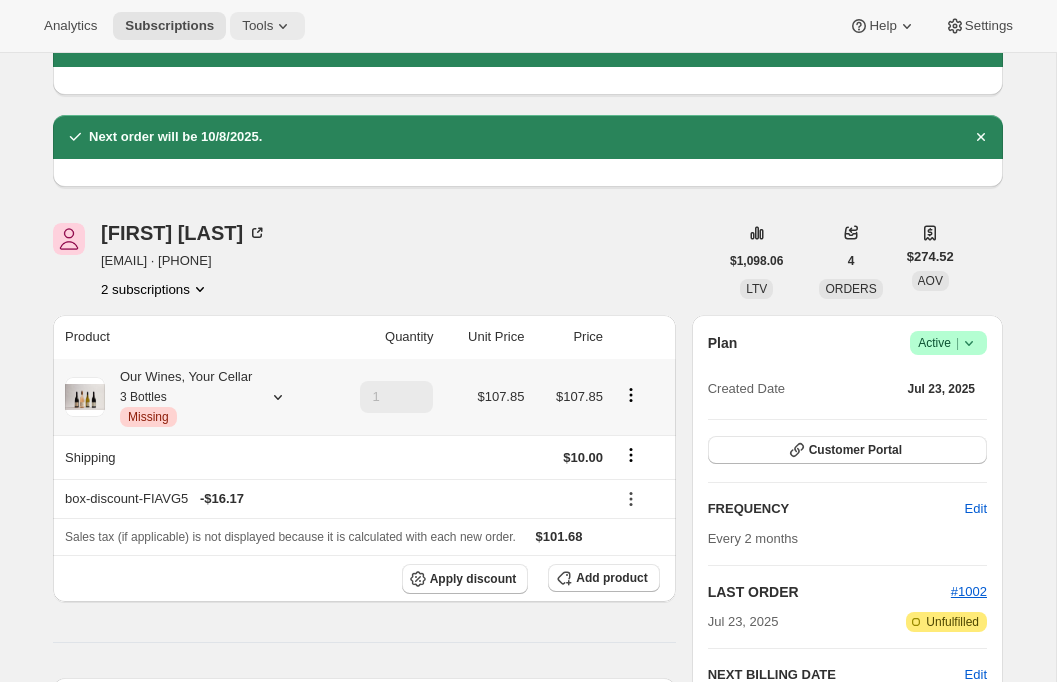 click 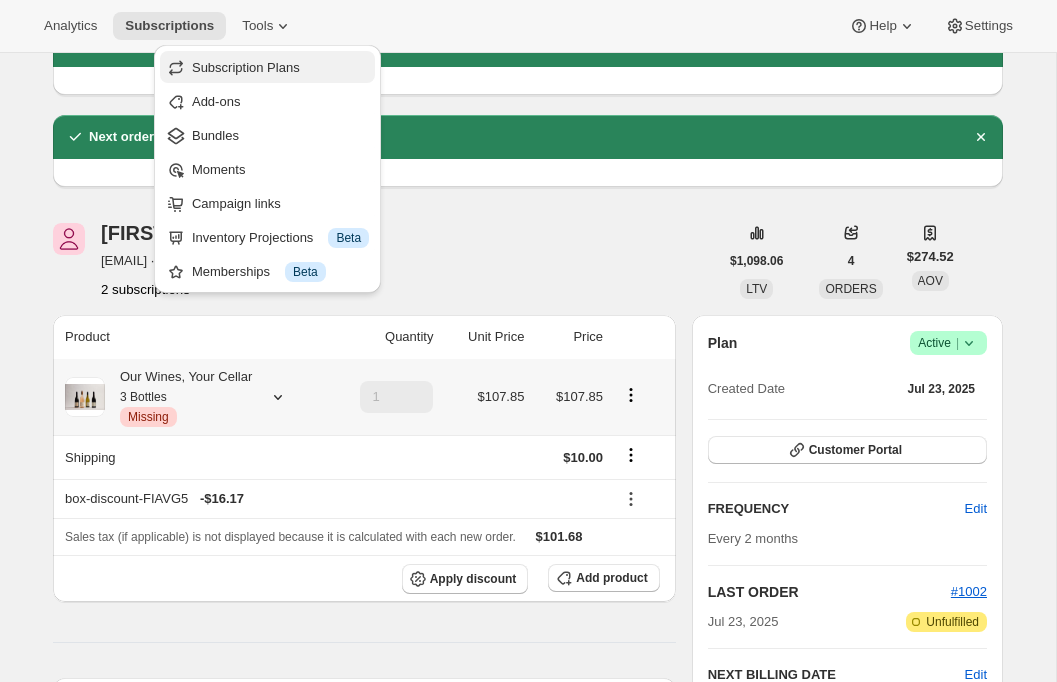 click on "Subscription Plans" at bounding box center (246, 67) 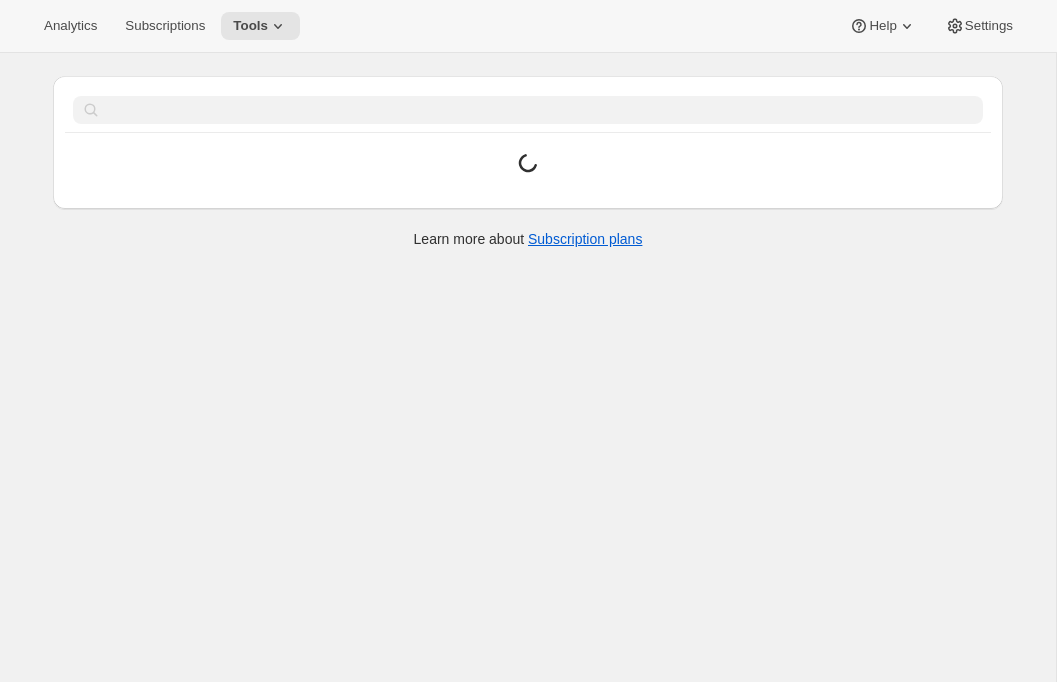 scroll, scrollTop: 0, scrollLeft: 0, axis: both 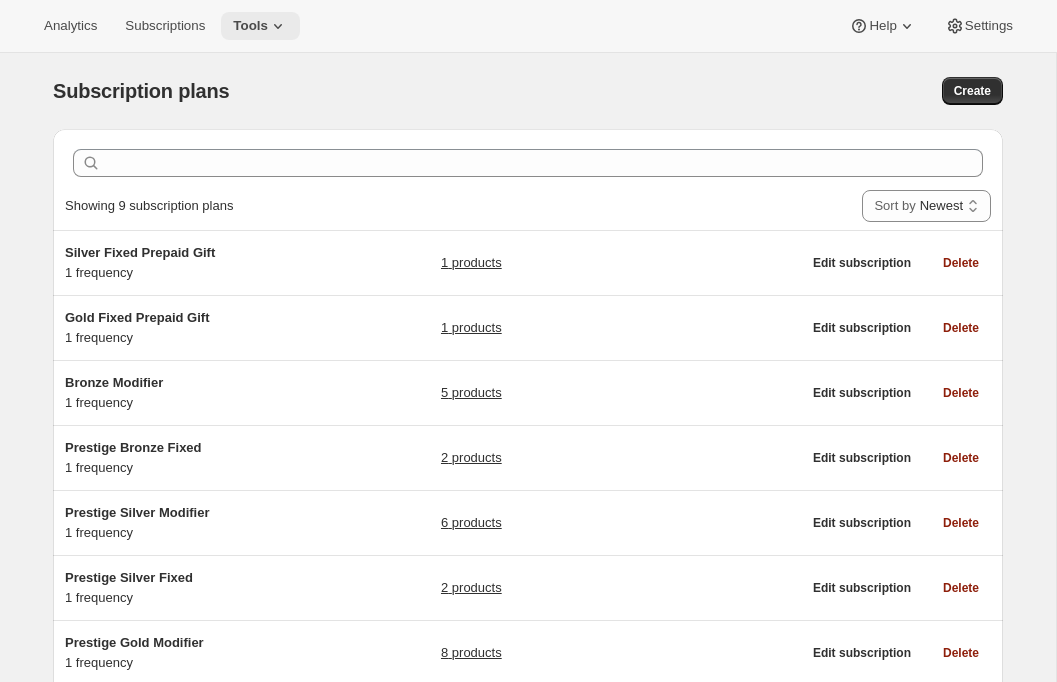 click on "Tools" at bounding box center (250, 26) 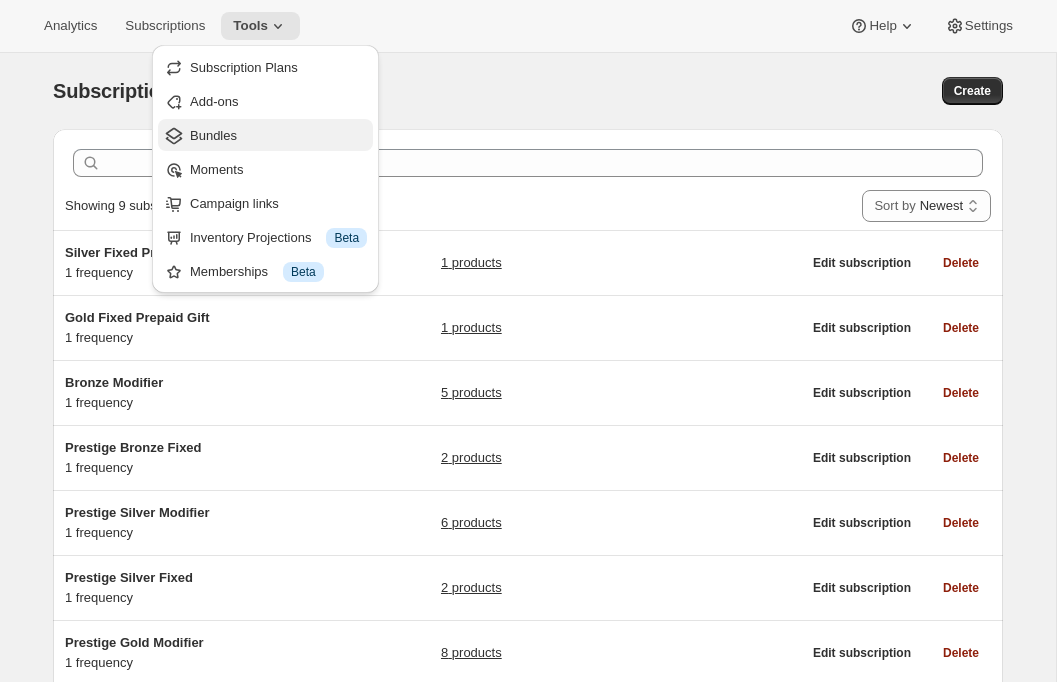 click on "Bundles" at bounding box center (278, 136) 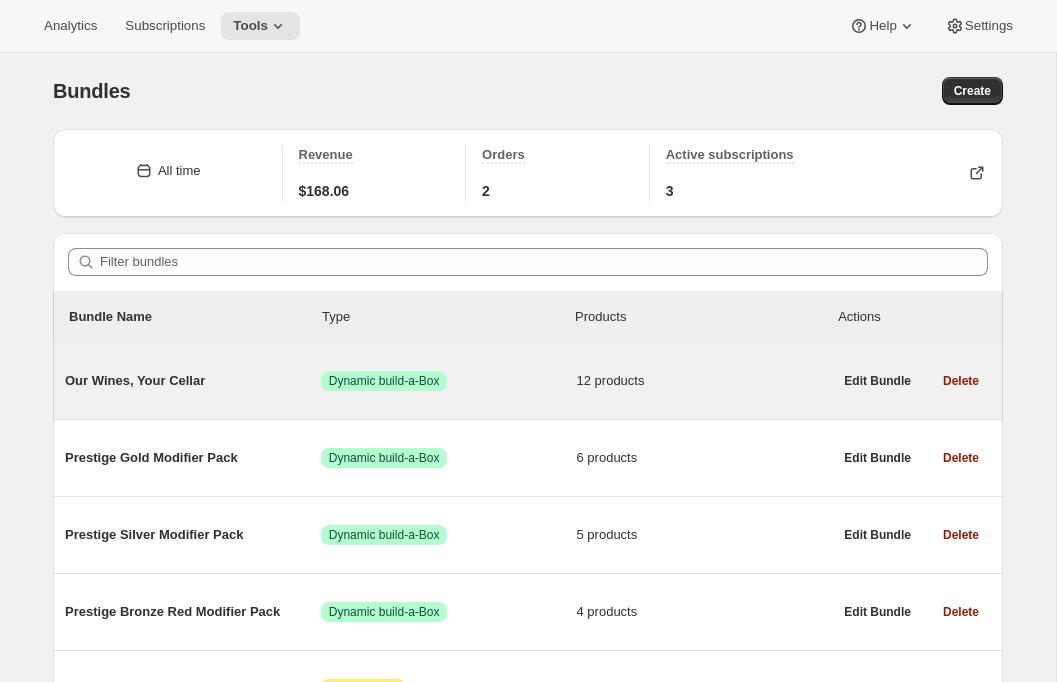 click on "Our Wines, Your Cellar Success Dynamic build-a-Box 12 products" at bounding box center (448, 381) 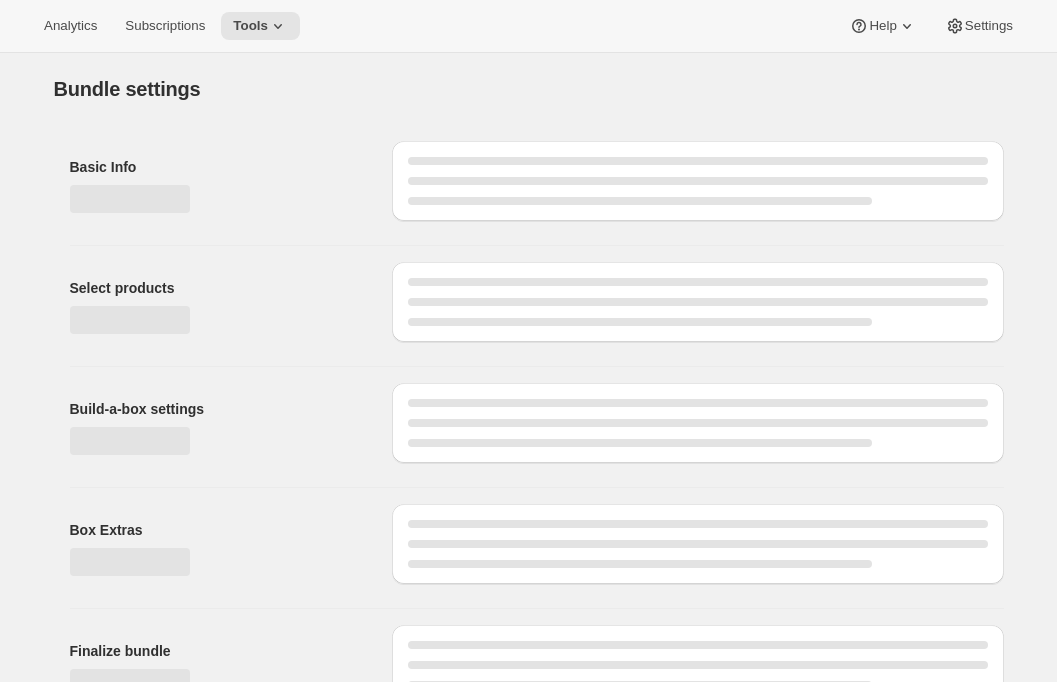 type on "Our Wines, Your Cellar" 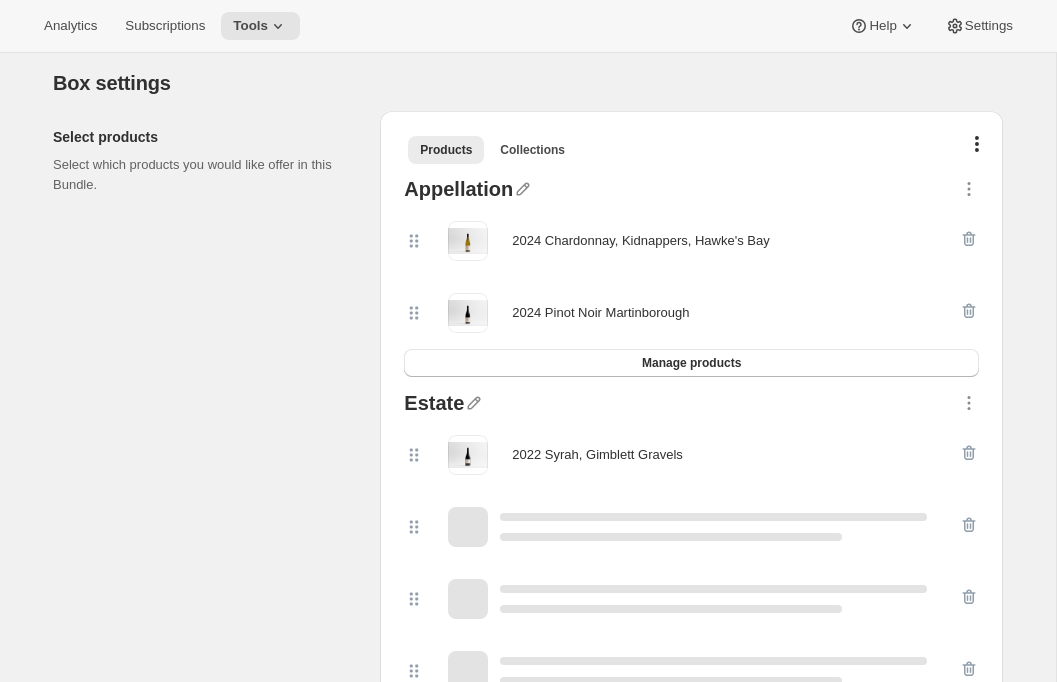 scroll, scrollTop: 438, scrollLeft: 0, axis: vertical 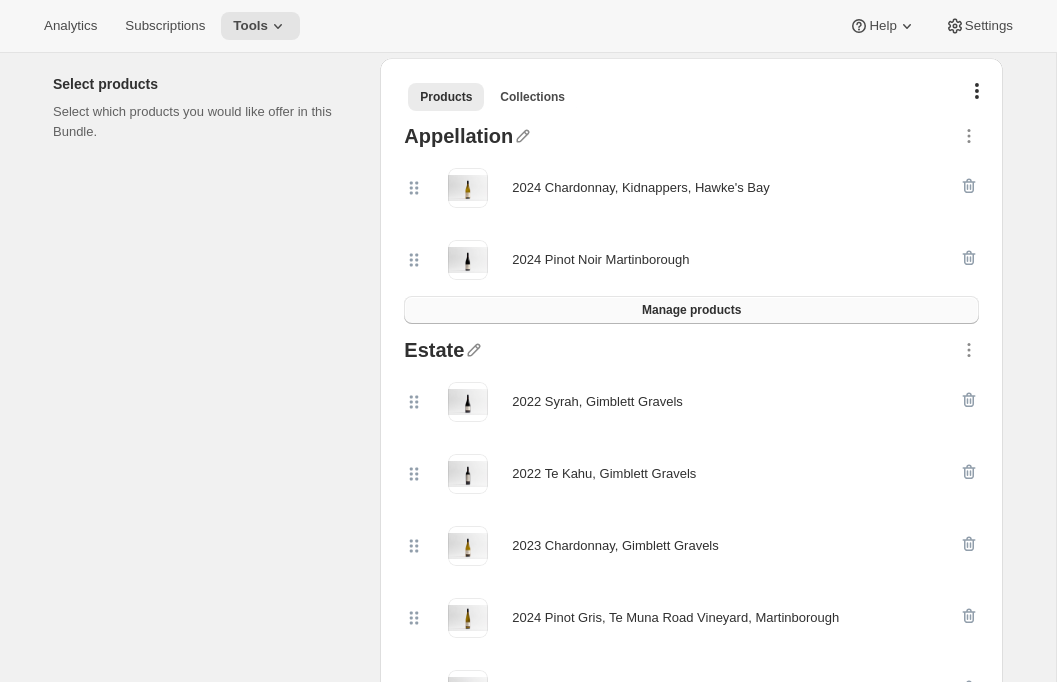click on "Manage products" at bounding box center [691, 310] 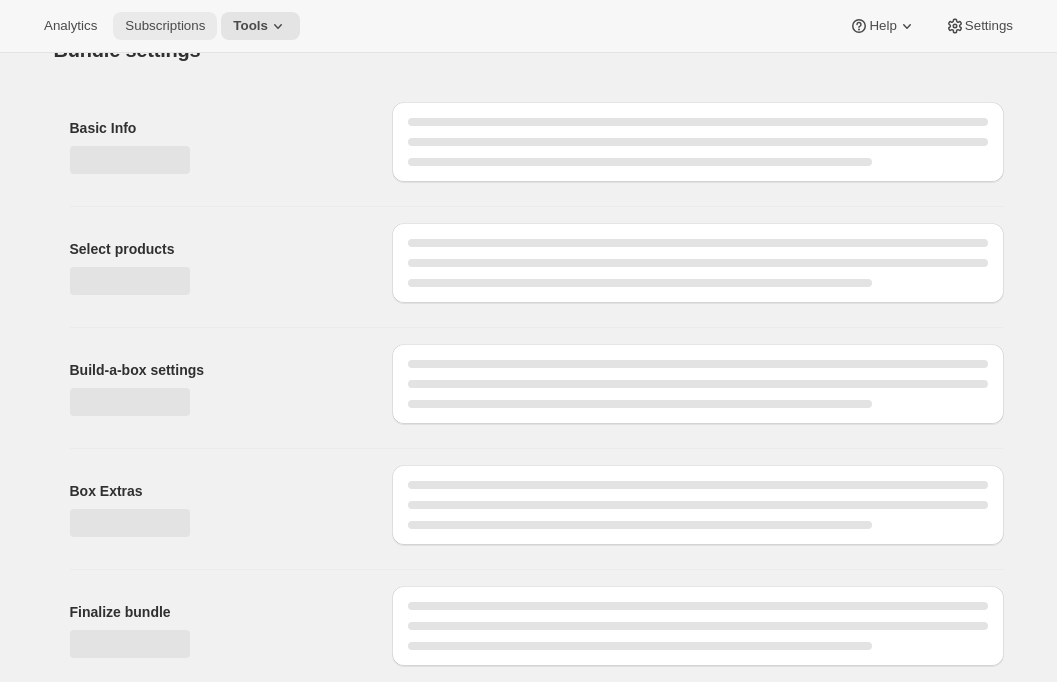 scroll, scrollTop: 438, scrollLeft: 0, axis: vertical 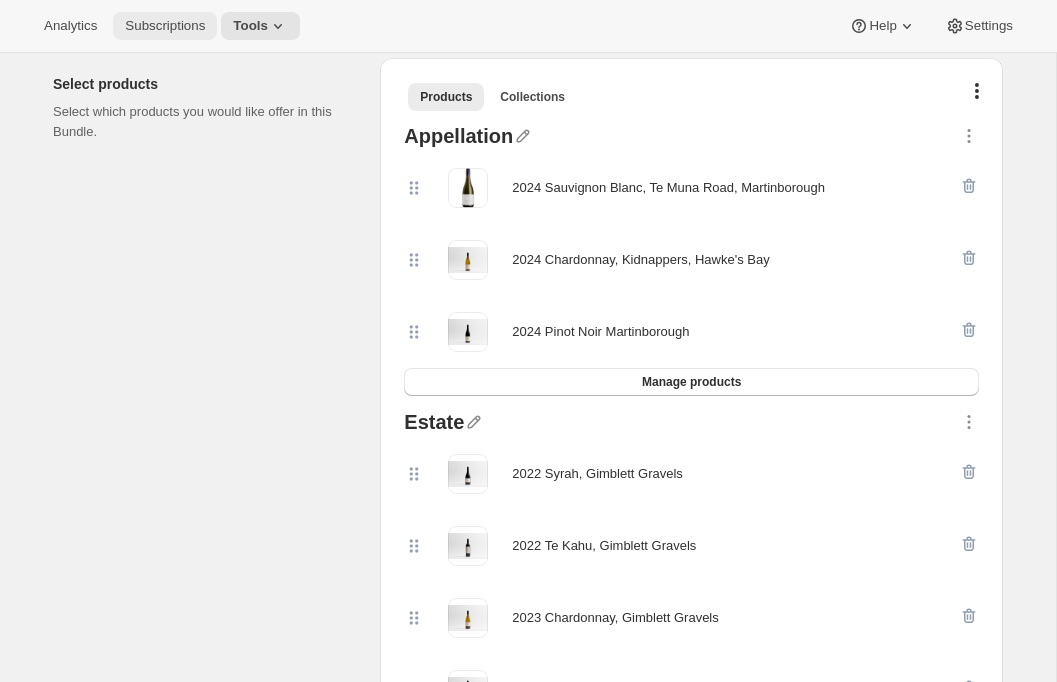 click on "Subscriptions" at bounding box center [165, 26] 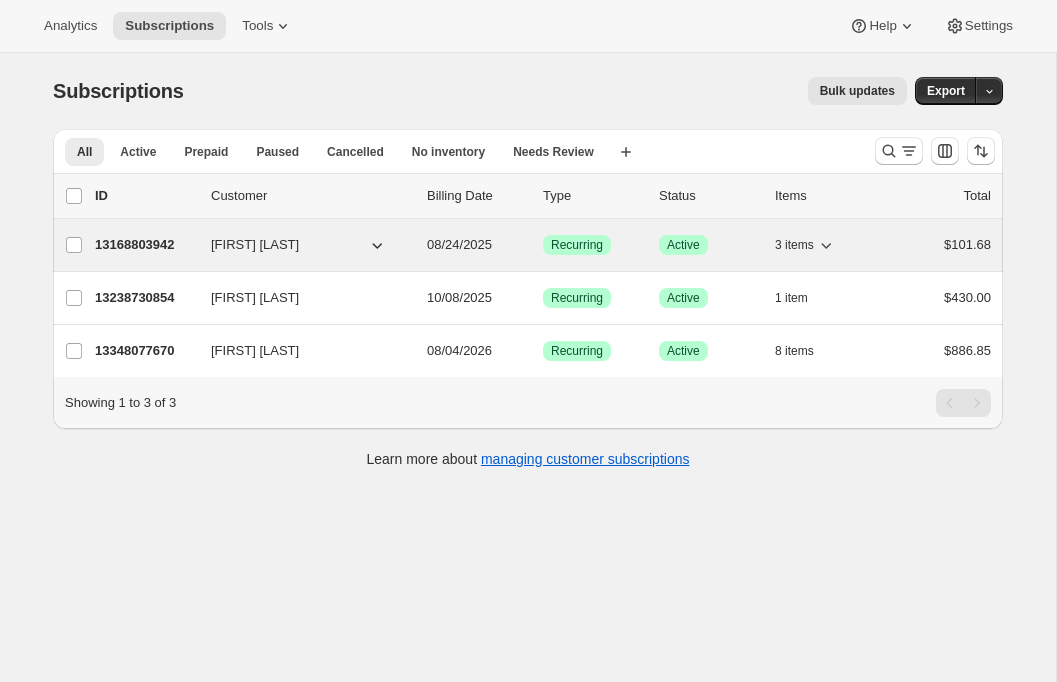 click on "13168803942" at bounding box center [145, 245] 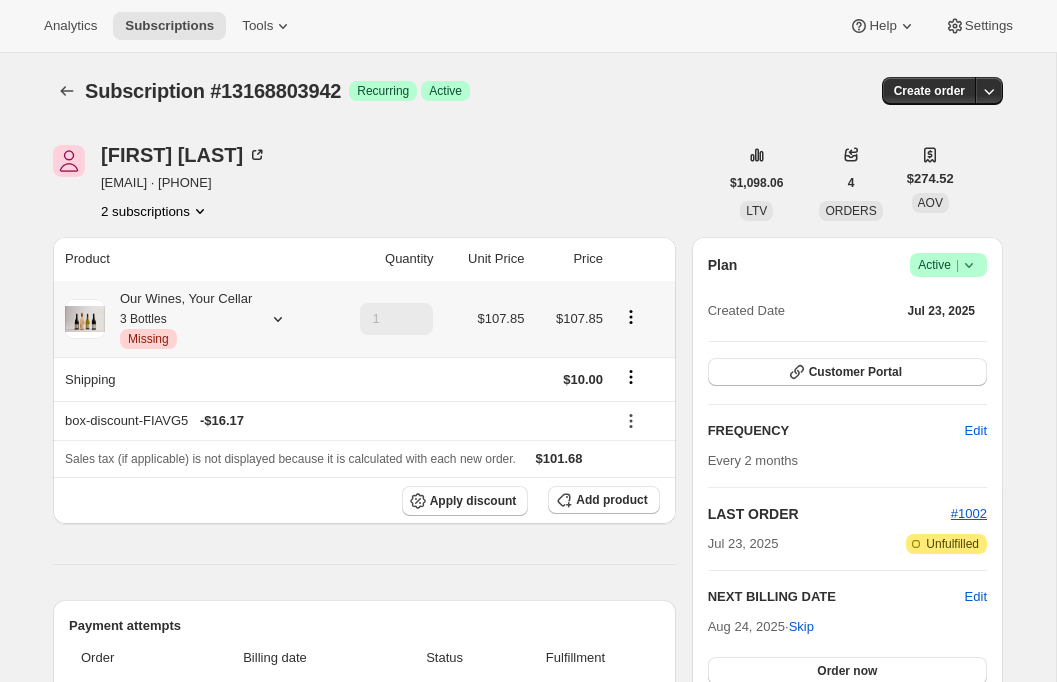 click 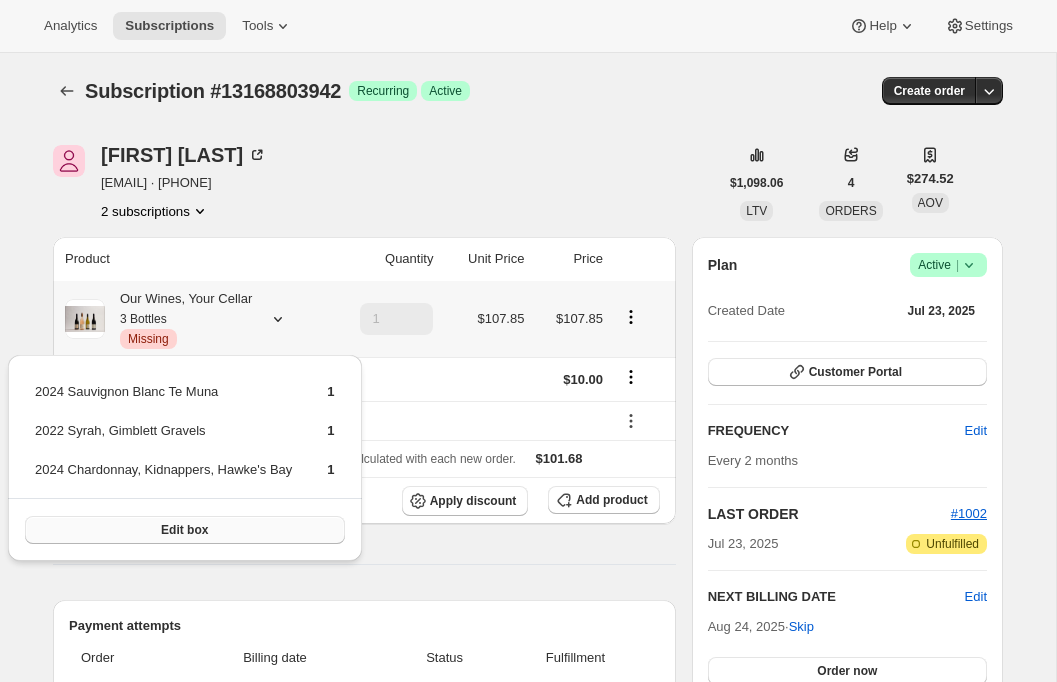 click on "Edit box" at bounding box center [185, 530] 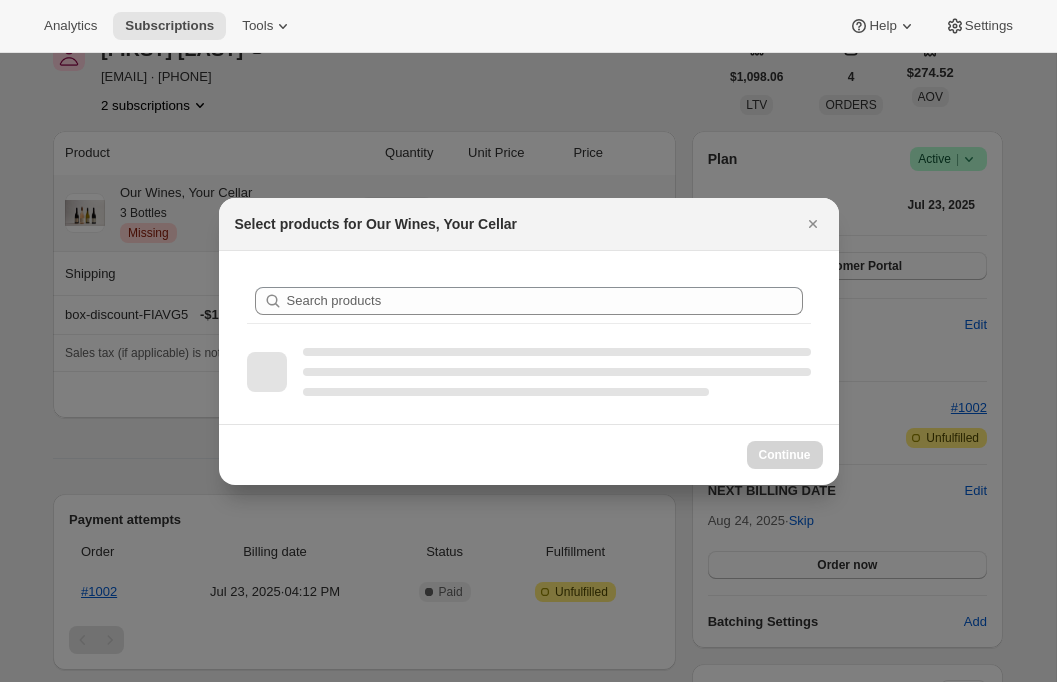 scroll, scrollTop: 0, scrollLeft: 0, axis: both 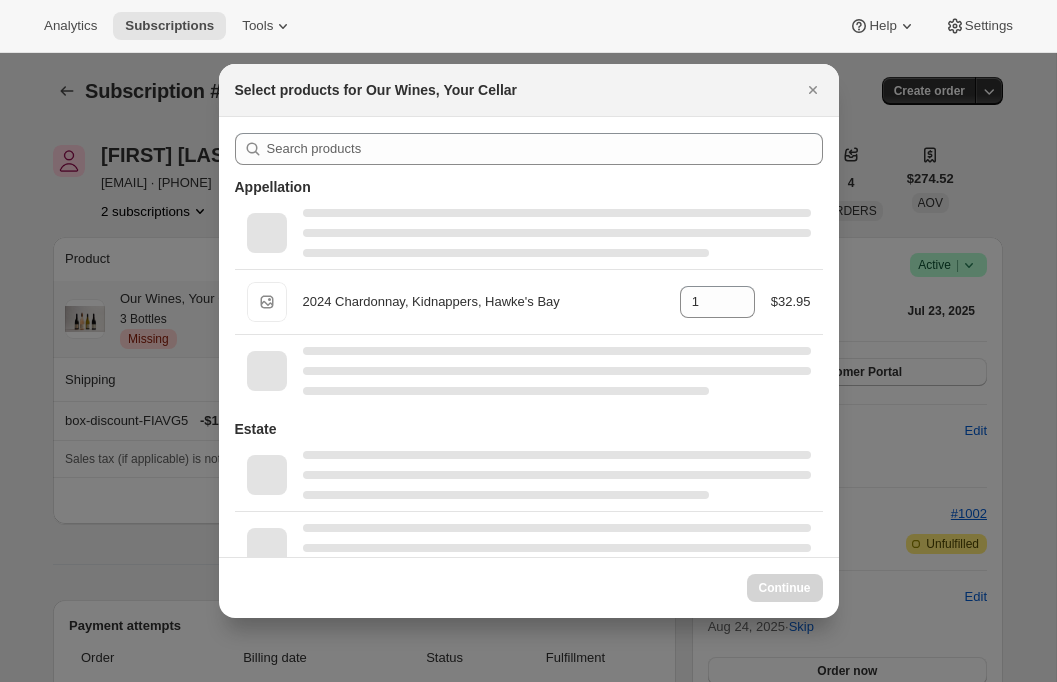 type on "0" 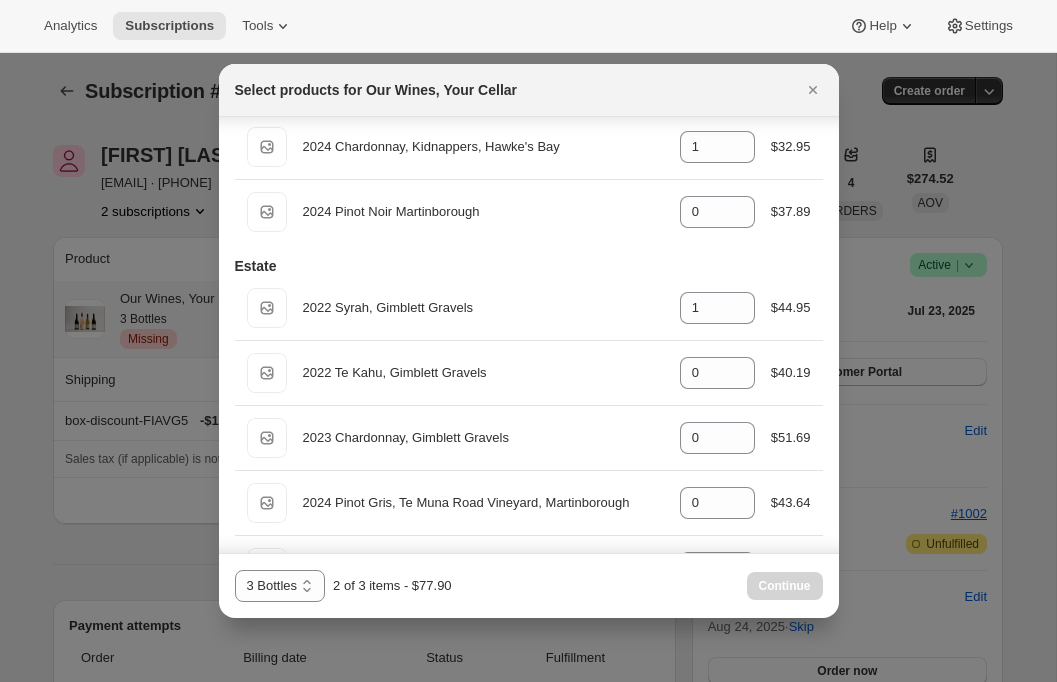 scroll, scrollTop: 0, scrollLeft: 0, axis: both 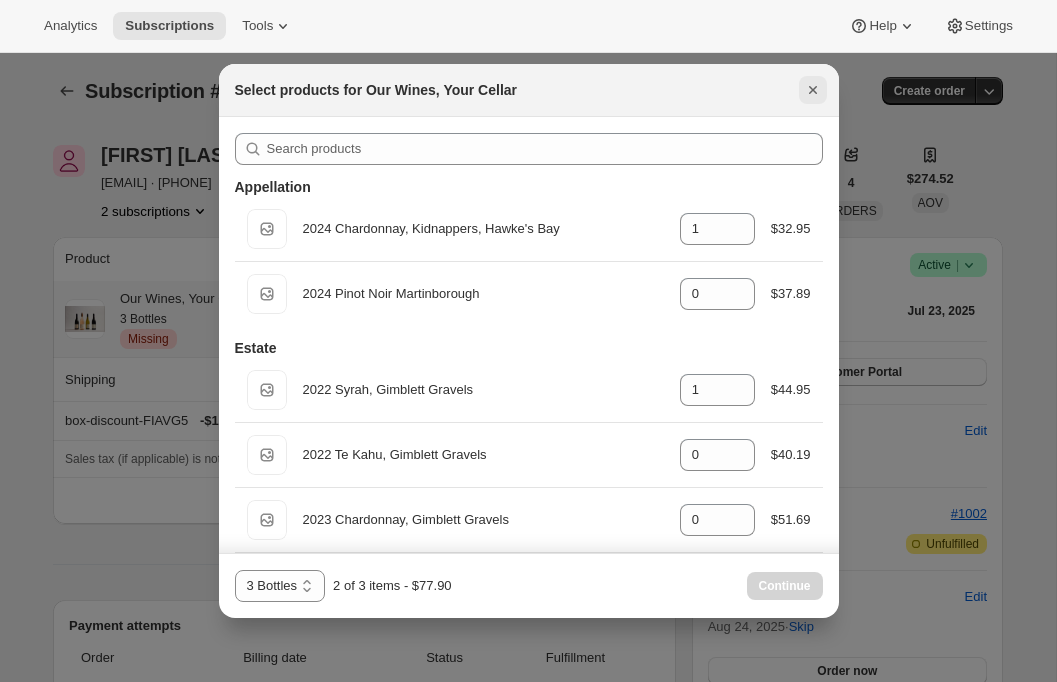 click 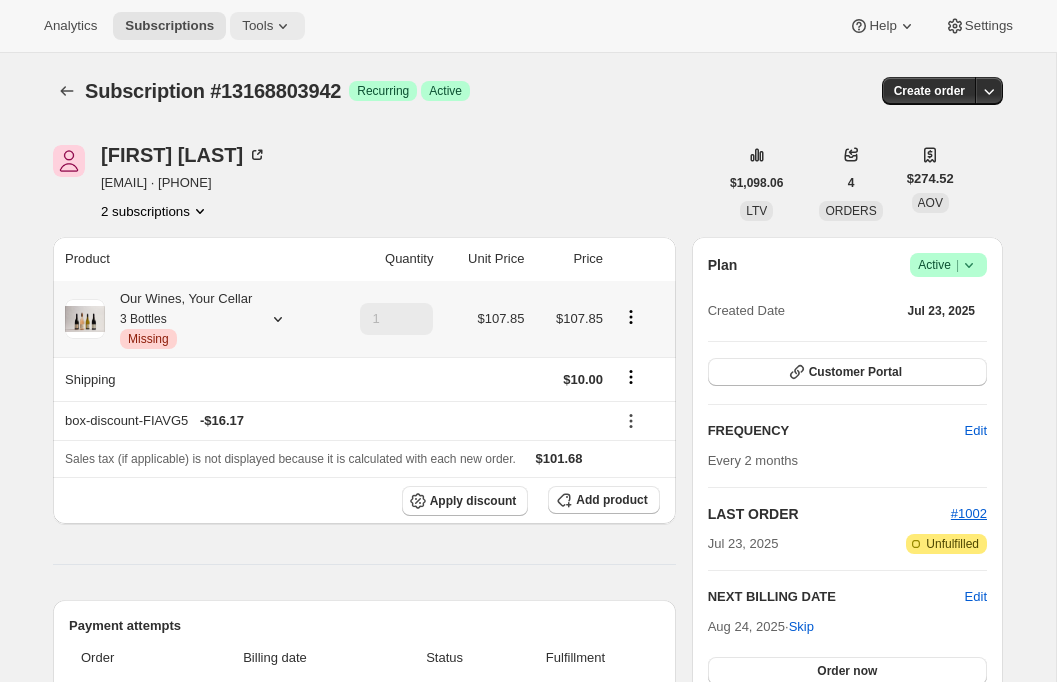 click on "Tools" at bounding box center [257, 26] 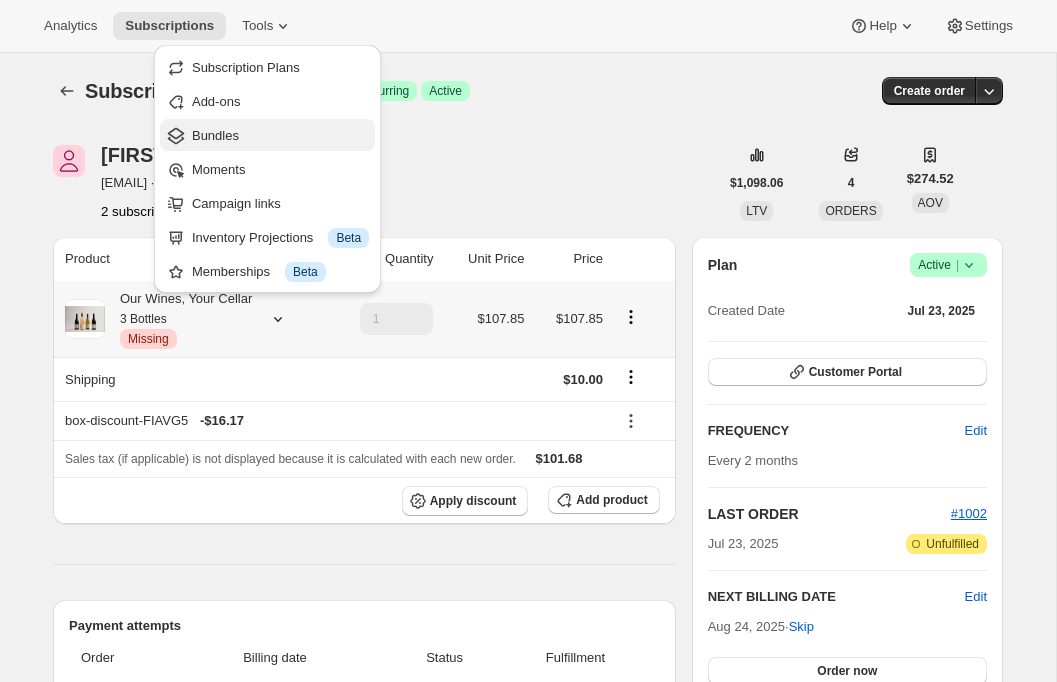 click on "Bundles" at bounding box center (280, 136) 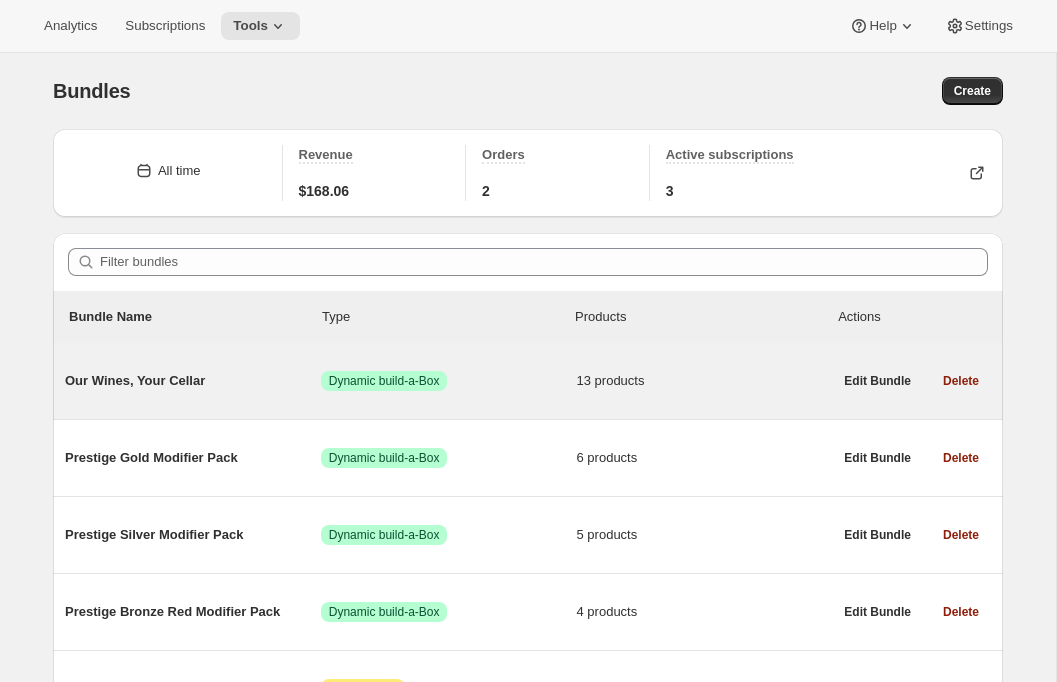 click on "Our Wines, Your Cellar Success Dynamic build-a-Box 13 products" at bounding box center (448, 381) 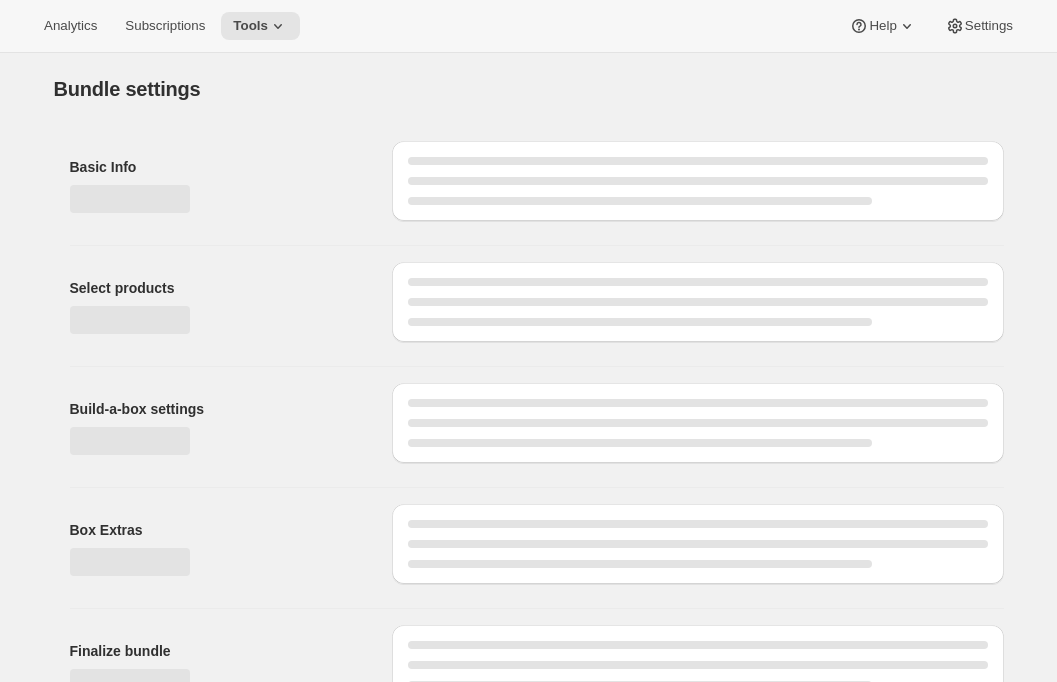 type on "Our Wines, Your Cellar" 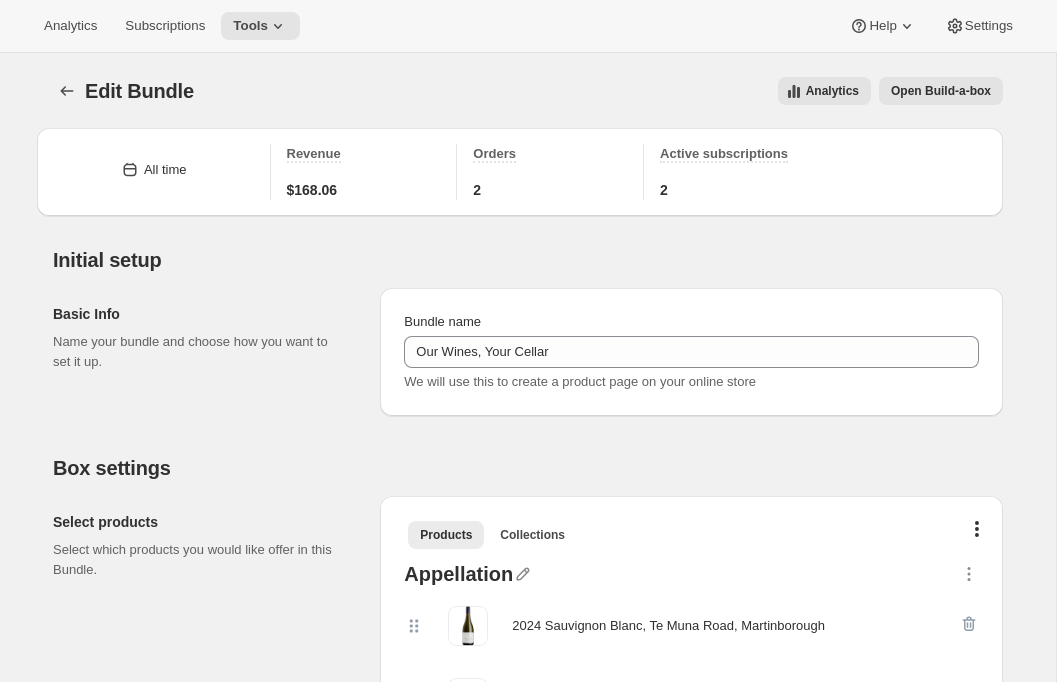 scroll, scrollTop: 391, scrollLeft: 0, axis: vertical 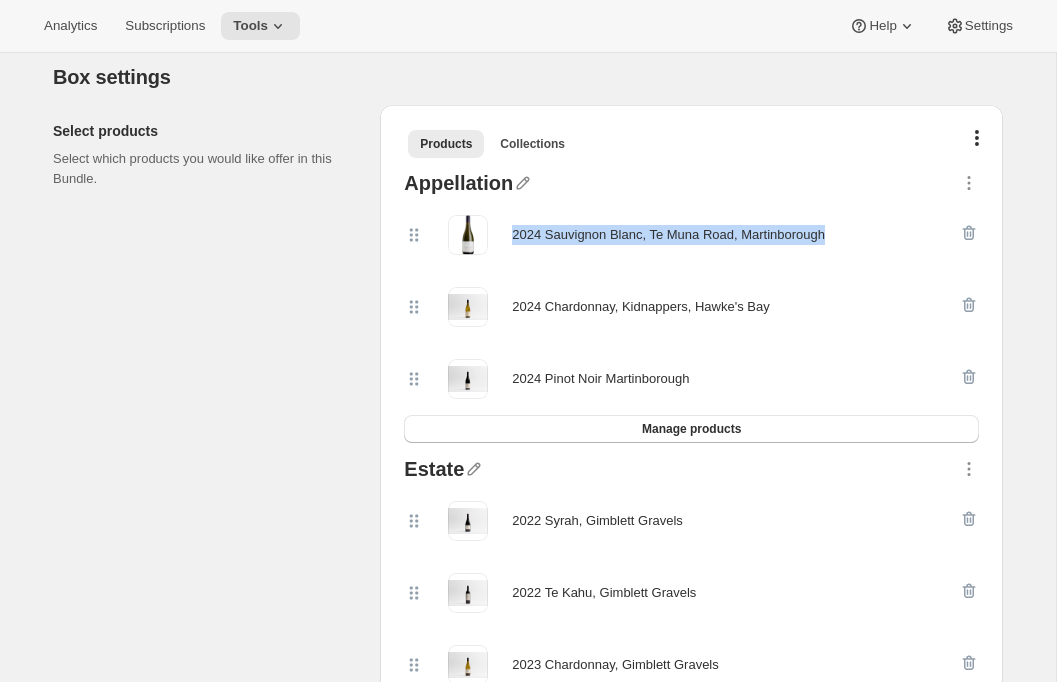 drag, startPoint x: 514, startPoint y: 235, endPoint x: 841, endPoint y: 232, distance: 327.01376 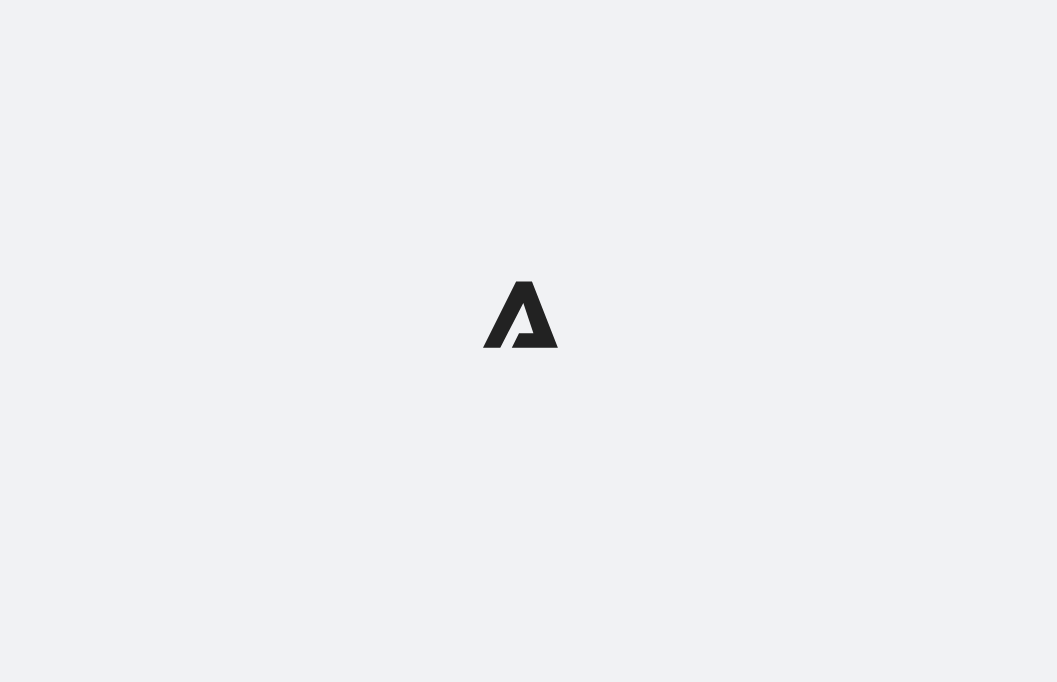 scroll, scrollTop: 0, scrollLeft: 0, axis: both 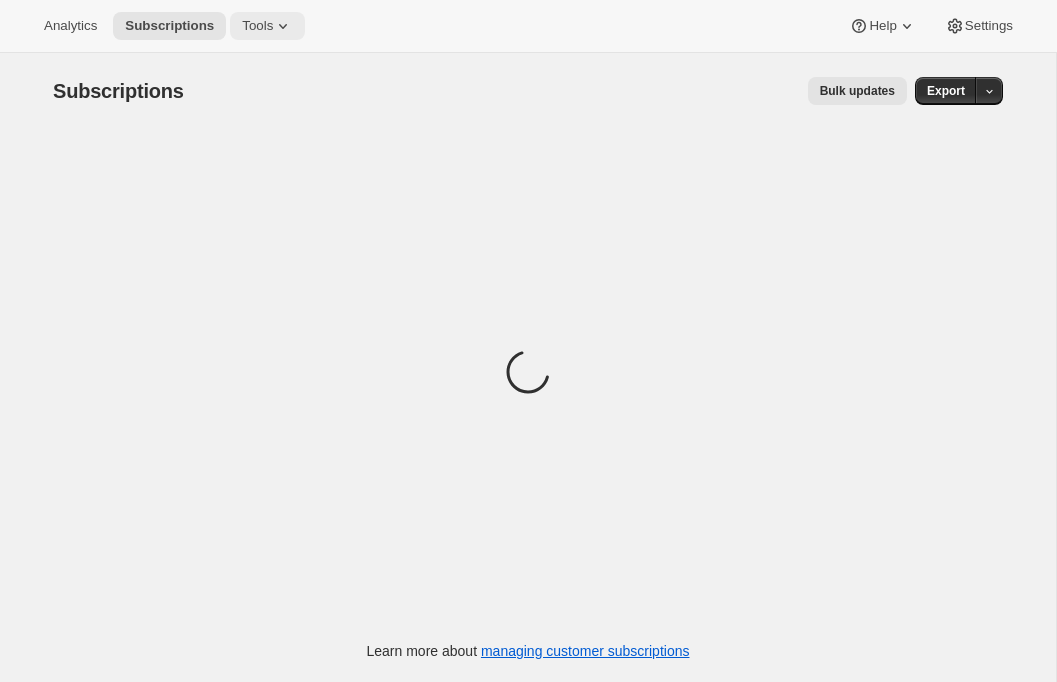 click on "Tools" at bounding box center (267, 26) 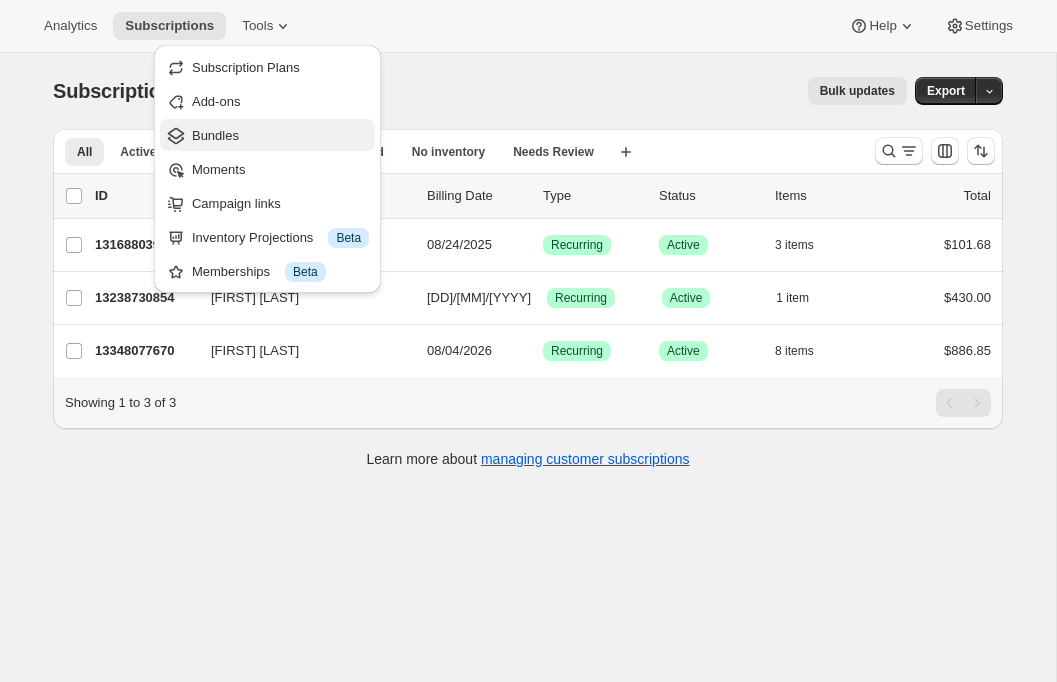 click on "Bundles" at bounding box center [215, 135] 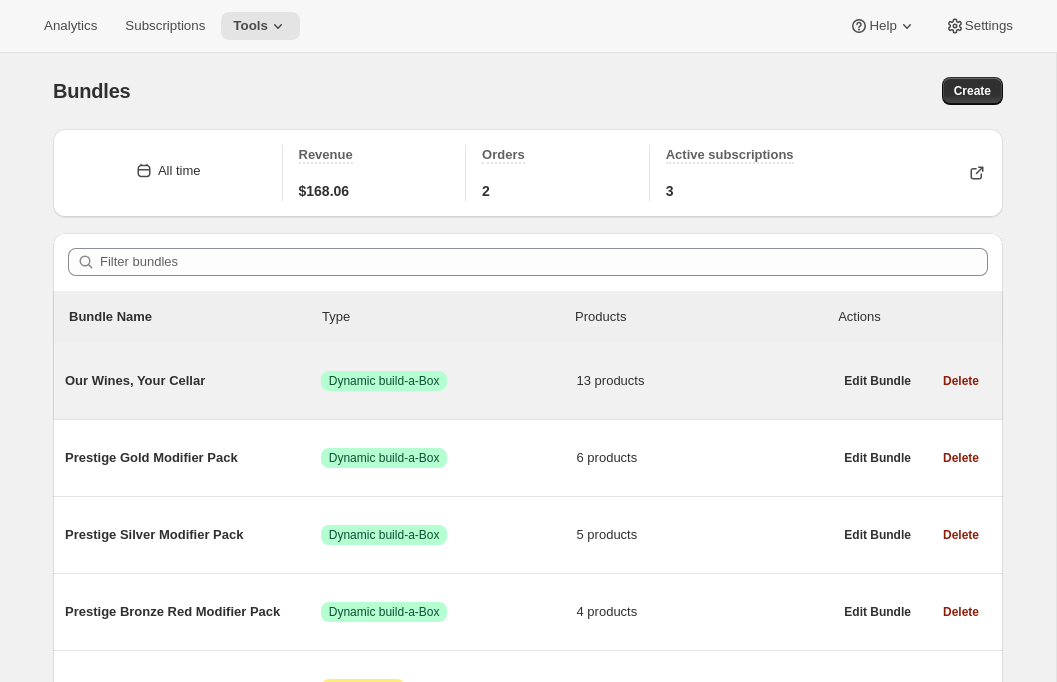 click on "Our Wines, Your Cellar" at bounding box center [193, 381] 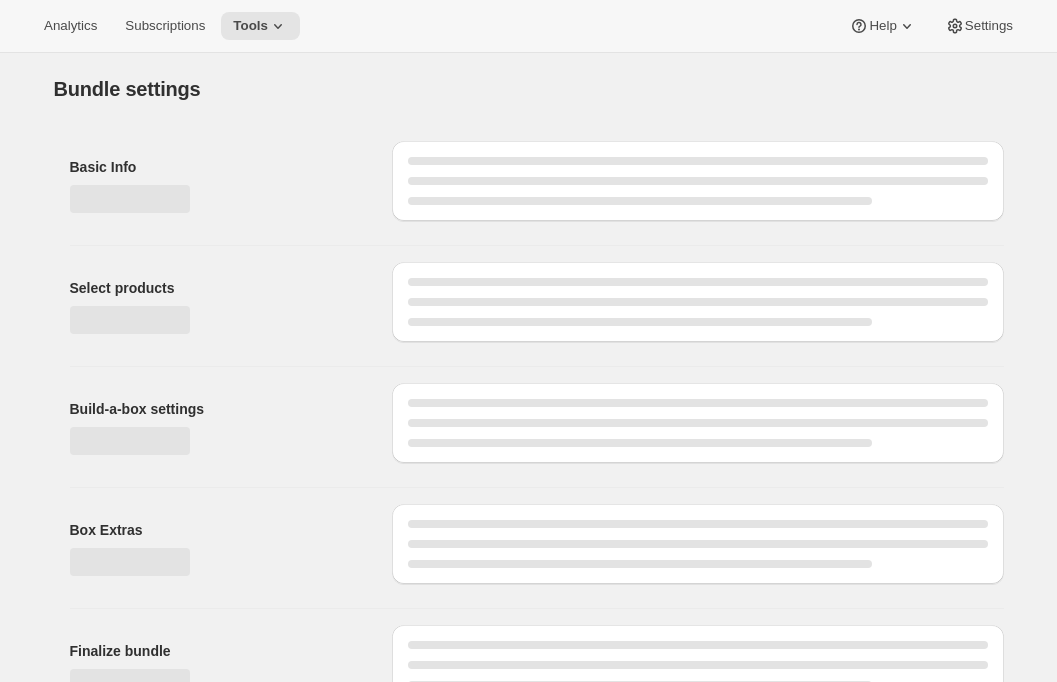 type on "Our Wines, Your Cellar" 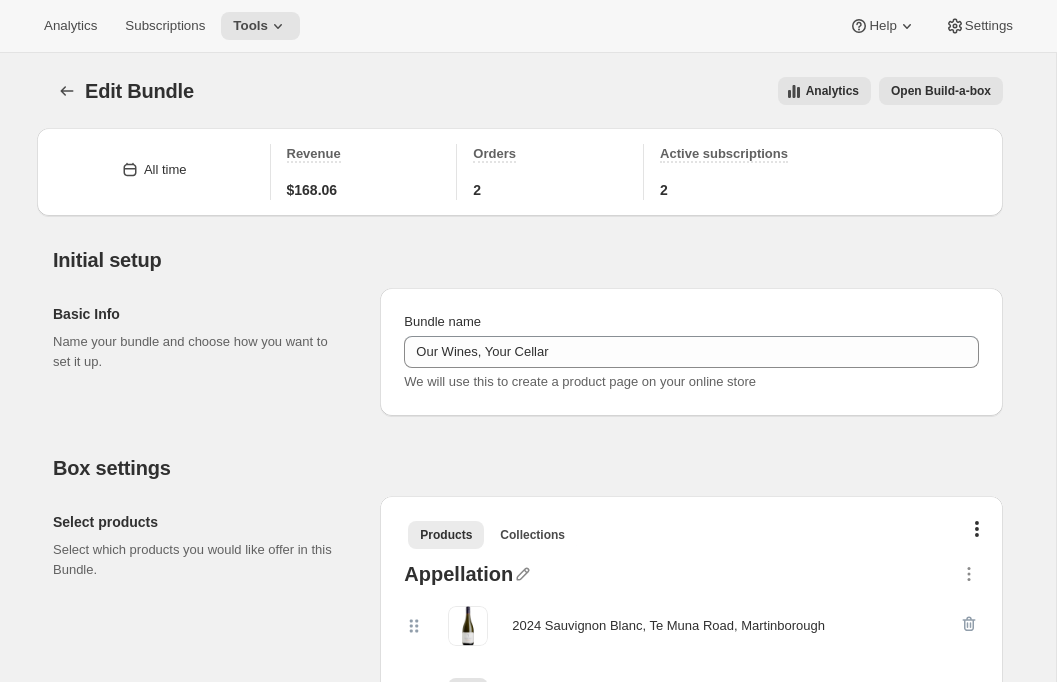 scroll, scrollTop: 481, scrollLeft: 0, axis: vertical 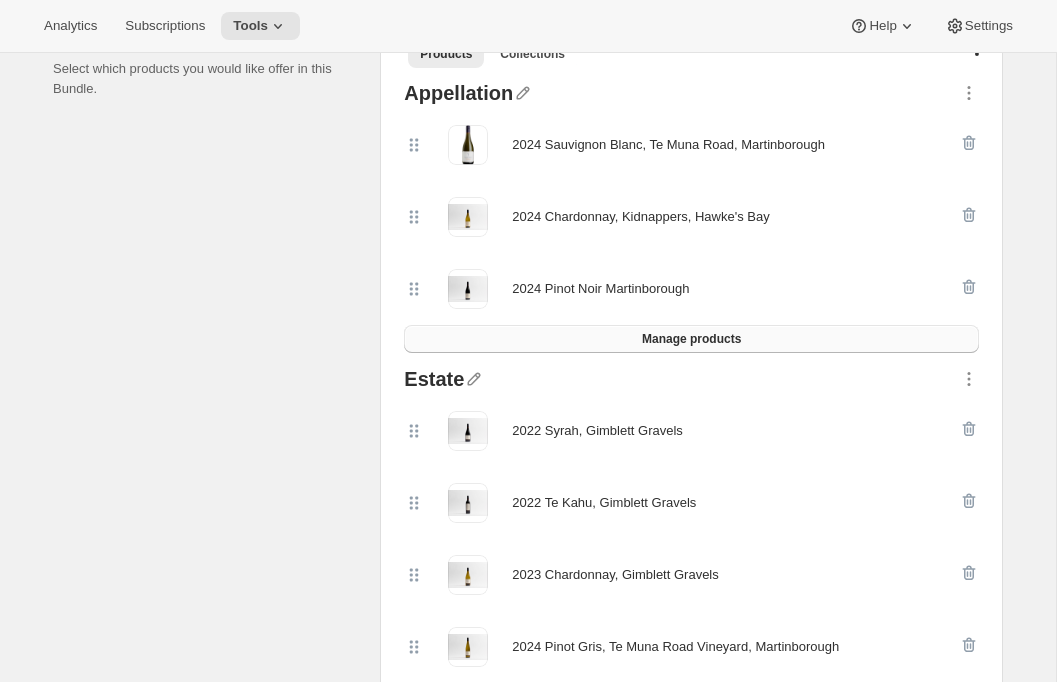 click on "Manage products" at bounding box center (691, 339) 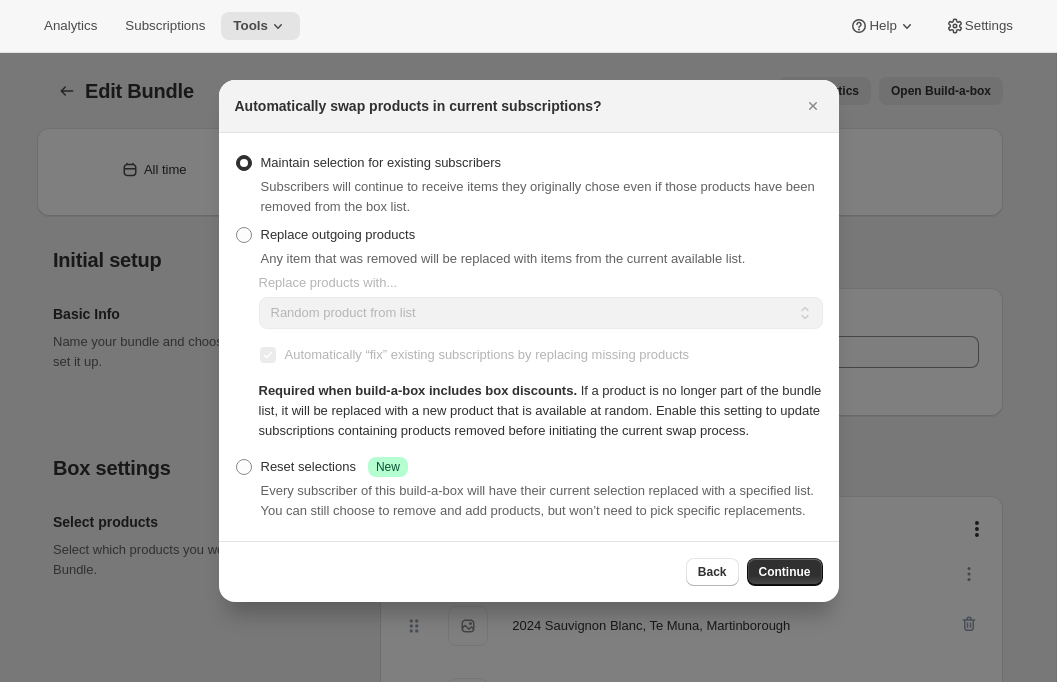 scroll, scrollTop: 0, scrollLeft: 0, axis: both 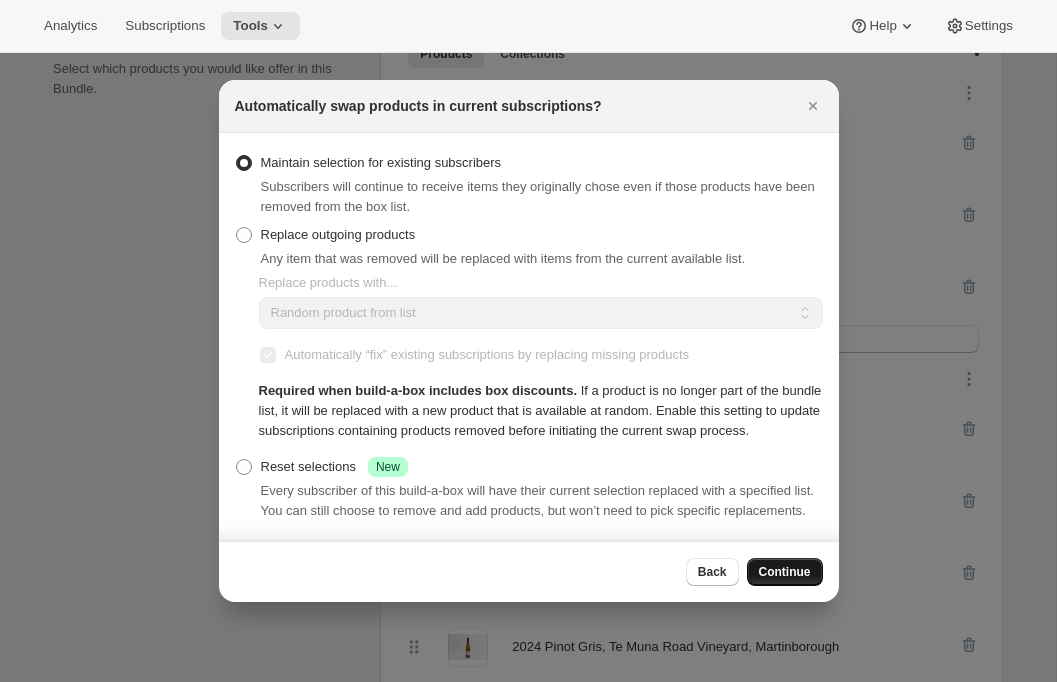 click on "Continue" at bounding box center [785, 572] 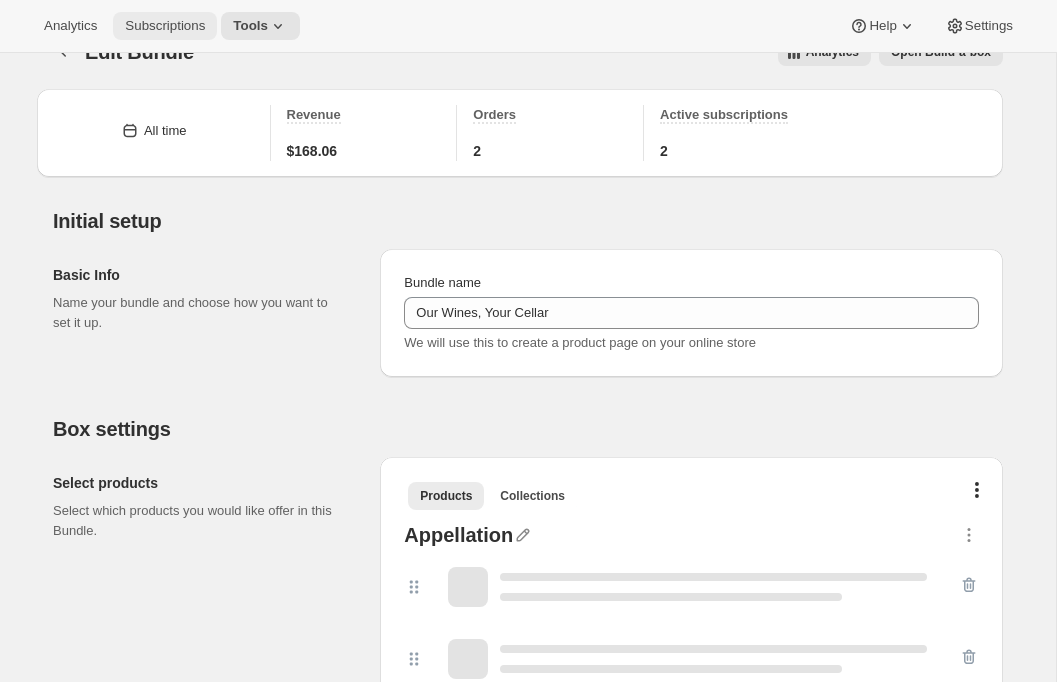 scroll, scrollTop: 481, scrollLeft: 0, axis: vertical 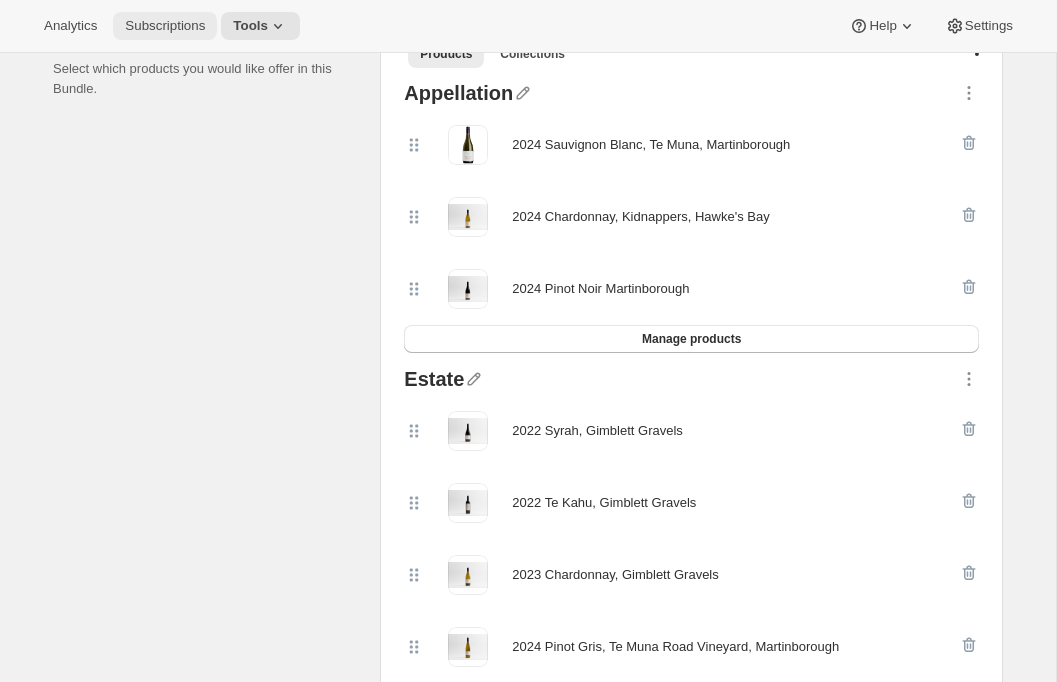 click on "Subscriptions" at bounding box center [165, 26] 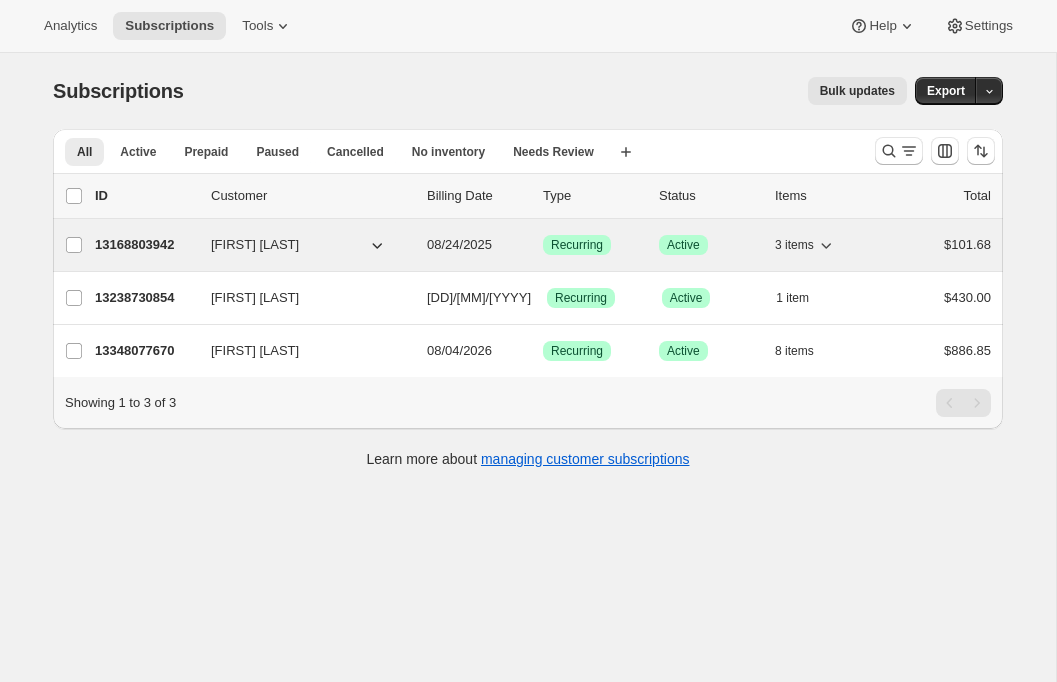 click on "13168803942" at bounding box center [145, 245] 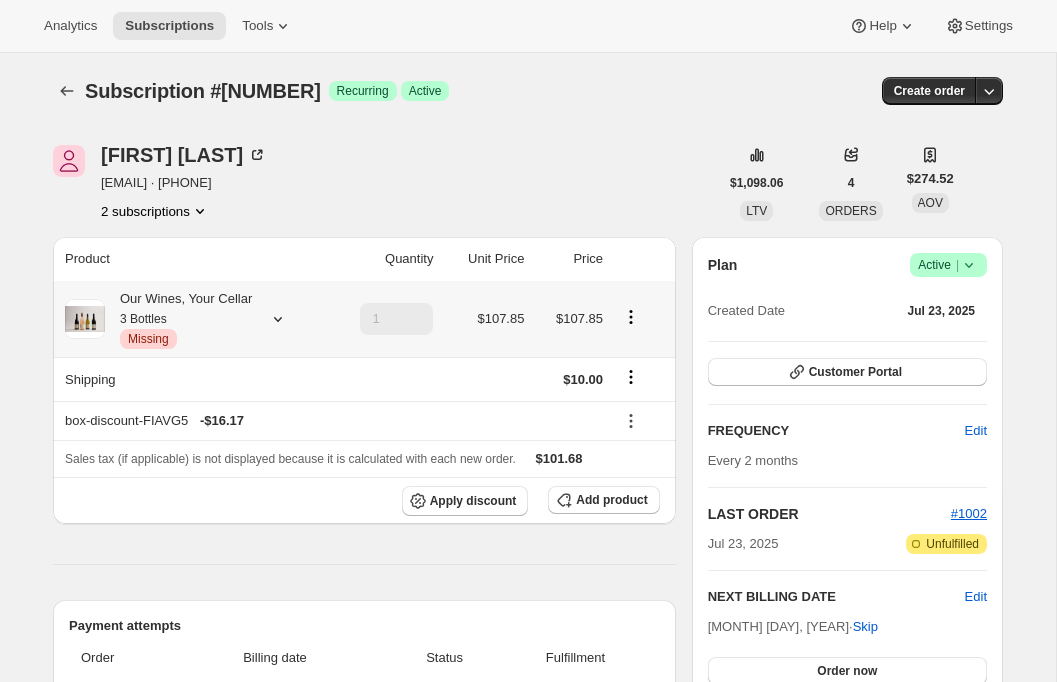 click 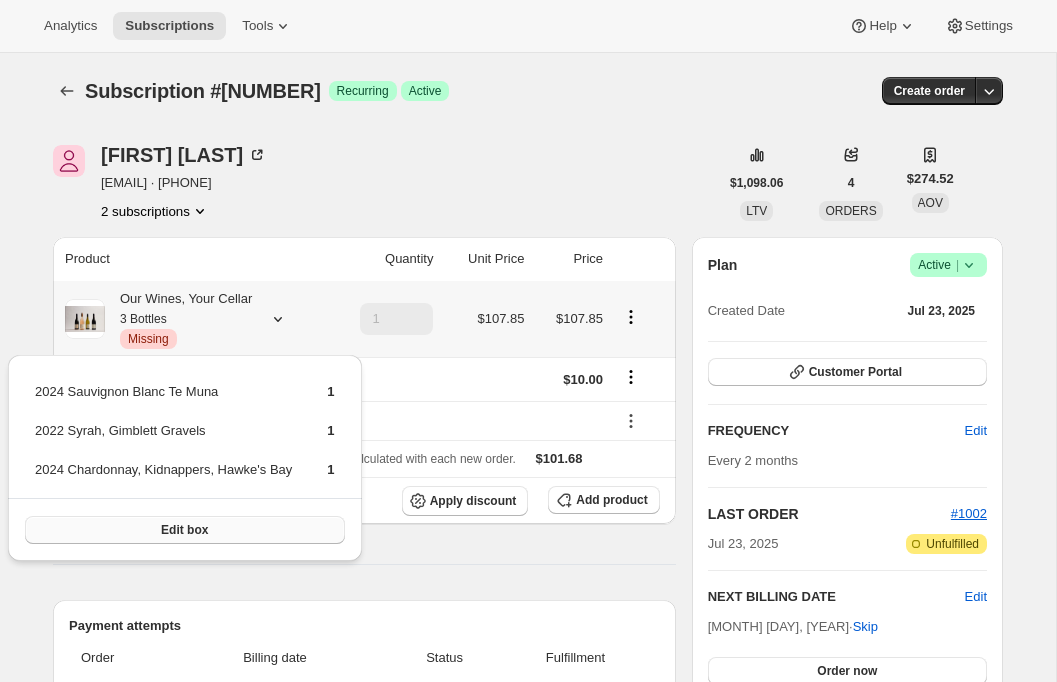 click on "Edit box" at bounding box center [185, 530] 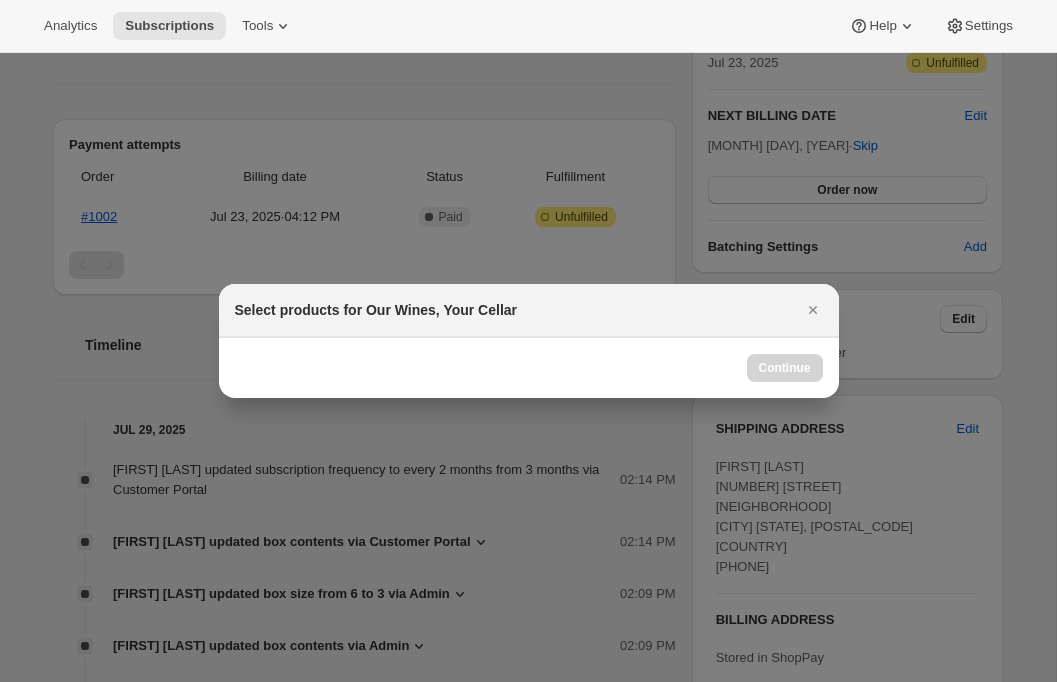 scroll, scrollTop: 0, scrollLeft: 0, axis: both 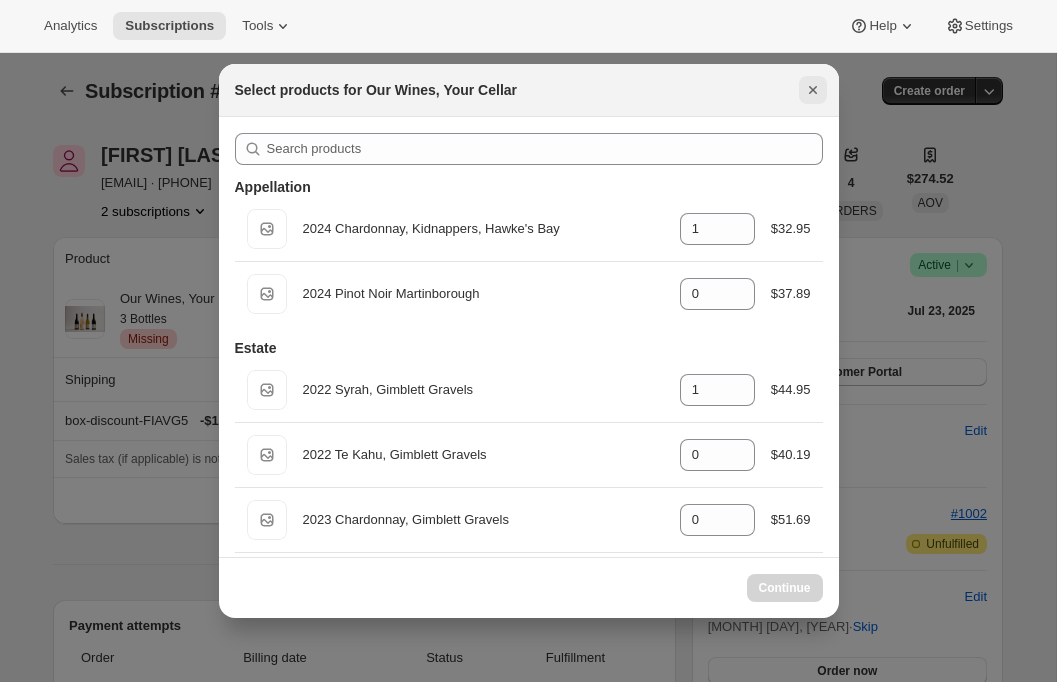click 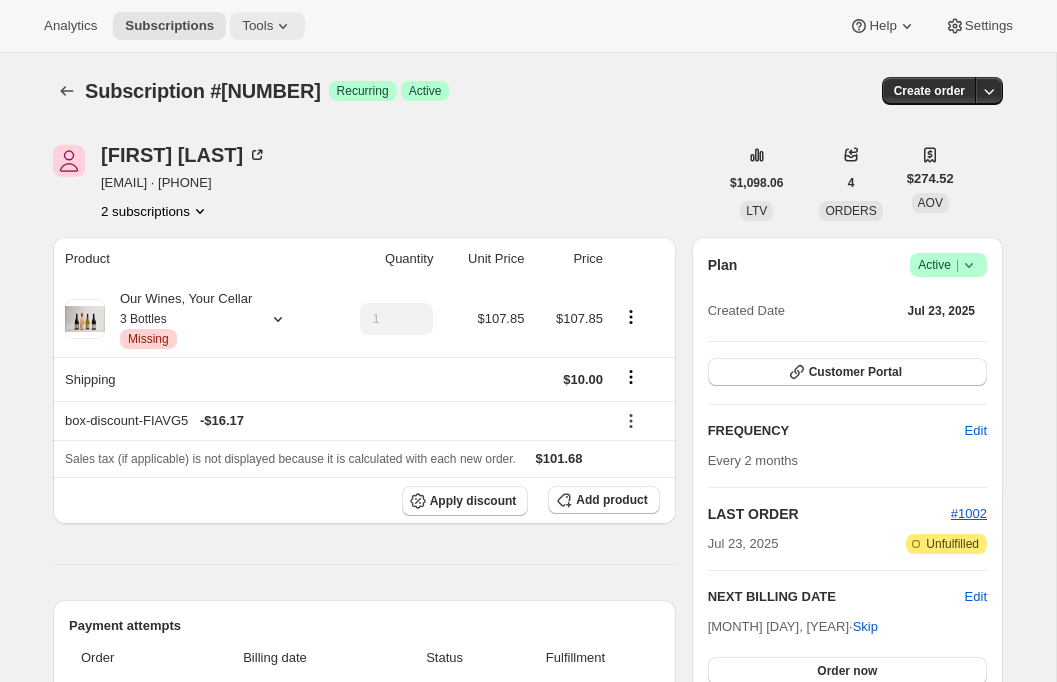 click 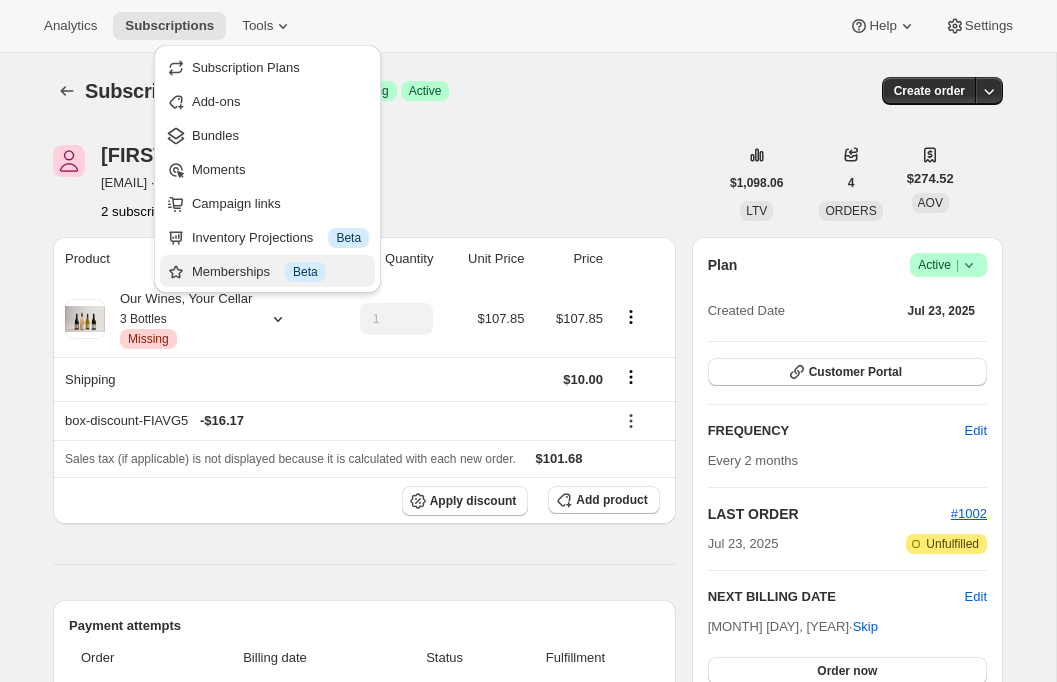 click on "Memberships Info Beta" at bounding box center (280, 272) 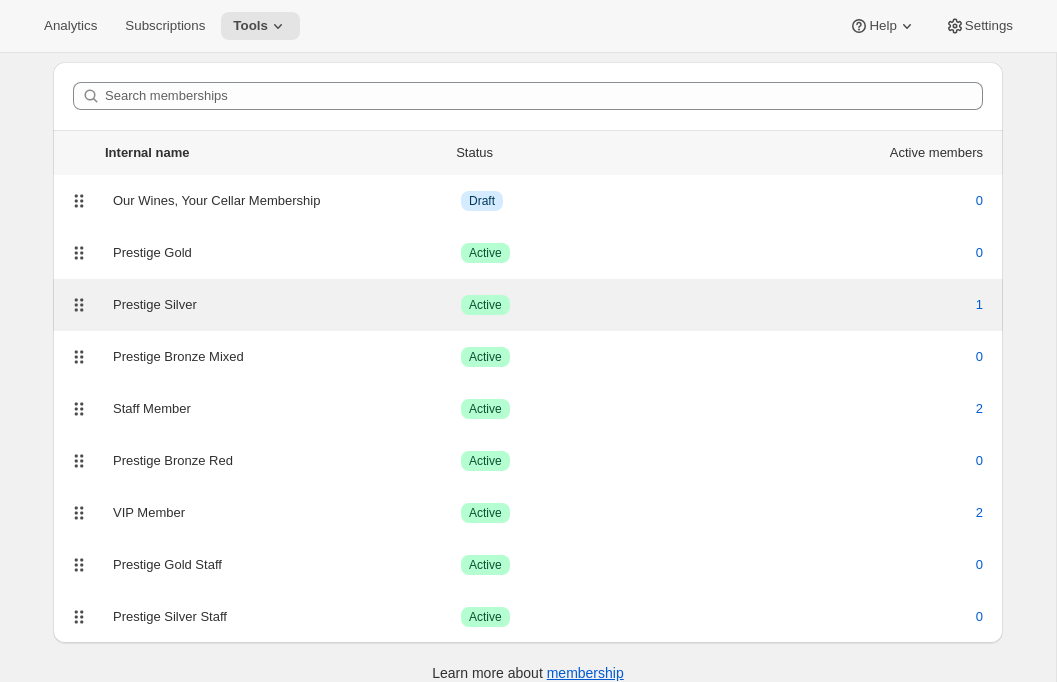 scroll, scrollTop: 88, scrollLeft: 0, axis: vertical 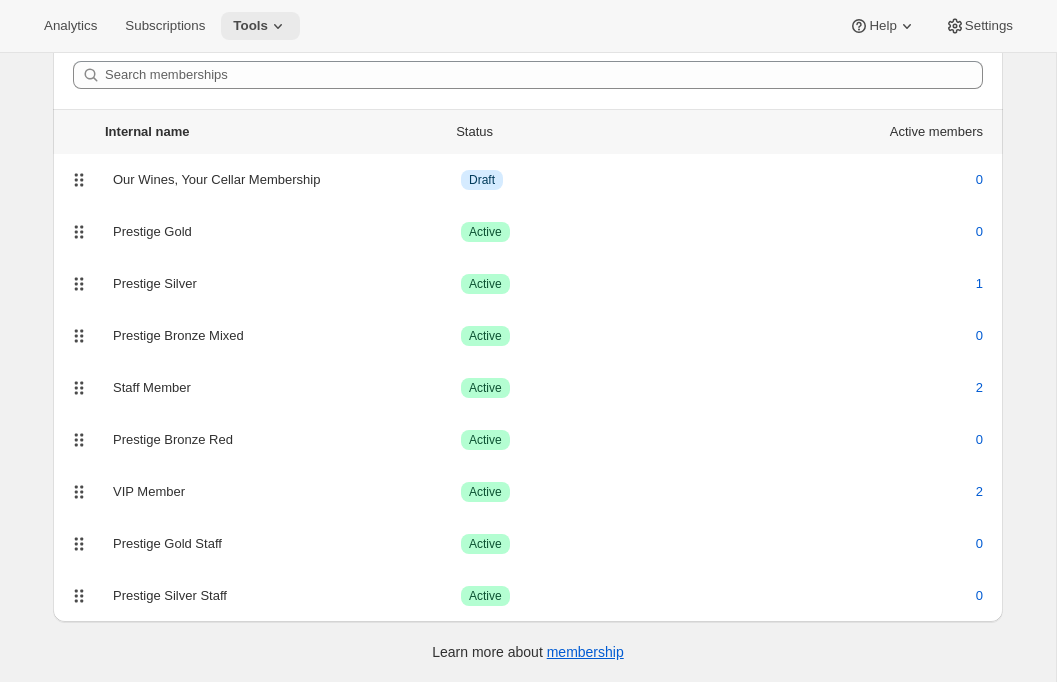 click on "Tools" at bounding box center [250, 26] 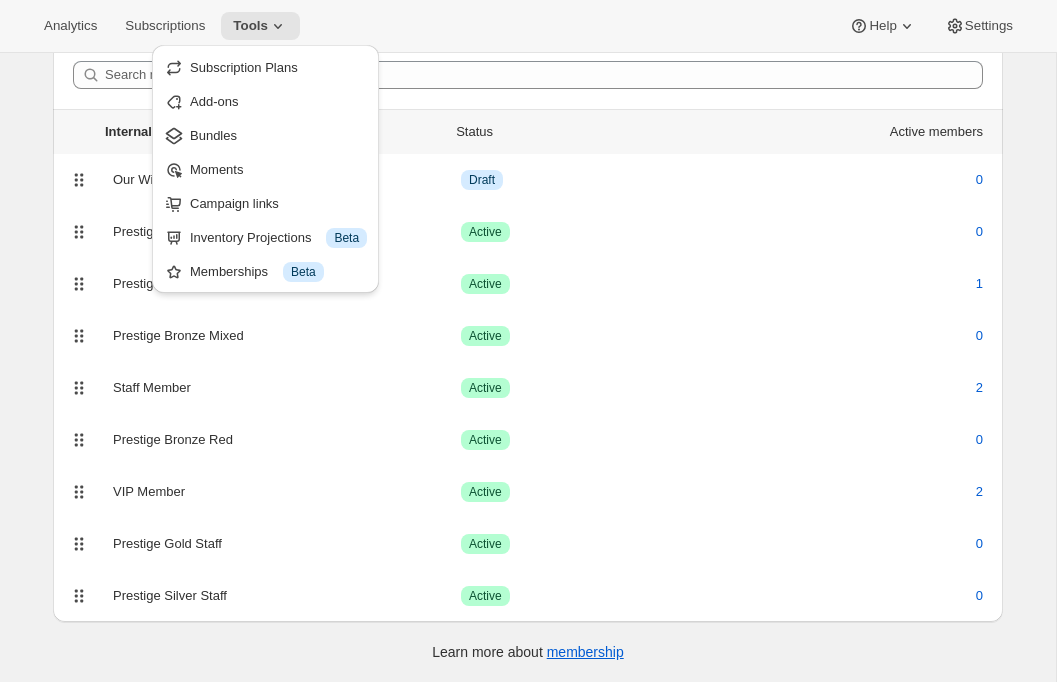 click on "[object Object]. This page is ready Memberships Info Beta Create tier Search memberships Internal name Status Active members Our Wines, Your Cellar Membership Info Draft 0 Prestige Gold Success Active 0 Prestige Silver Success Active 1 Prestige Bronze Mixed Success Active 0 Staff Member Success Active 2 Prestige Bronze Red Success Active 0 VIP Member Success Active 2 Prestige Gold Staff Success Active 0 Prestige Silver Staff Success Active 0 Learn more about   membership" at bounding box center (528, 323) 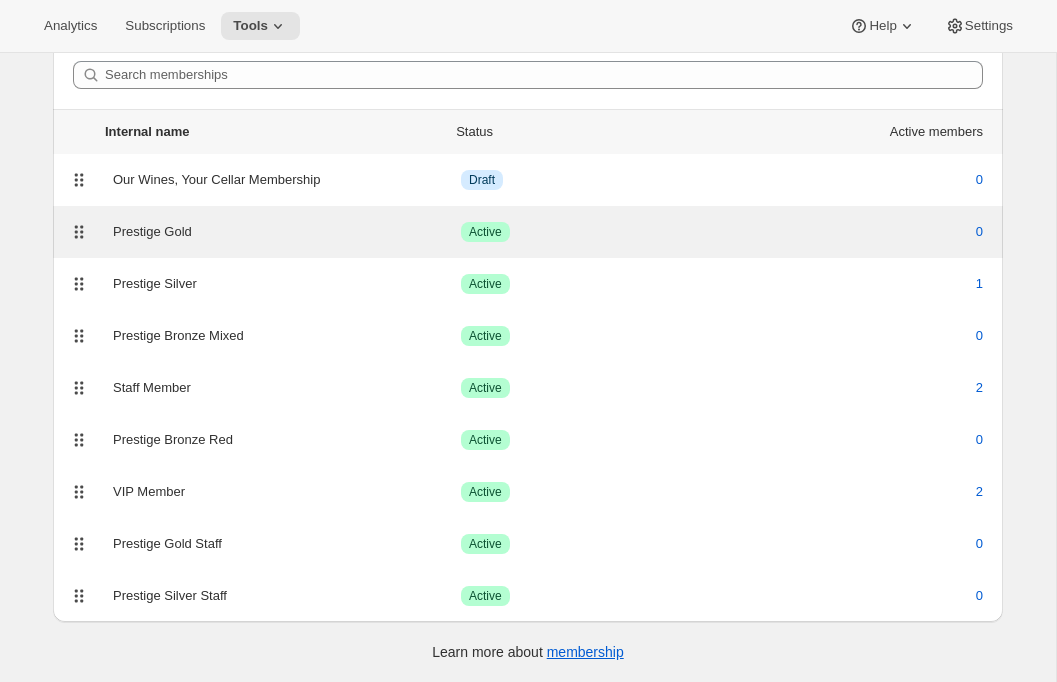 click on "Prestige Gold" at bounding box center (287, 232) 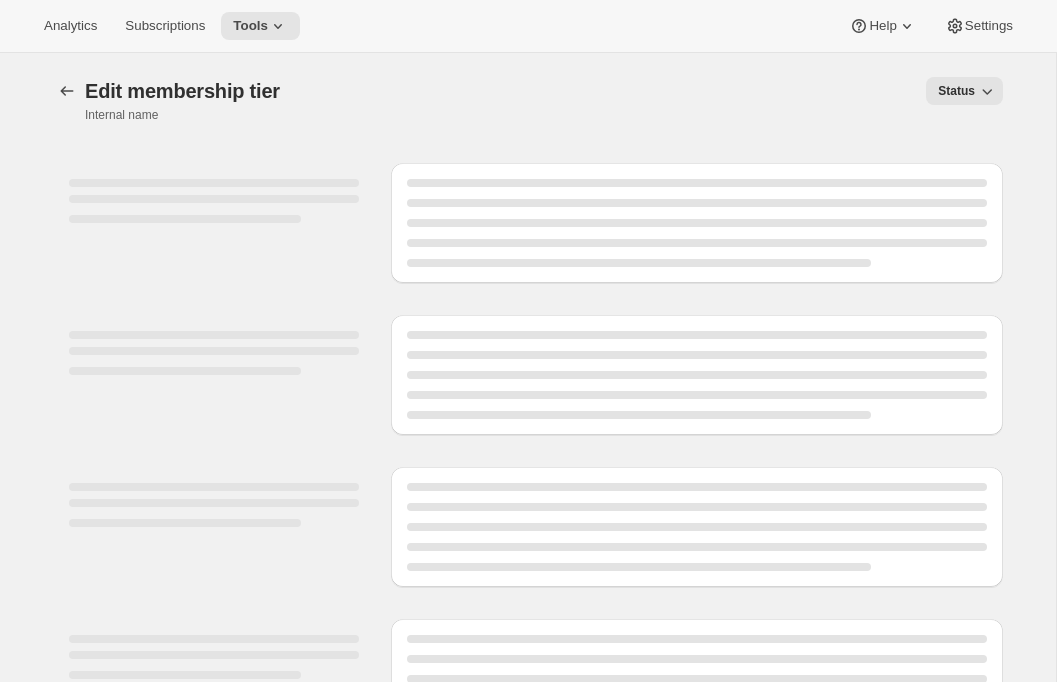 select on "products" 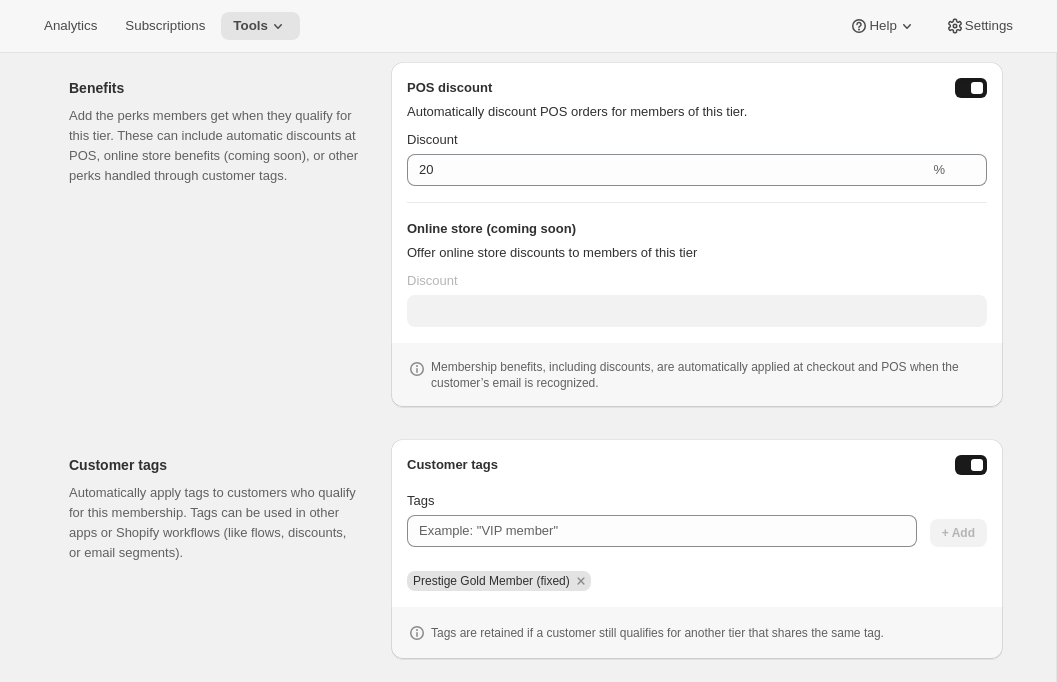 scroll, scrollTop: 631, scrollLeft: 0, axis: vertical 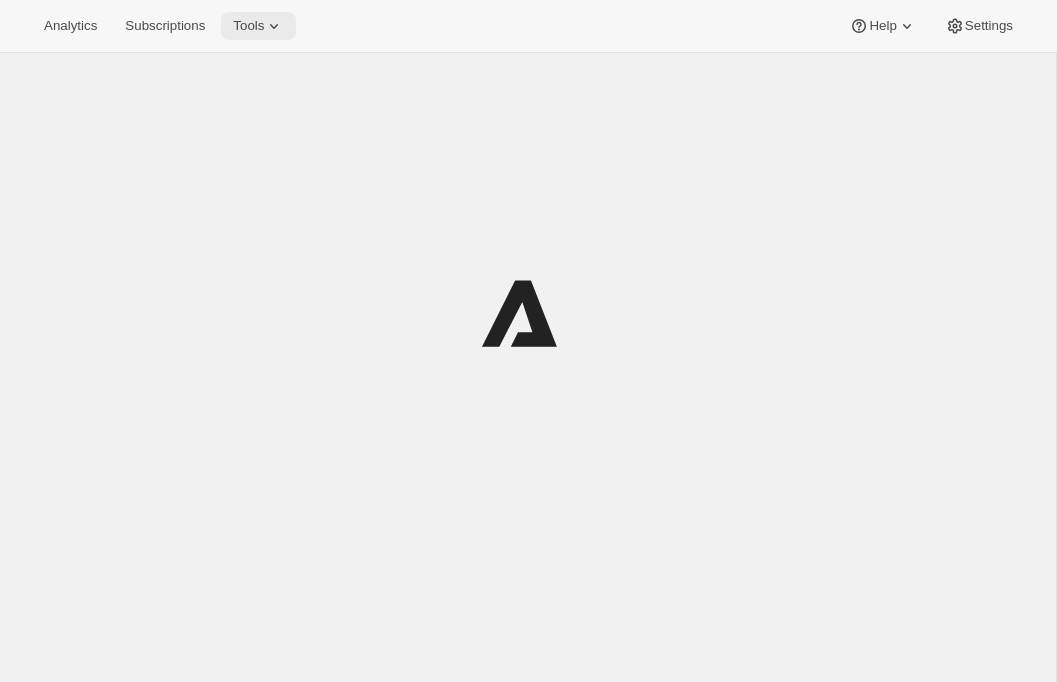 click on "Tools" at bounding box center (248, 26) 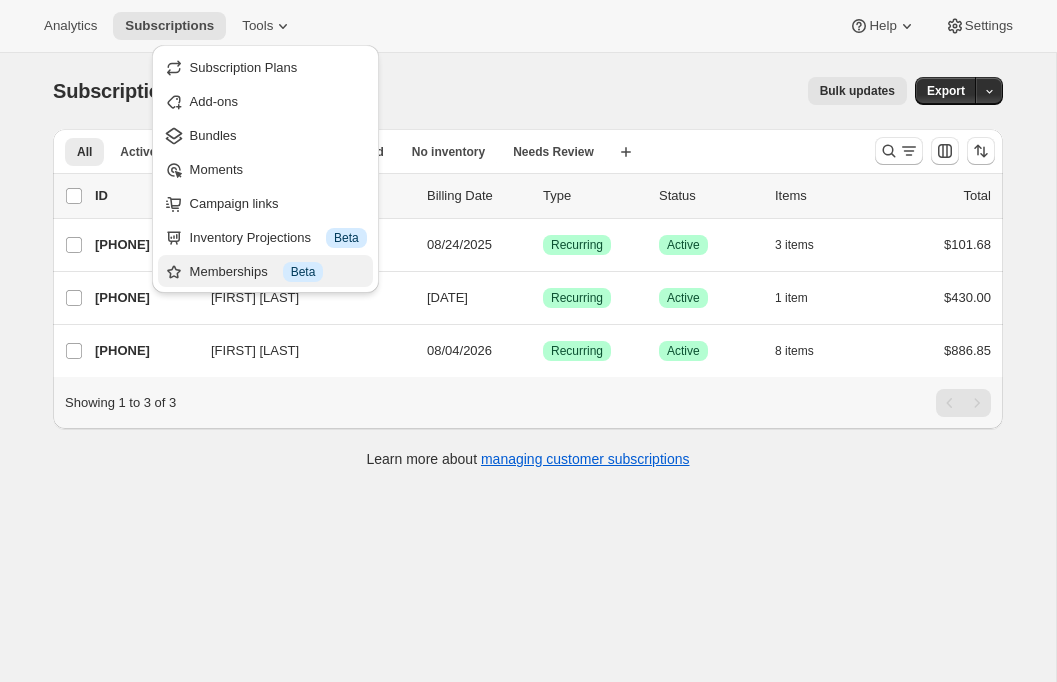 click on "Memberships Info Beta" at bounding box center (278, 272) 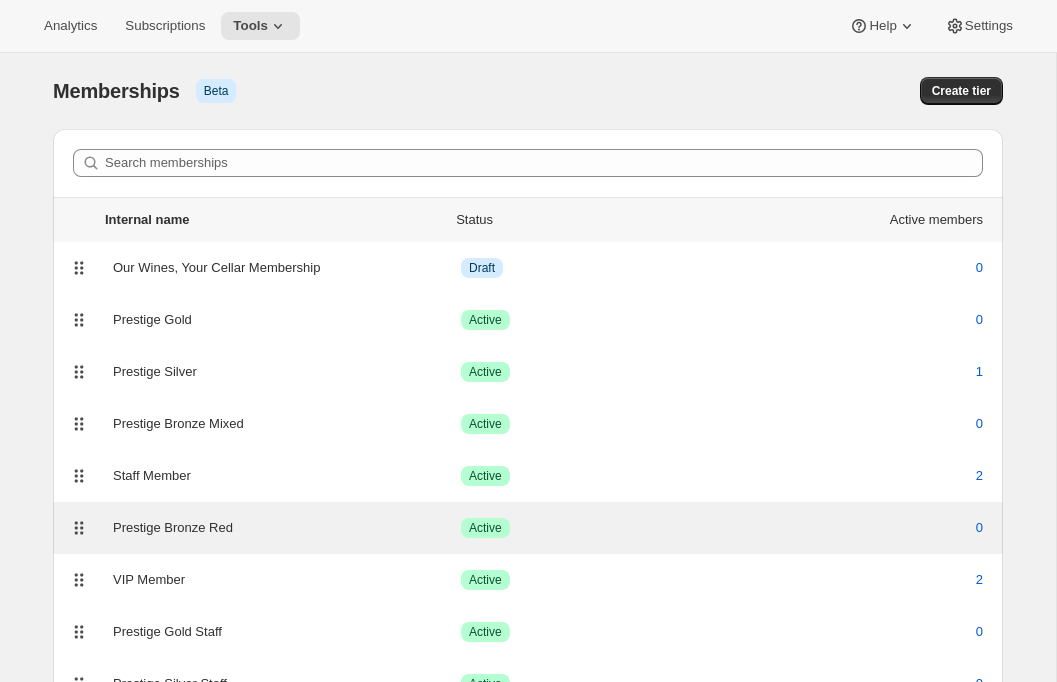 scroll, scrollTop: 88, scrollLeft: 0, axis: vertical 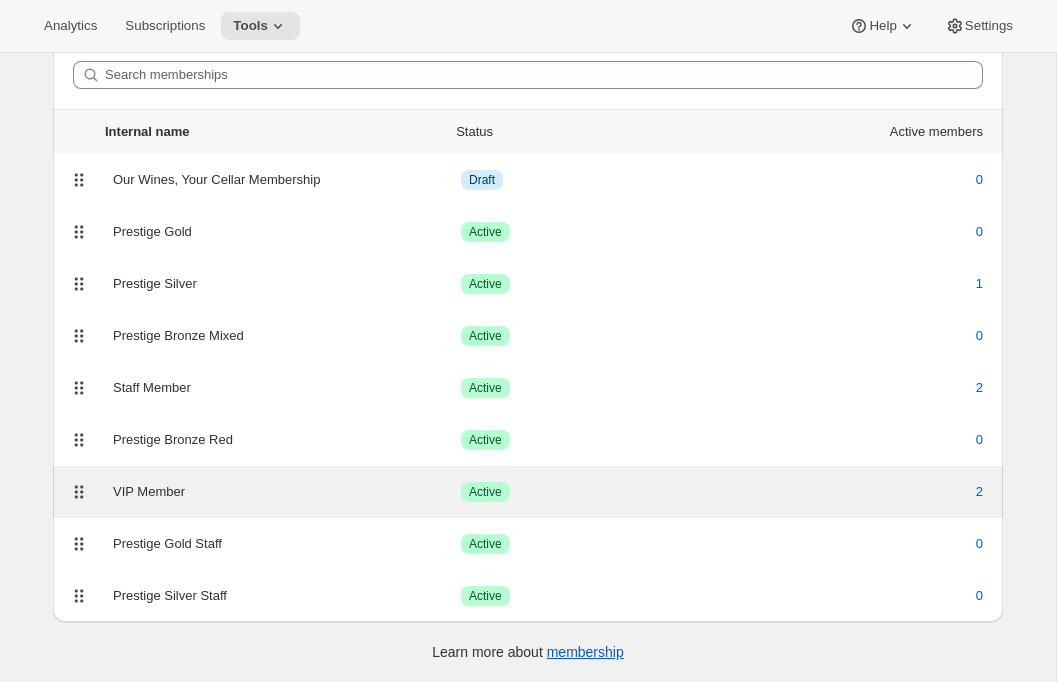 click on "VIP Member" at bounding box center (287, 492) 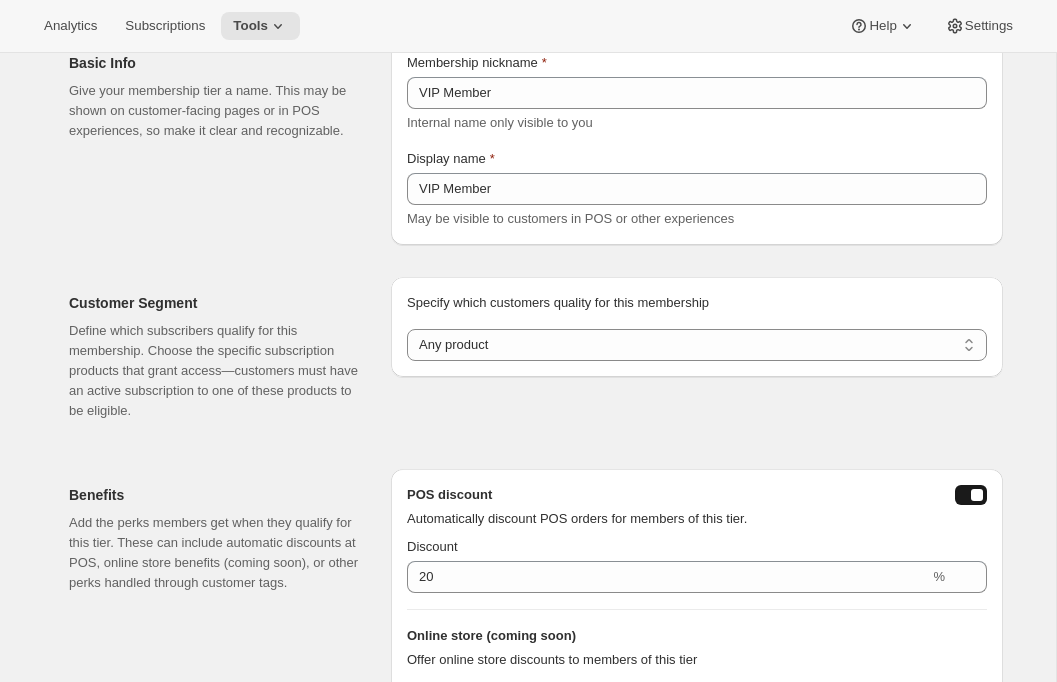 scroll, scrollTop: 0, scrollLeft: 0, axis: both 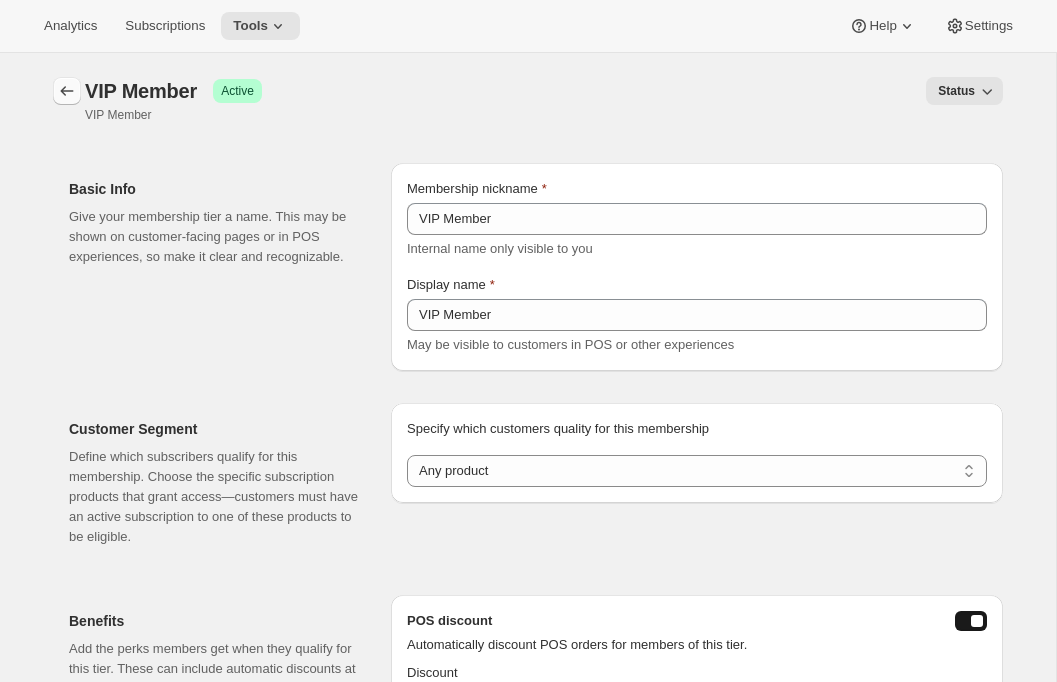click 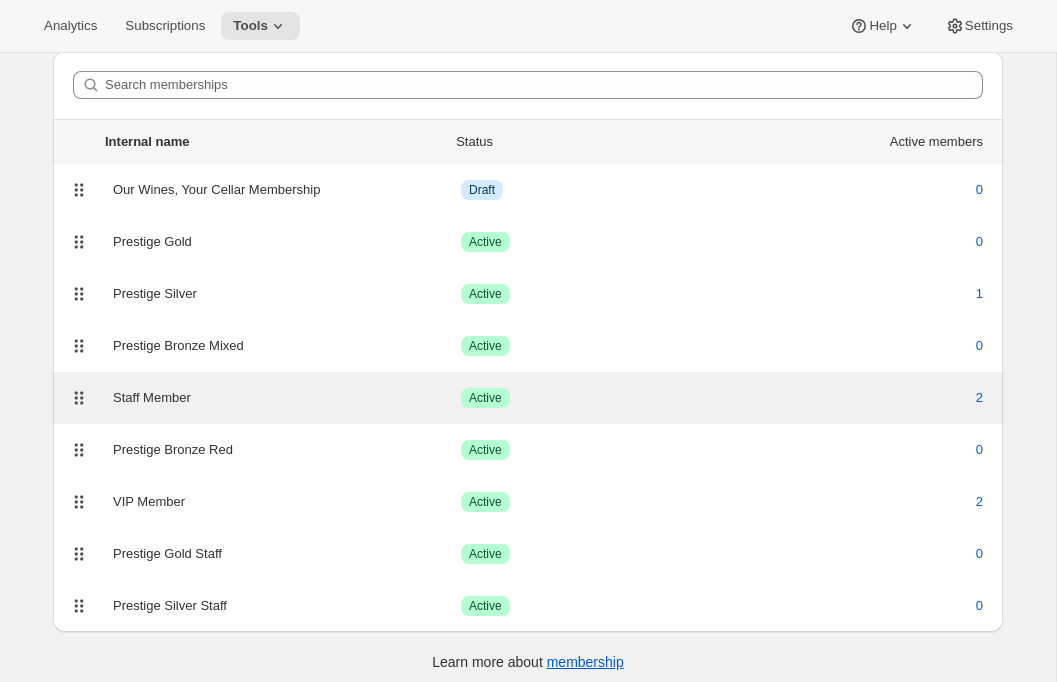 scroll, scrollTop: 88, scrollLeft: 0, axis: vertical 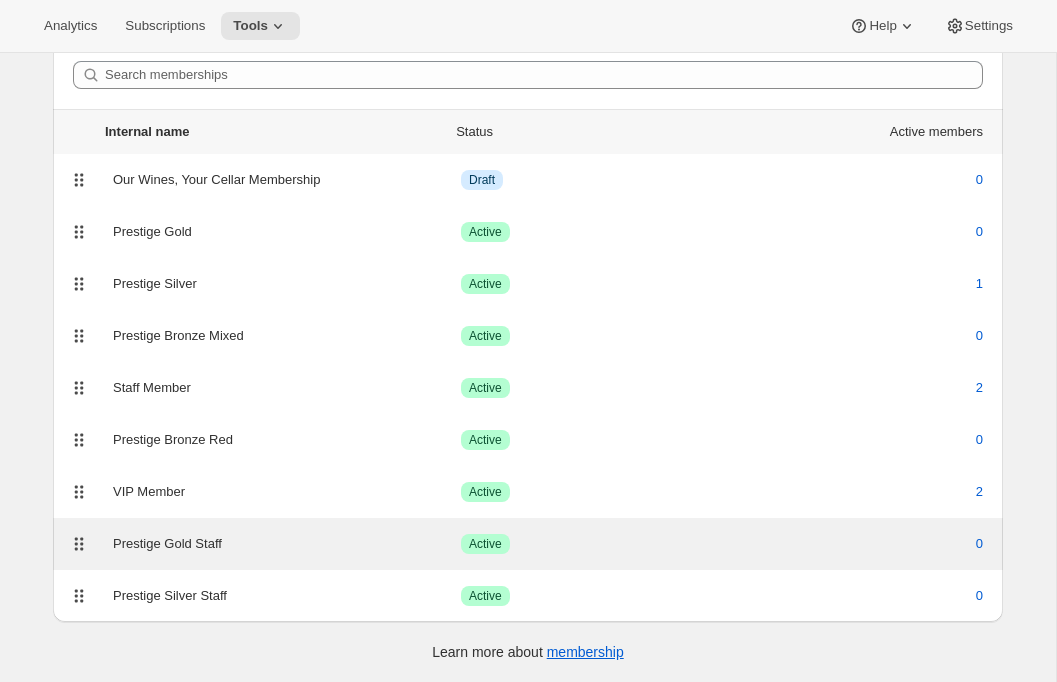 click on "Prestige Gold Staff" at bounding box center [287, 544] 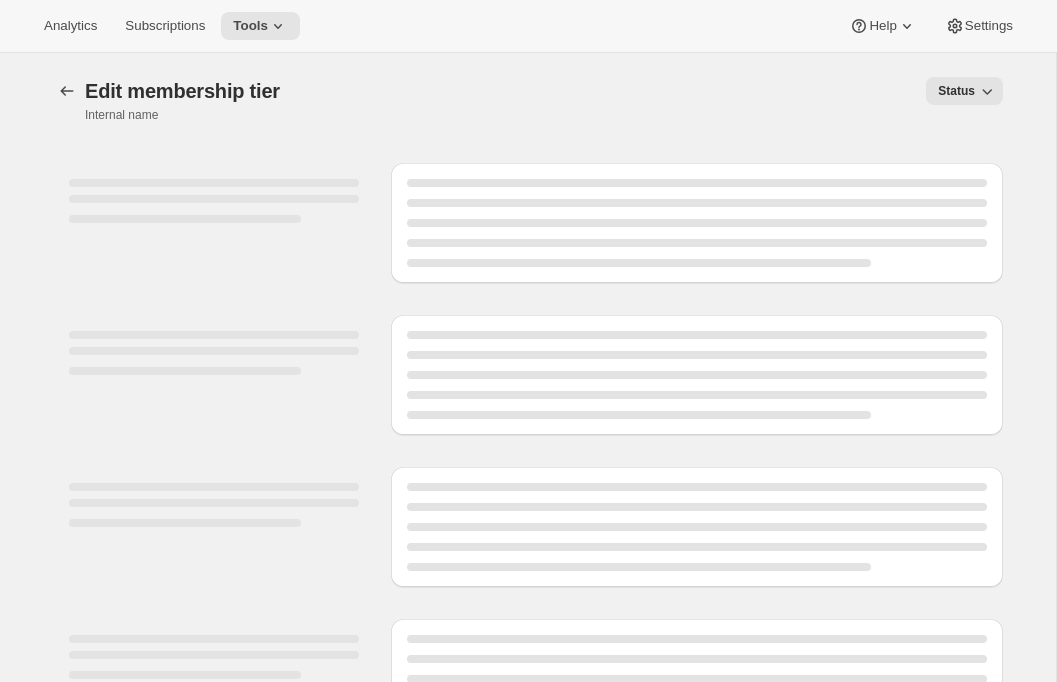 select on "products" 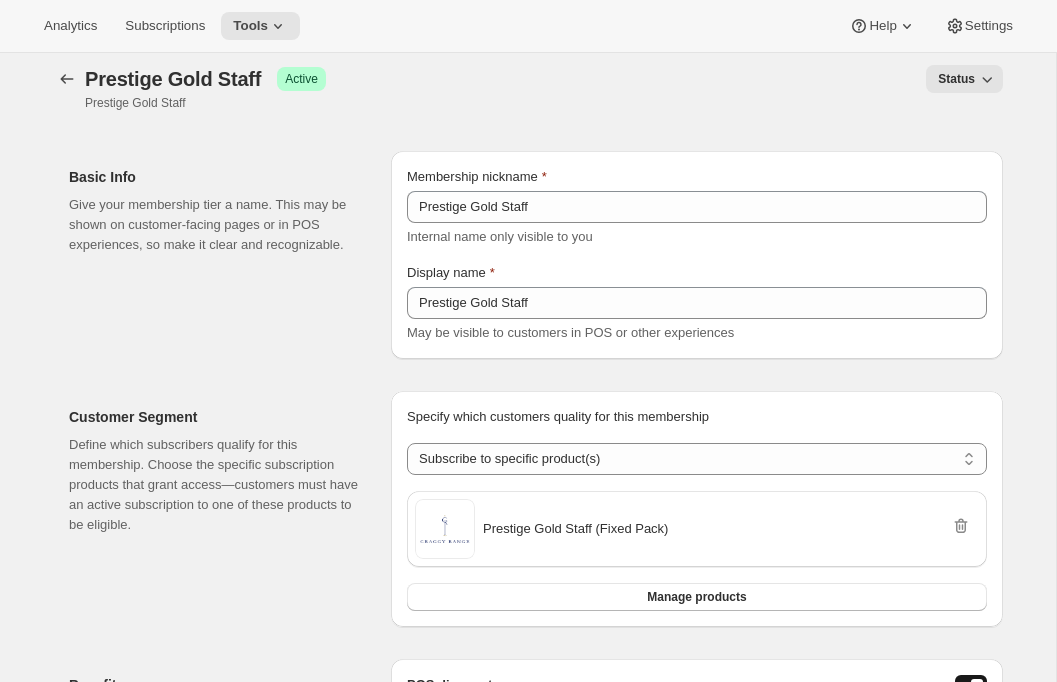 scroll, scrollTop: 0, scrollLeft: 0, axis: both 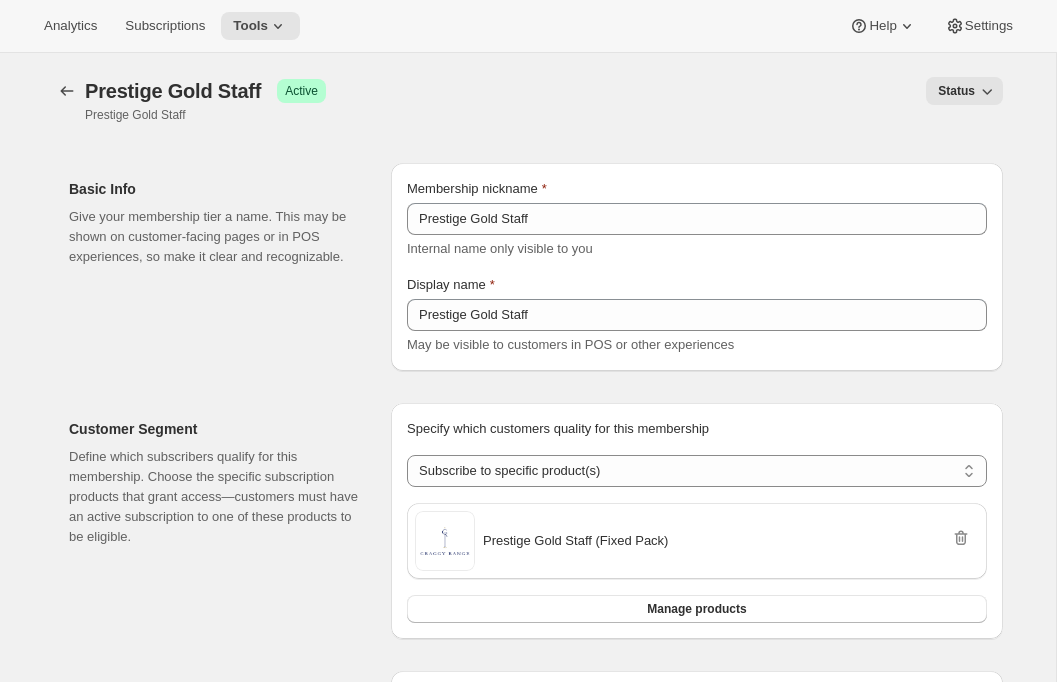 type 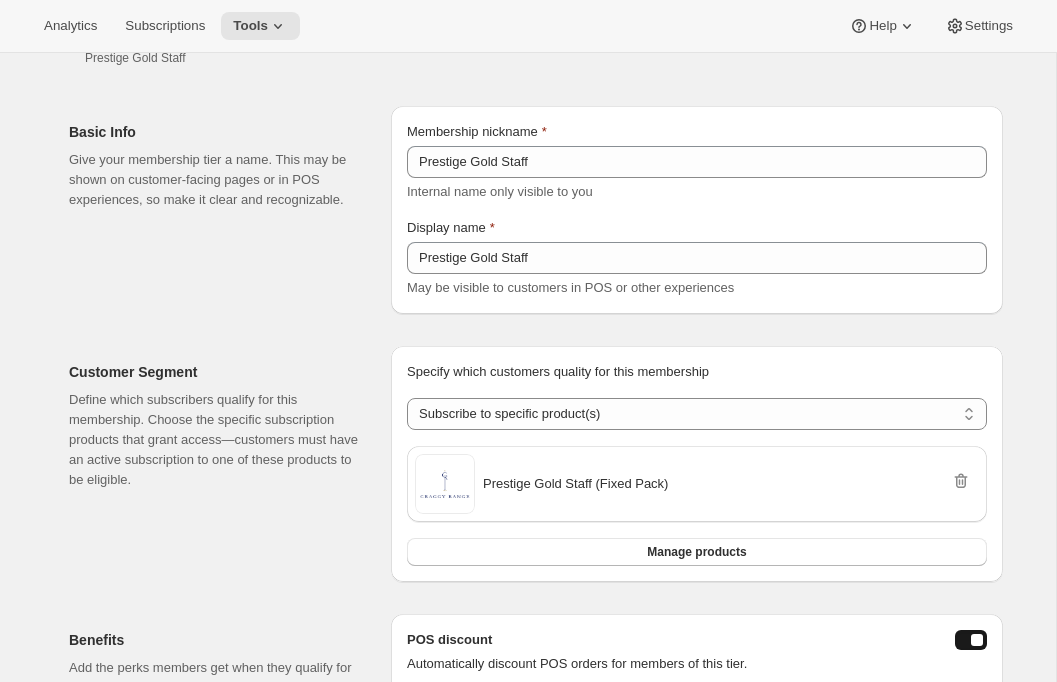 scroll, scrollTop: 59, scrollLeft: 0, axis: vertical 